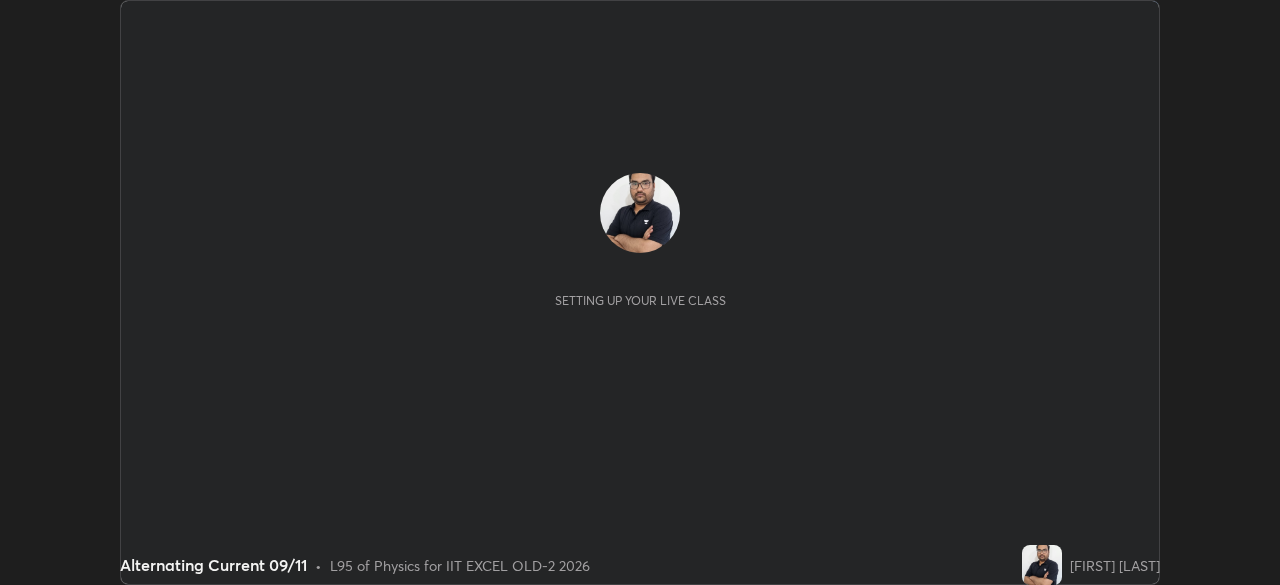 scroll, scrollTop: 0, scrollLeft: 0, axis: both 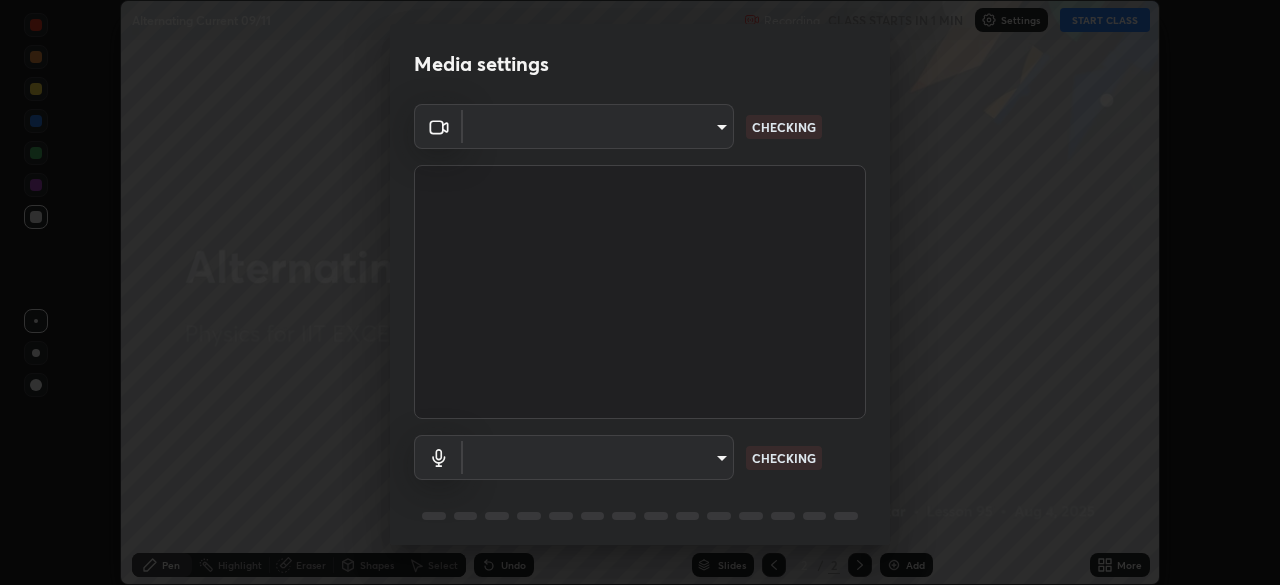 type on "a2c9e0304fea7a197325265949ed38064ec23766b16e4a4df4757bcf8ee53c87" 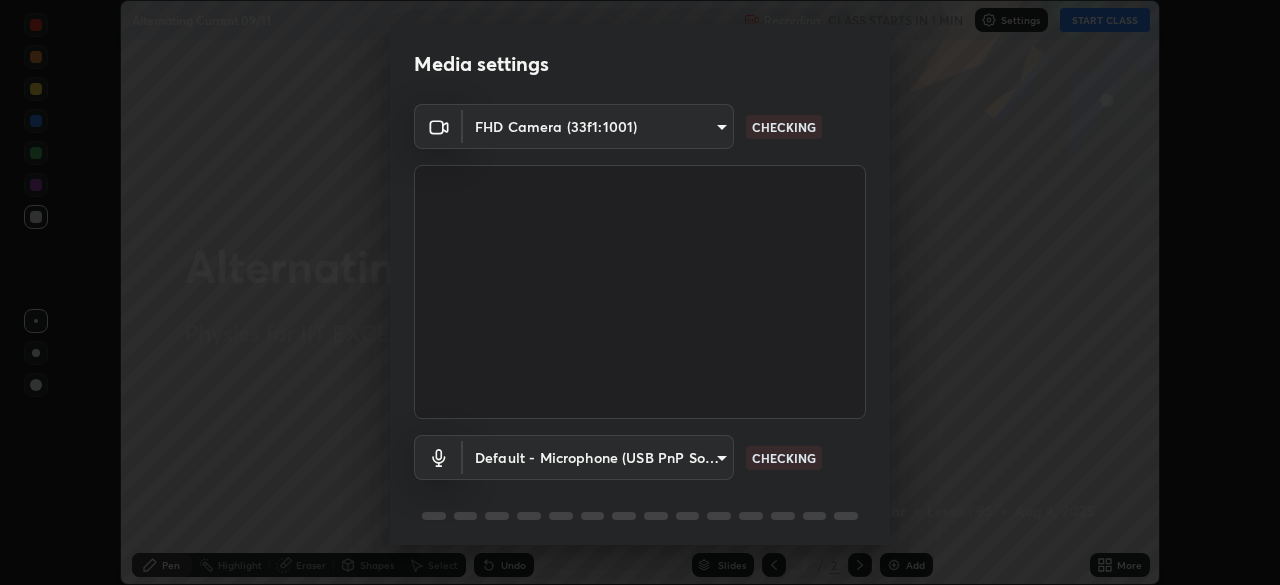 scroll, scrollTop: 71, scrollLeft: 0, axis: vertical 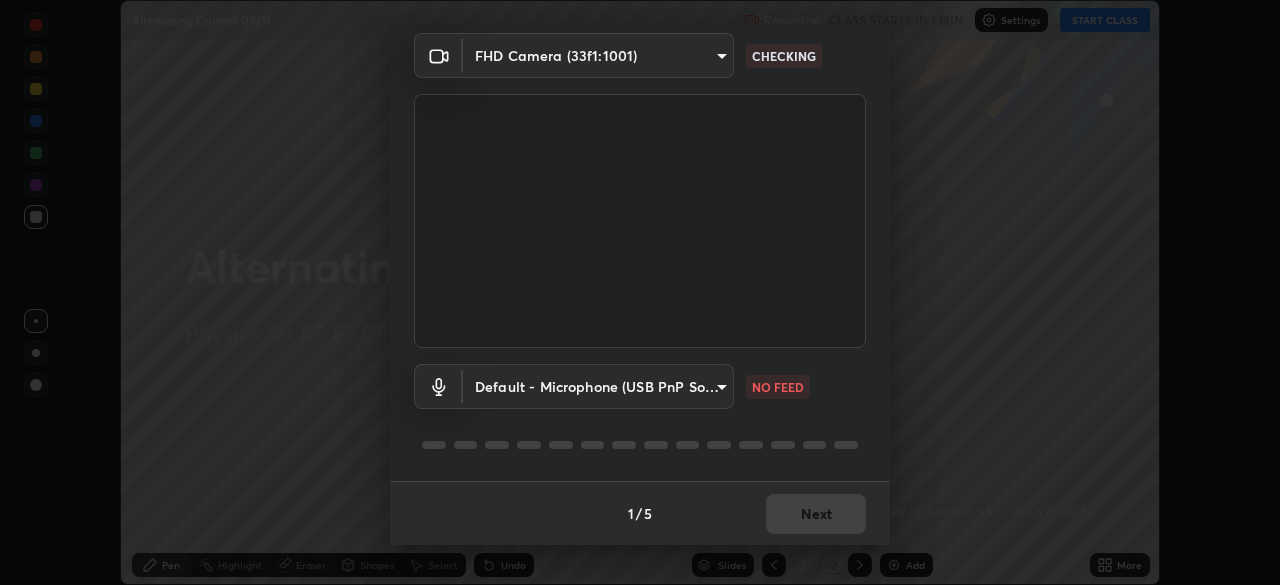 click on "Erase all Alternating Current 09/11 Recording CLASS STARTS IN 1 MIN Settings START CLASS Setting up your live class Alternating Current 09/11 • L95 of Physics for IIT EXCEL OLD-2 2026 [FIRST] [LAST] Pen Highlight Eraser Shapes Select Undo Slides 2 / 2 Add More No doubts shared Encourage your learners to ask a doubt for better clarity Report an issue Reason for reporting Buffering Chat not working Audio - Video sync issue Educator video quality low ​ Attach an image Report Media settings FHD Camera (33f1:1001) a2c9e0304fea7a197325265949ed38064ec23766b16e4a4df4757bcf8ee53c87 CHECKING Default - Microphone (USB PnP Sound Device) default NO FEED 1 / 5 Next" at bounding box center [640, 292] 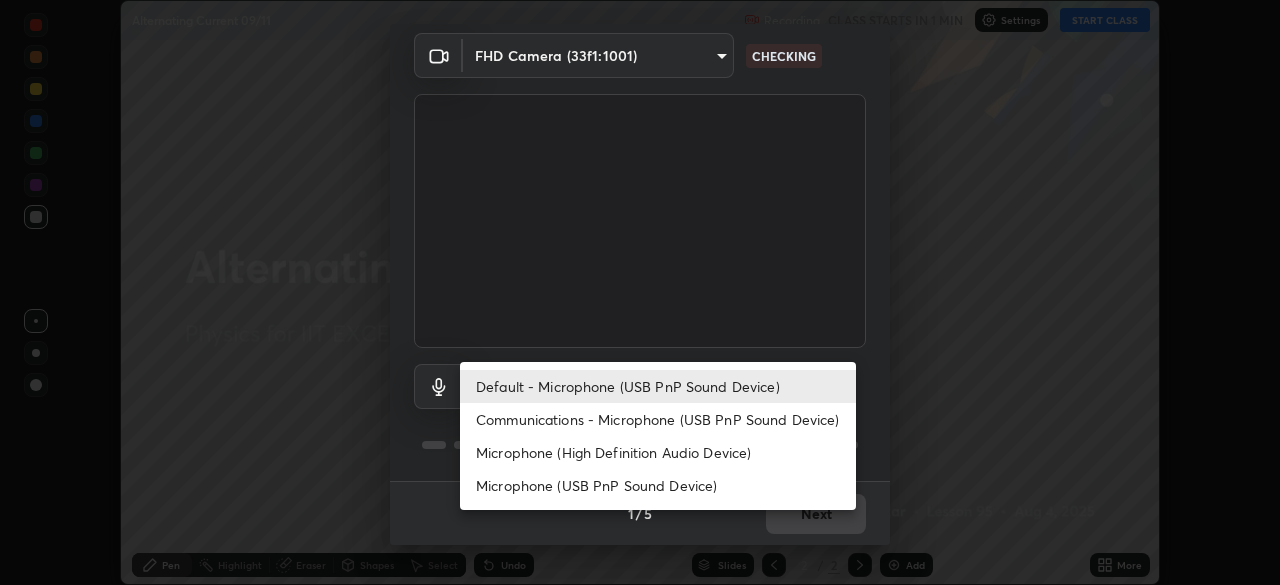 click on "Communications - Microphone (USB PnP Sound Device)" at bounding box center (658, 419) 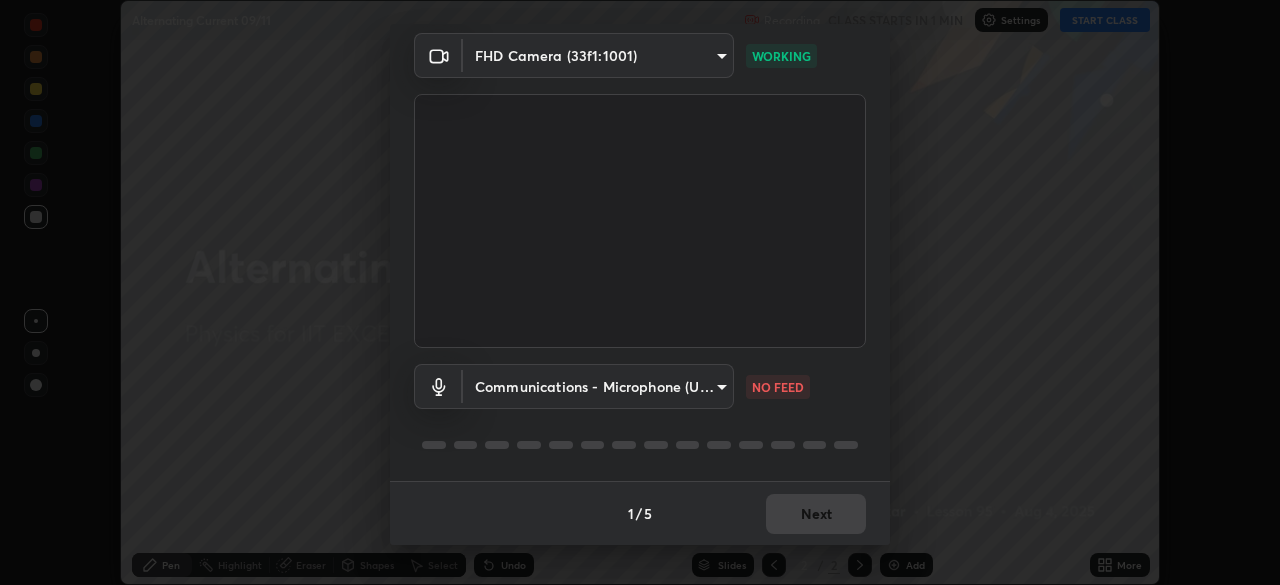 click on "Erase all Alternating Current 09/11 Recording CLASS STARTS IN 1 MIN Settings START CLASS Setting up your live class Alternating Current 09/11 • L95 of Physics for IIT EXCEL OLD-2 2026 [FIRST] [LAST] Pen Highlight Eraser Shapes Select Undo Slides 2 / 2 Add More No doubts shared Encourage your learners to ask a doubt for better clarity Report an issue Reason for reporting Buffering Chat not working Audio - Video sync issue Educator video quality low ​ Attach an image Report Media settings FHD Camera (33f1:1001) a2c9e0304fea7a197325265949ed38064ec23766b16e4a4df4757bcf8ee53c87 WORKING Communications - Microphone (USB PnP Sound Device) communications NO FEED 1 / 5 Next" at bounding box center [640, 292] 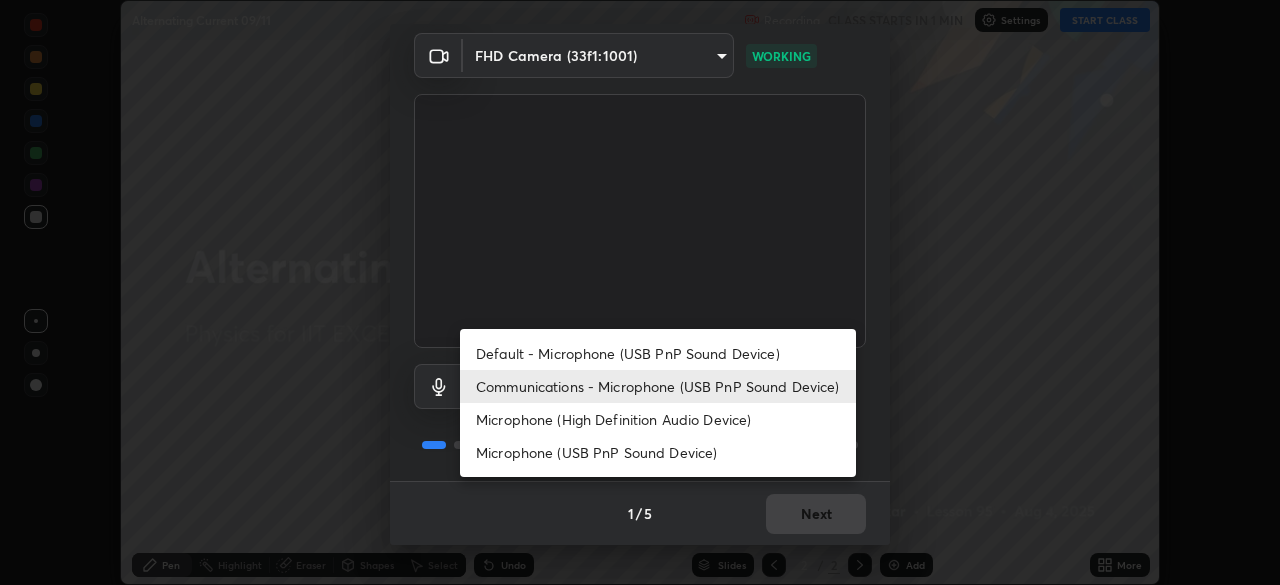 click on "Default - Microphone (USB PnP Sound Device)" at bounding box center [658, 353] 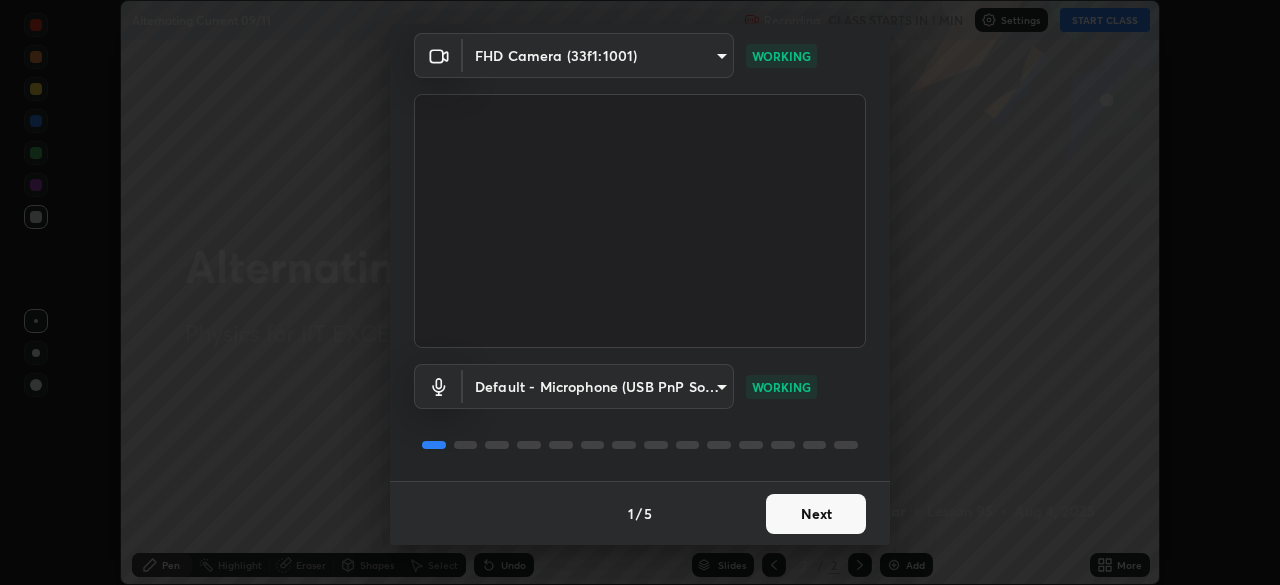 click on "Next" at bounding box center [816, 514] 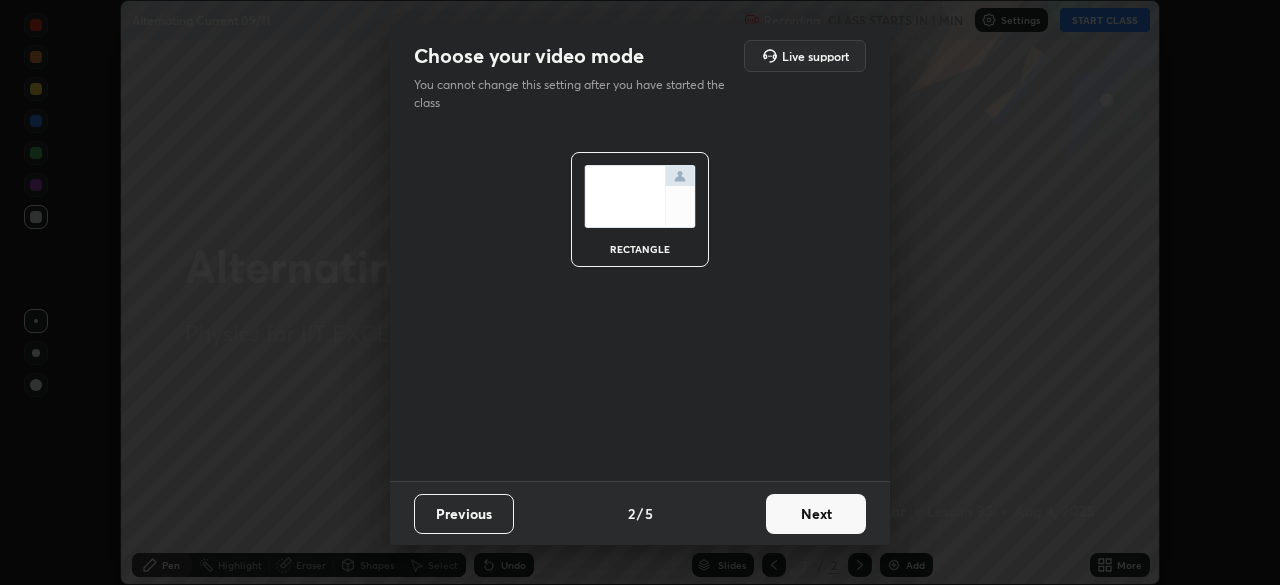 click on "Next" at bounding box center [816, 514] 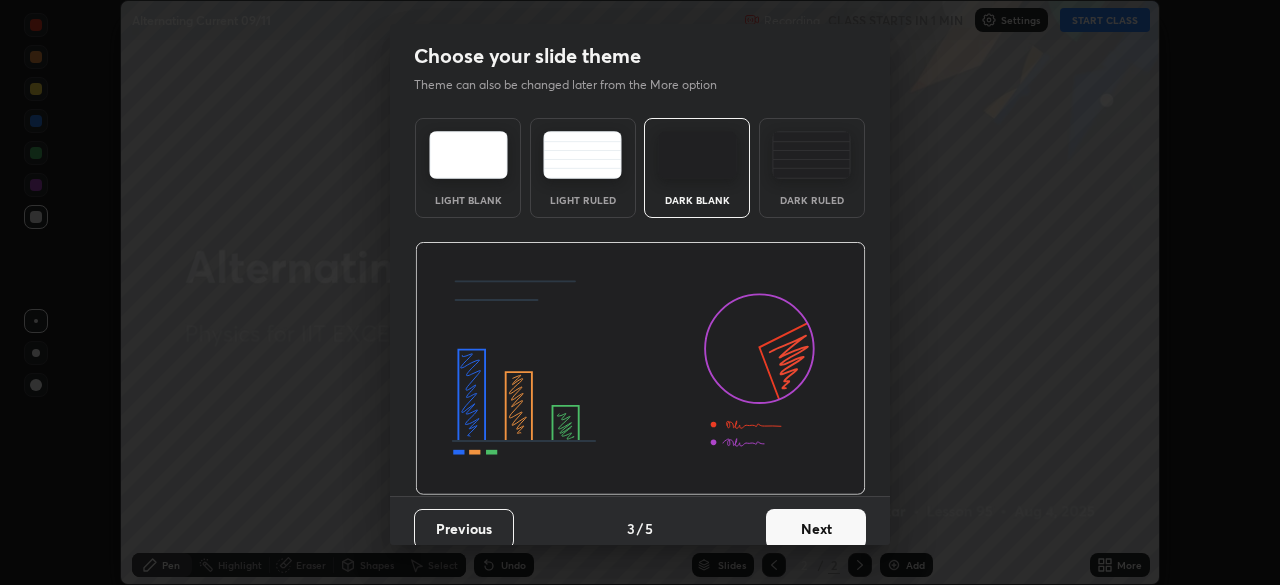 click on "Next" at bounding box center [816, 529] 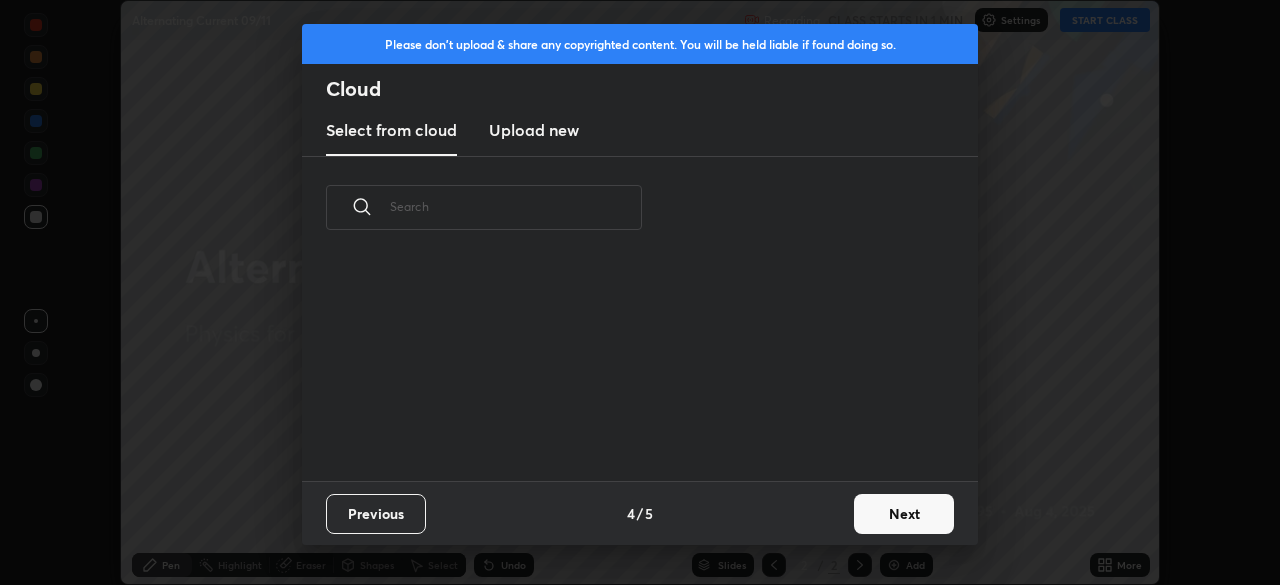 click on "Next" at bounding box center (904, 514) 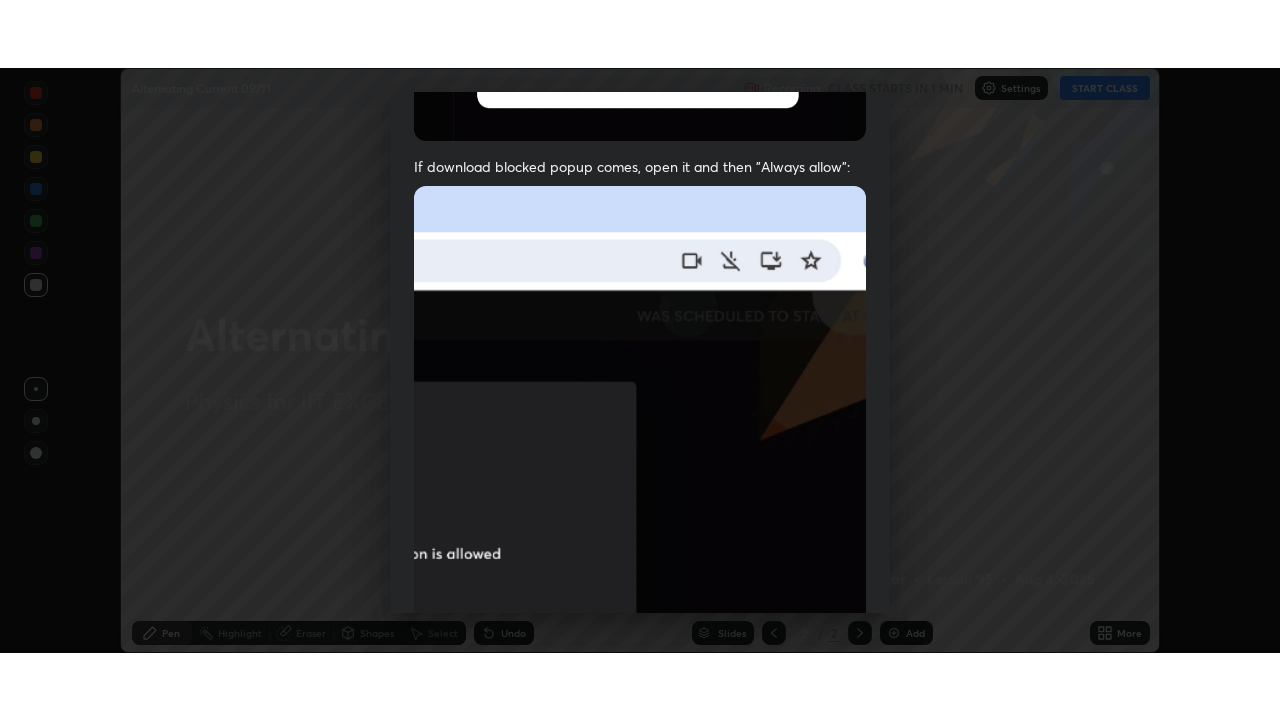 scroll, scrollTop: 479, scrollLeft: 0, axis: vertical 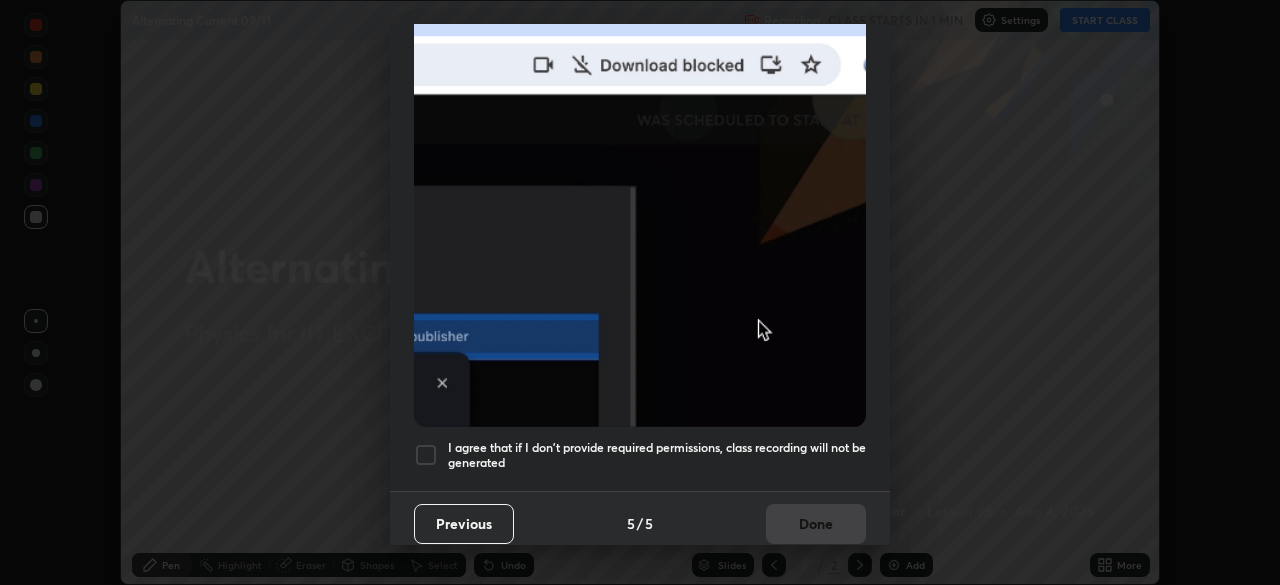 click at bounding box center (426, 455) 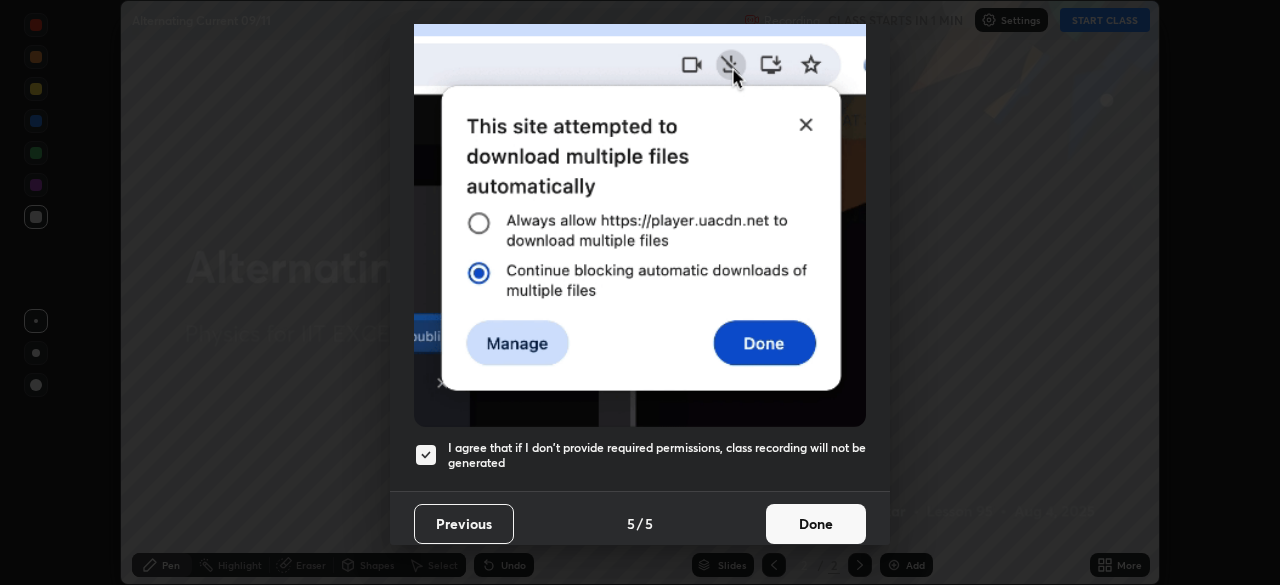 click on "Done" at bounding box center (816, 524) 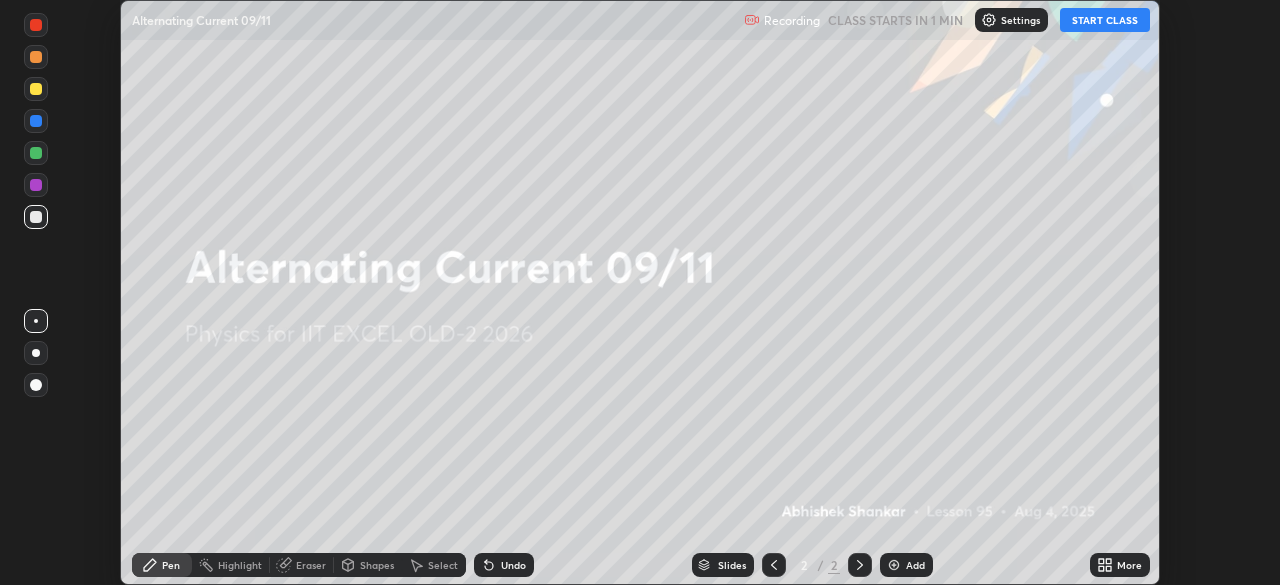 click on "More" at bounding box center (1129, 565) 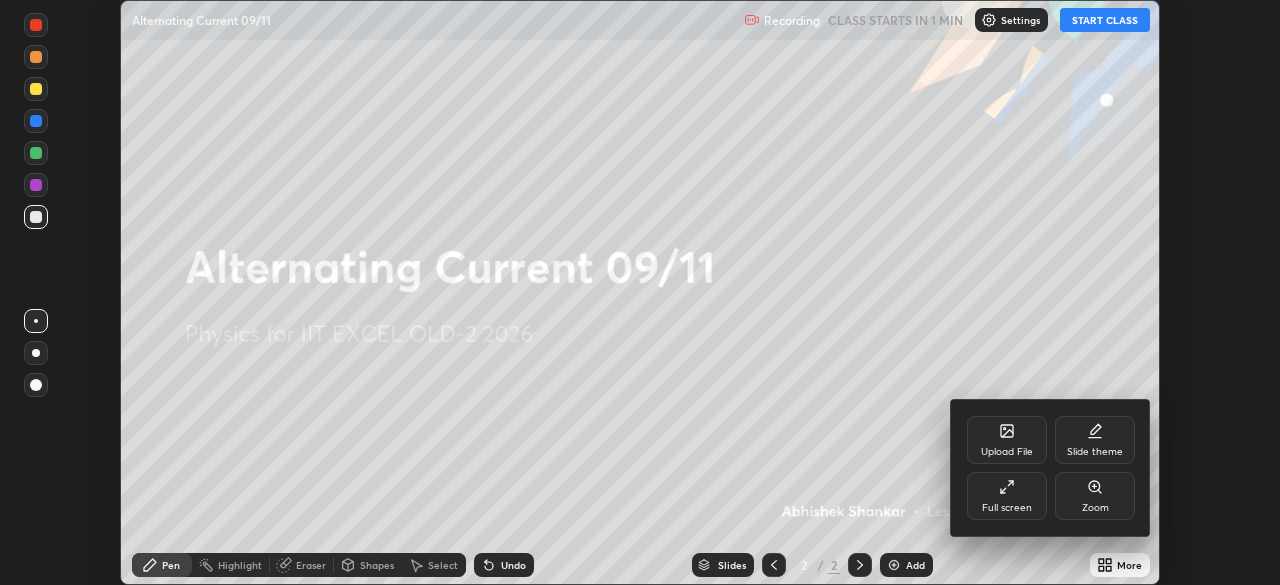 click on "Full screen" at bounding box center (1007, 496) 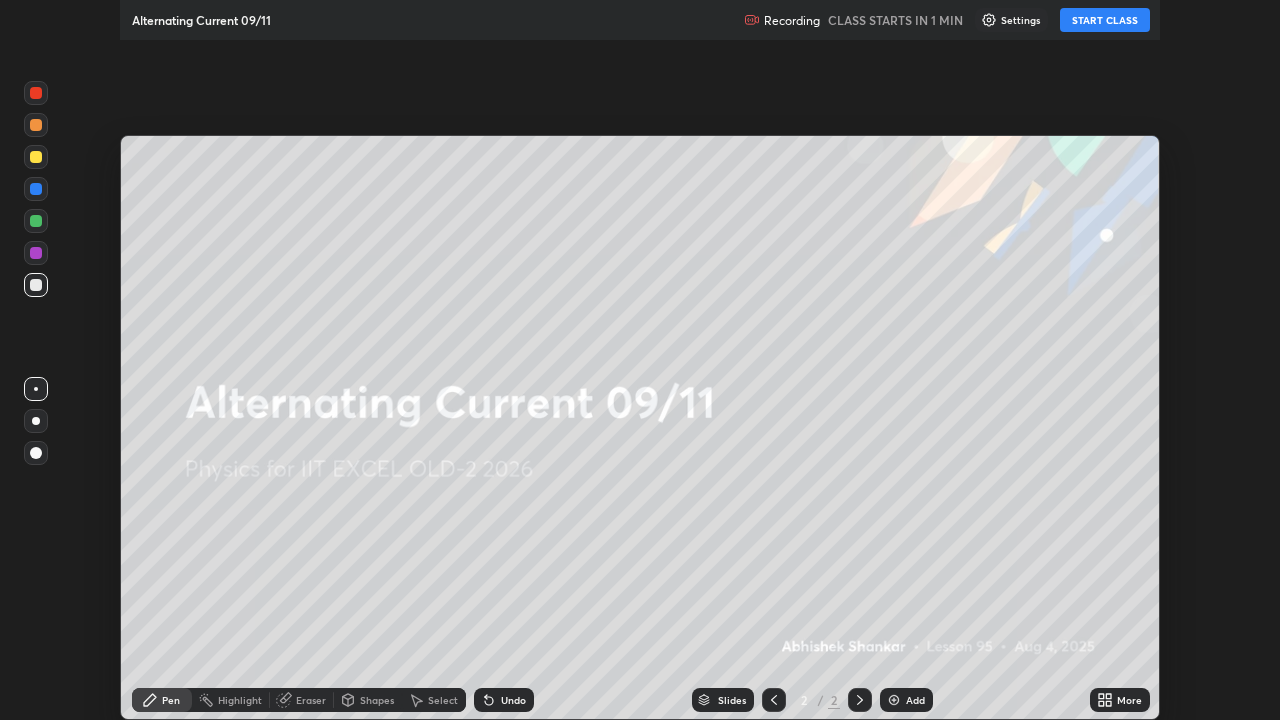 scroll, scrollTop: 99280, scrollLeft: 98720, axis: both 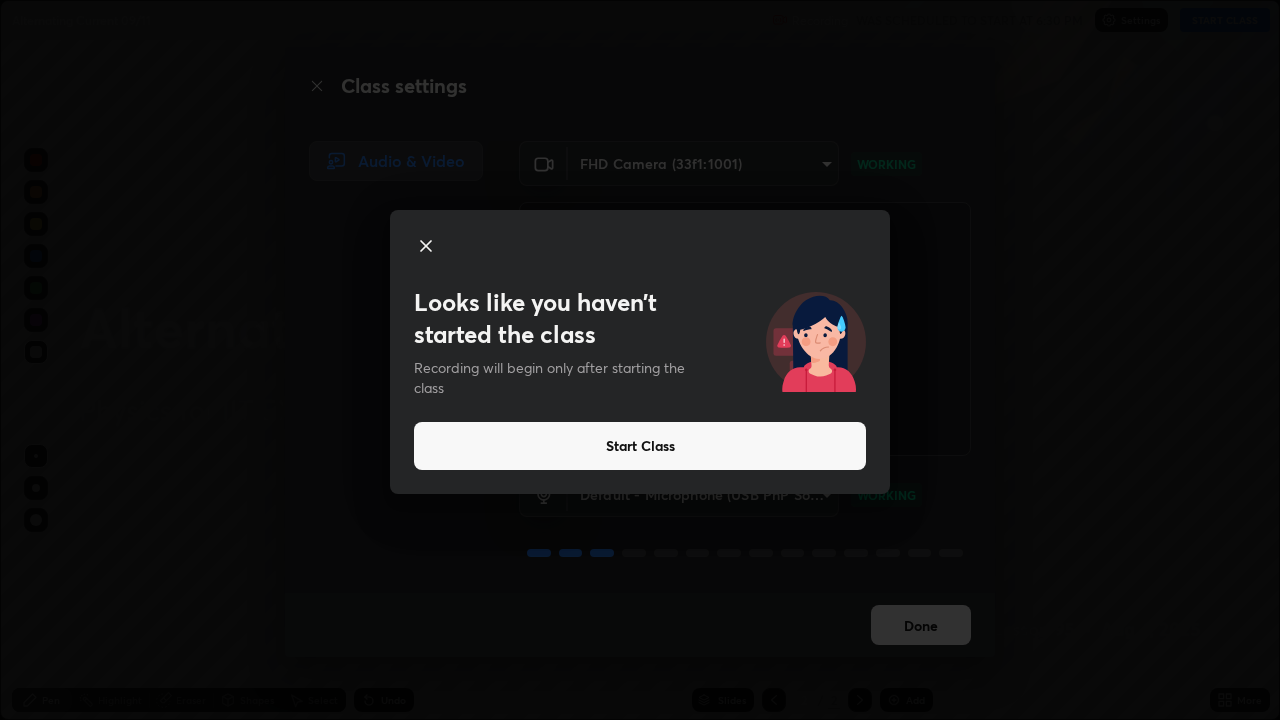 click on "Start Class" at bounding box center (640, 446) 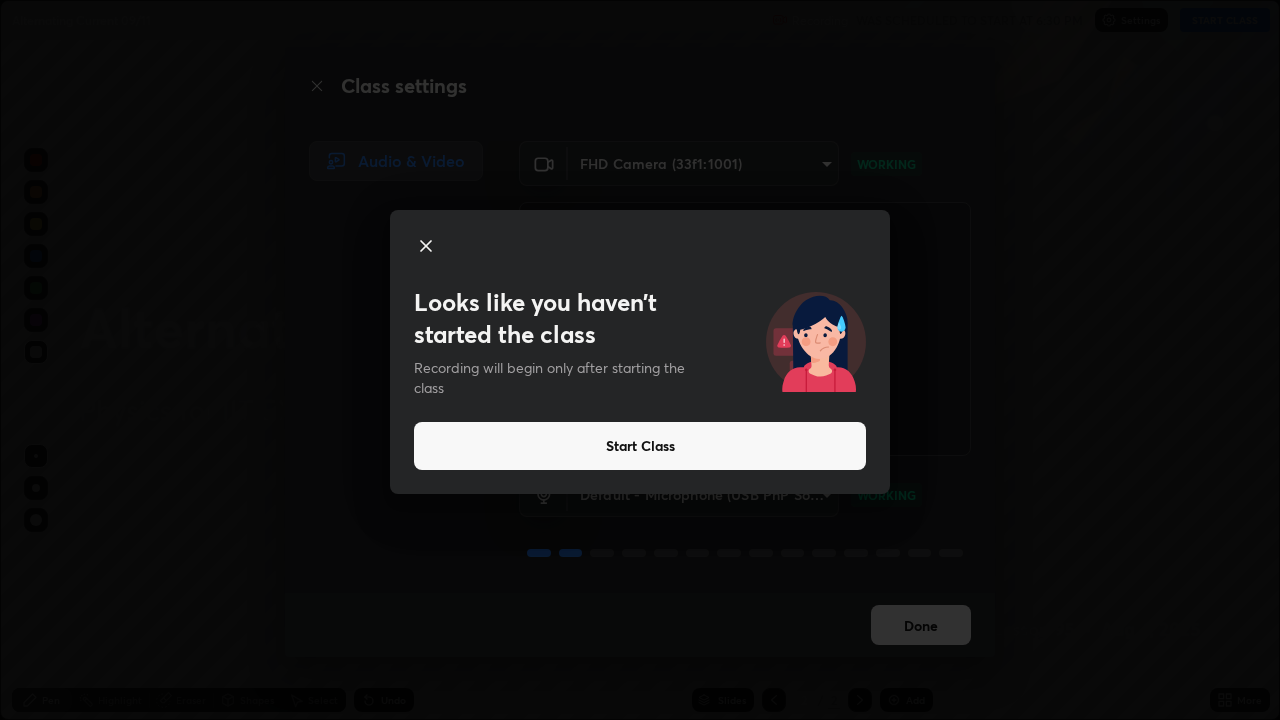 click on "Start Class" at bounding box center [640, 446] 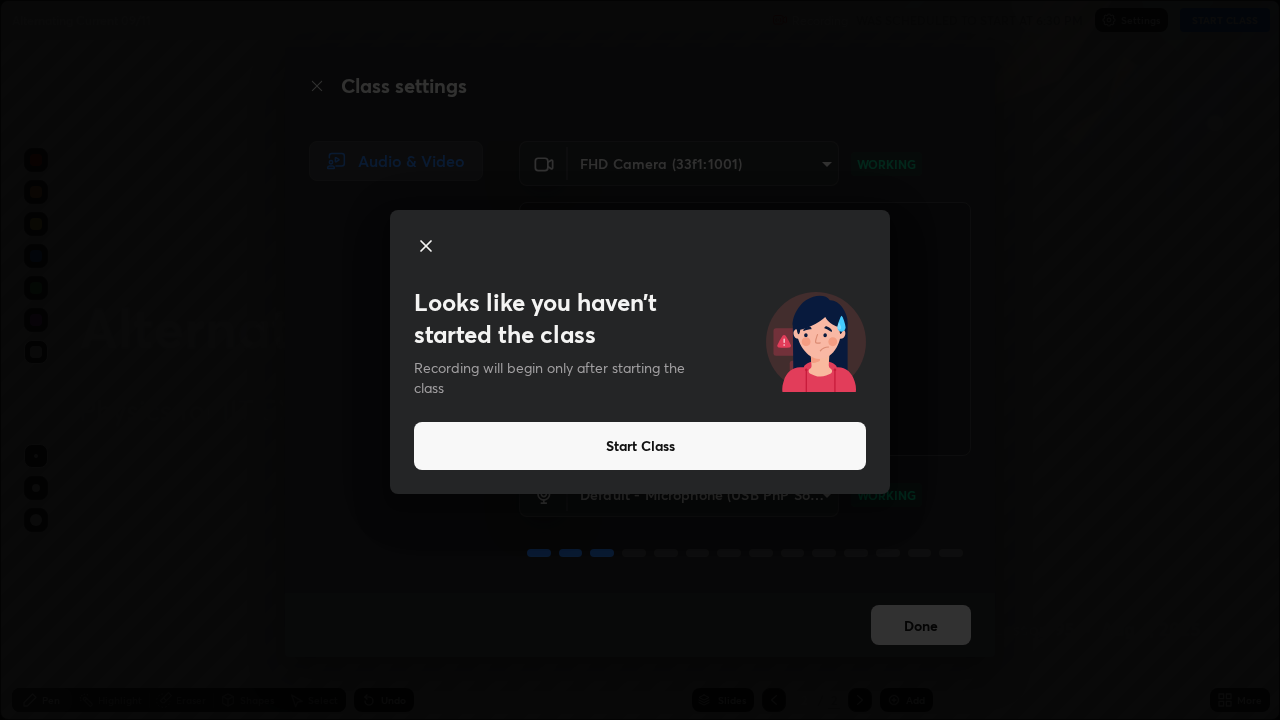 click on "Start Class" at bounding box center [640, 446] 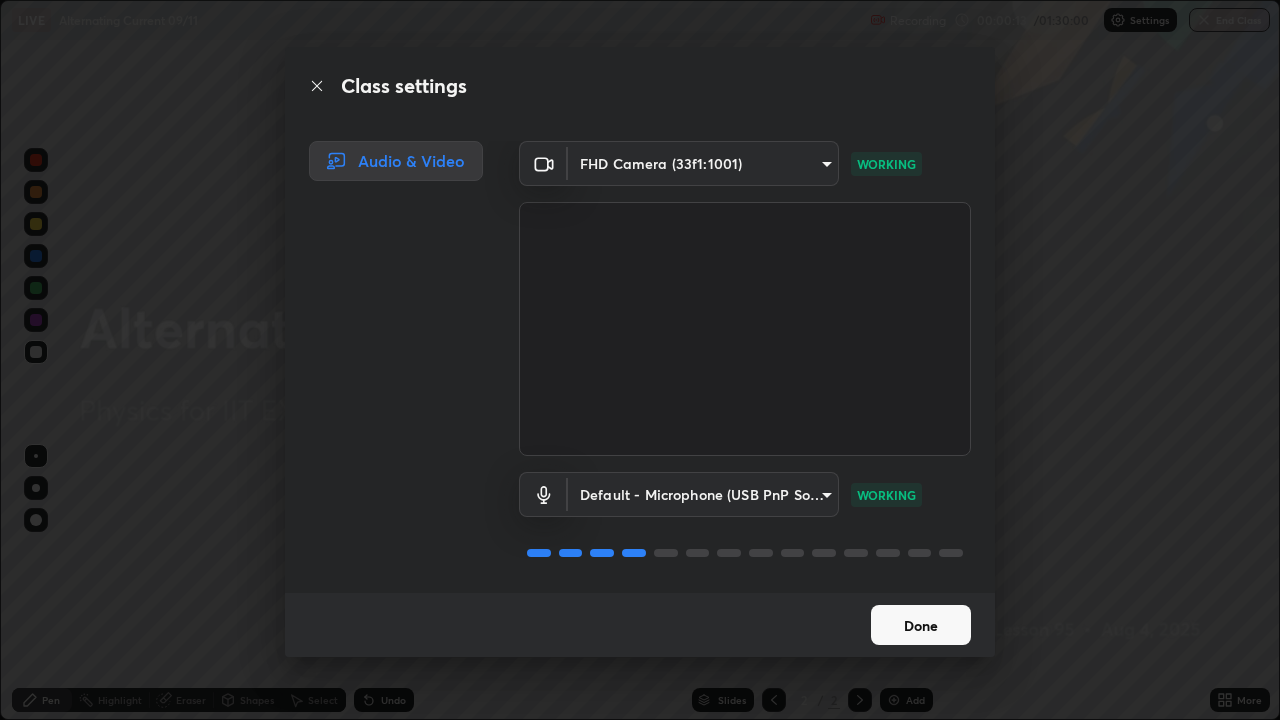 click on "Done" at bounding box center [921, 625] 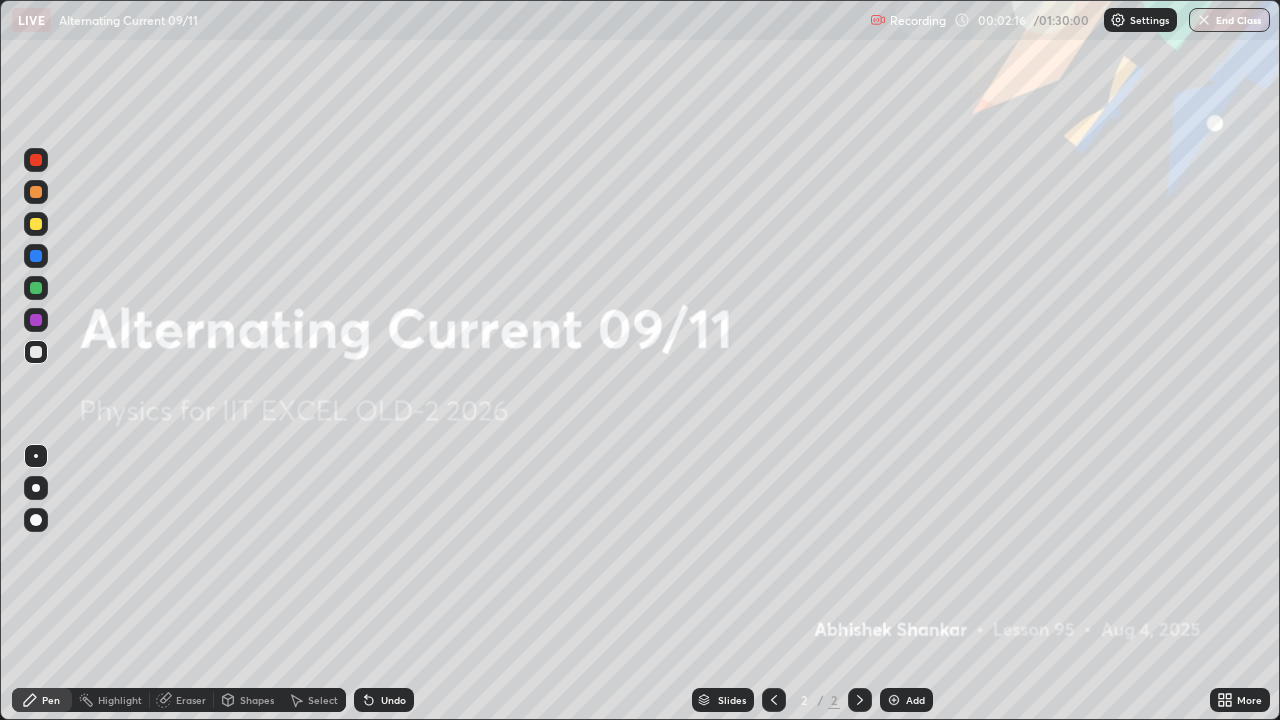 click on "Add" at bounding box center (906, 700) 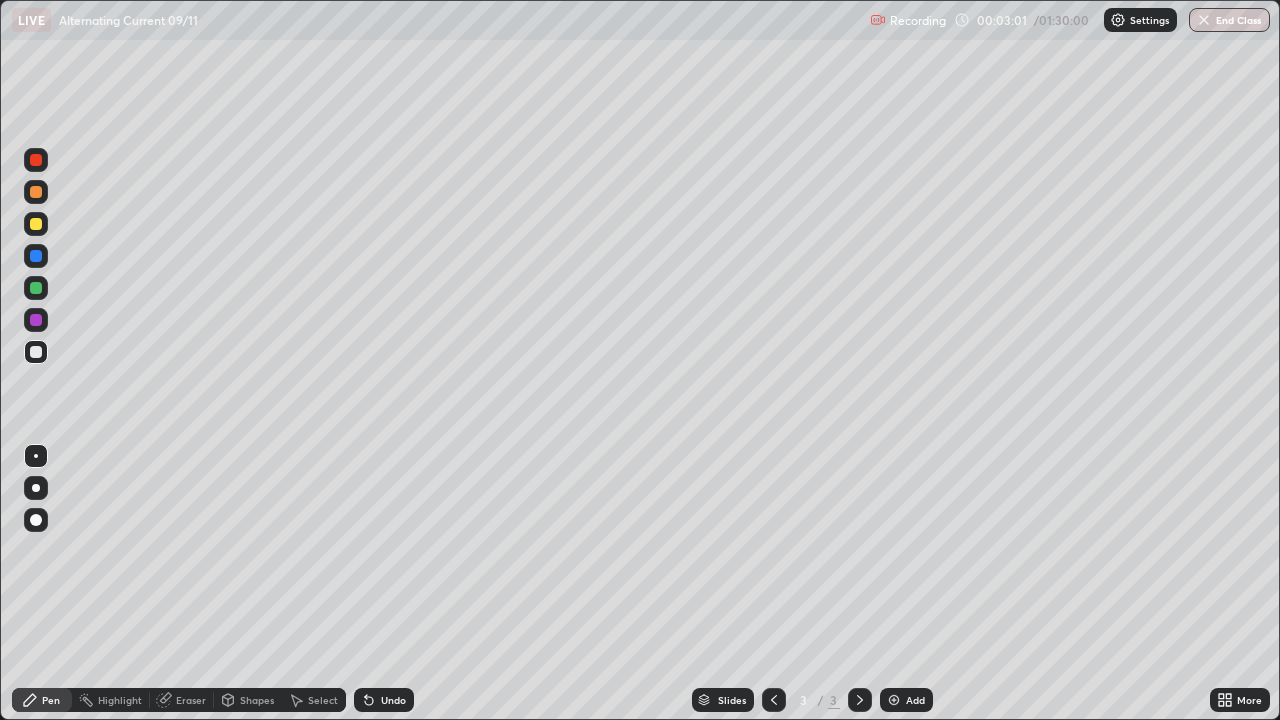 click at bounding box center (36, 224) 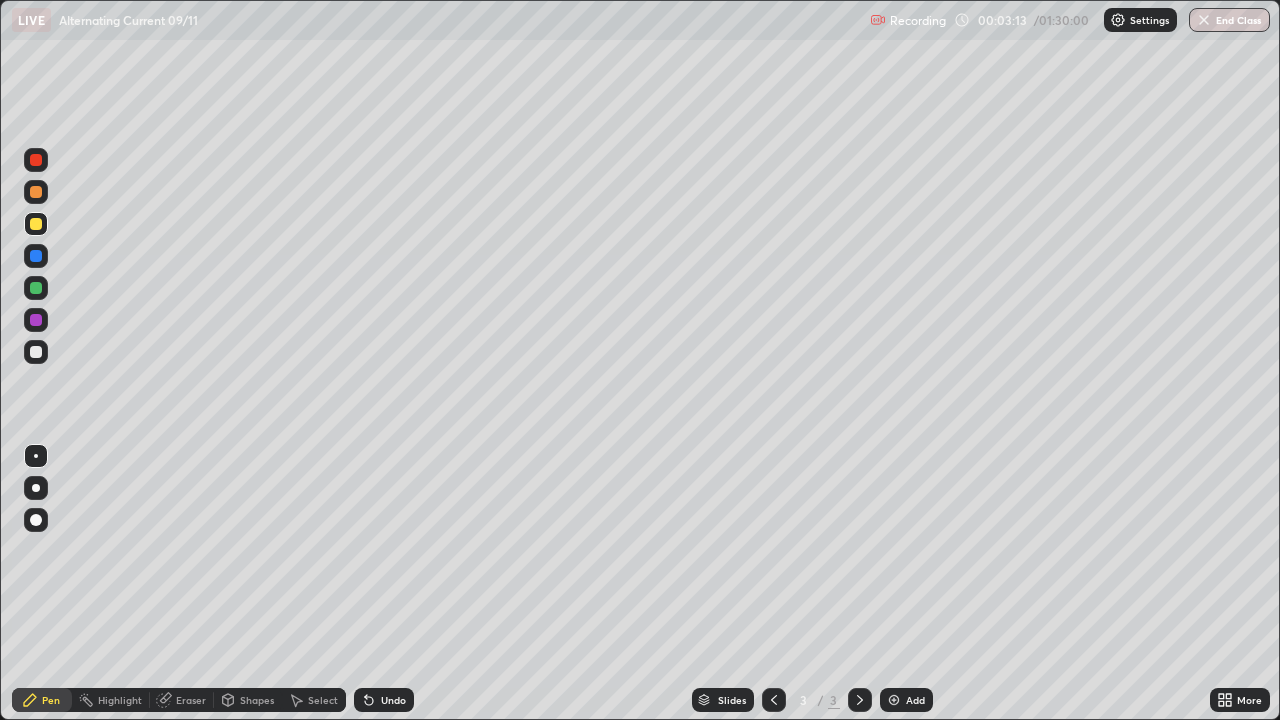 click at bounding box center [36, 352] 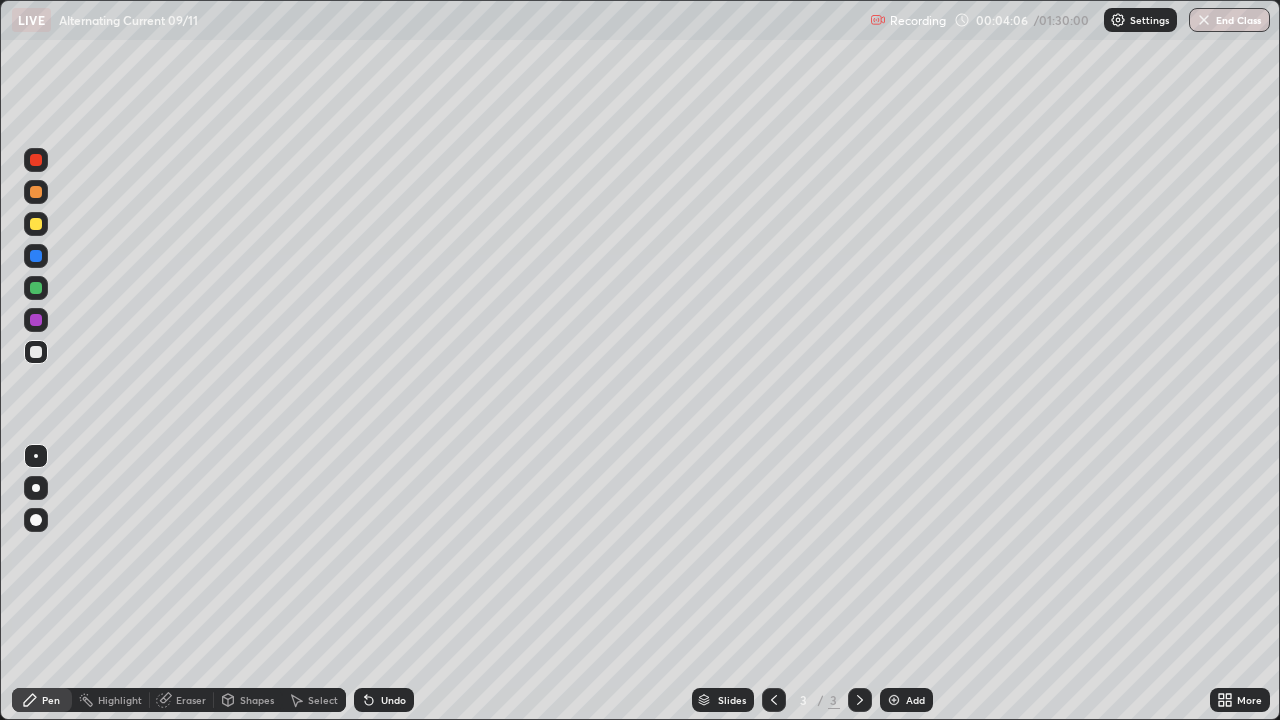 click on "Shapes" at bounding box center [257, 700] 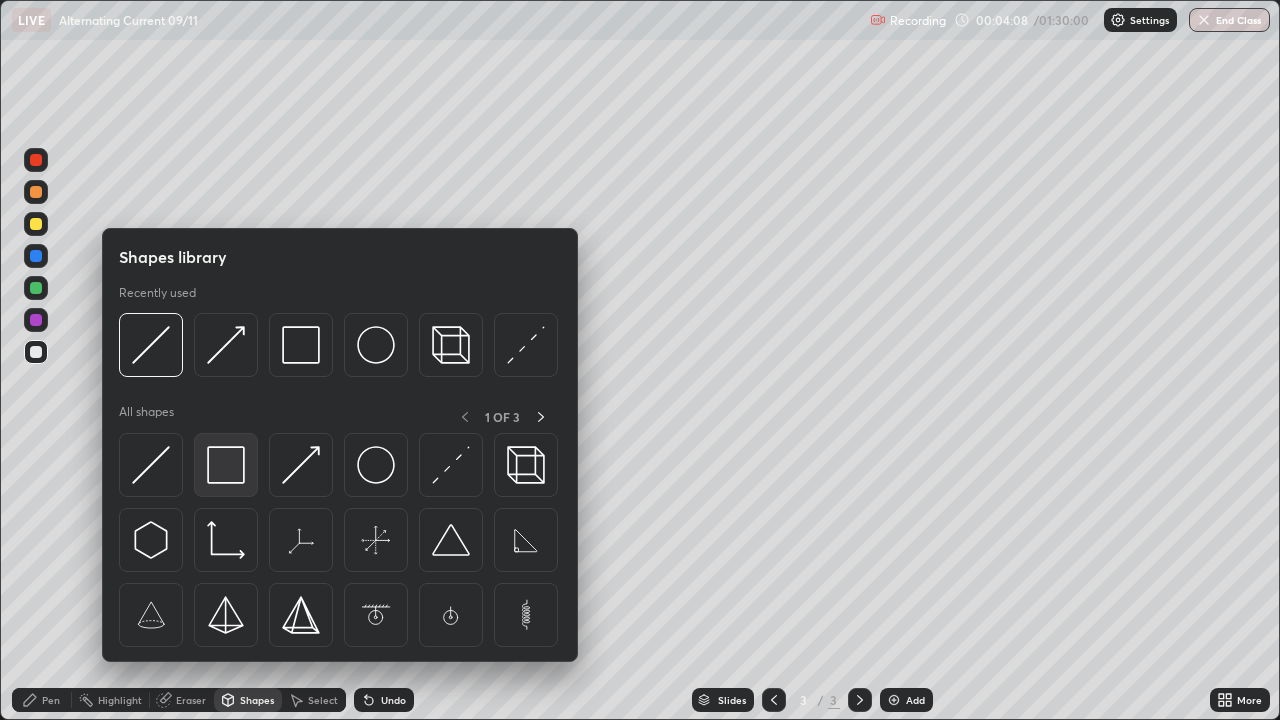 click at bounding box center [226, 465] 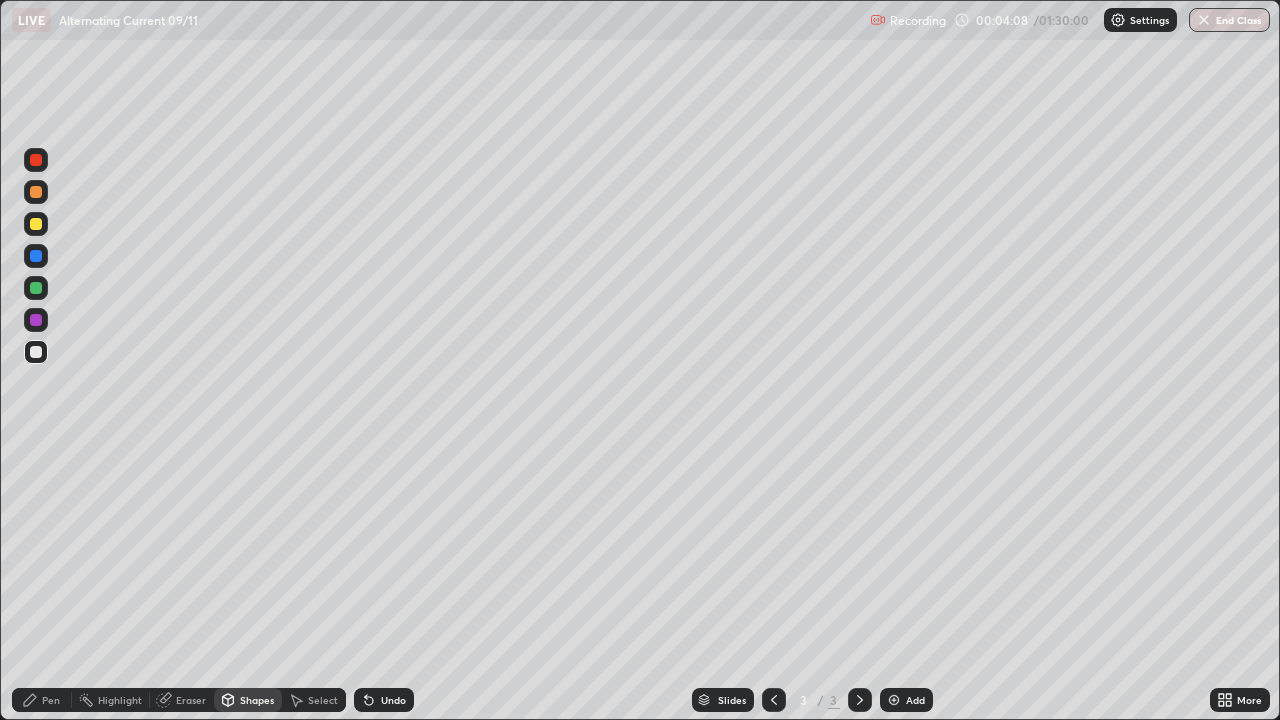 click at bounding box center [36, 224] 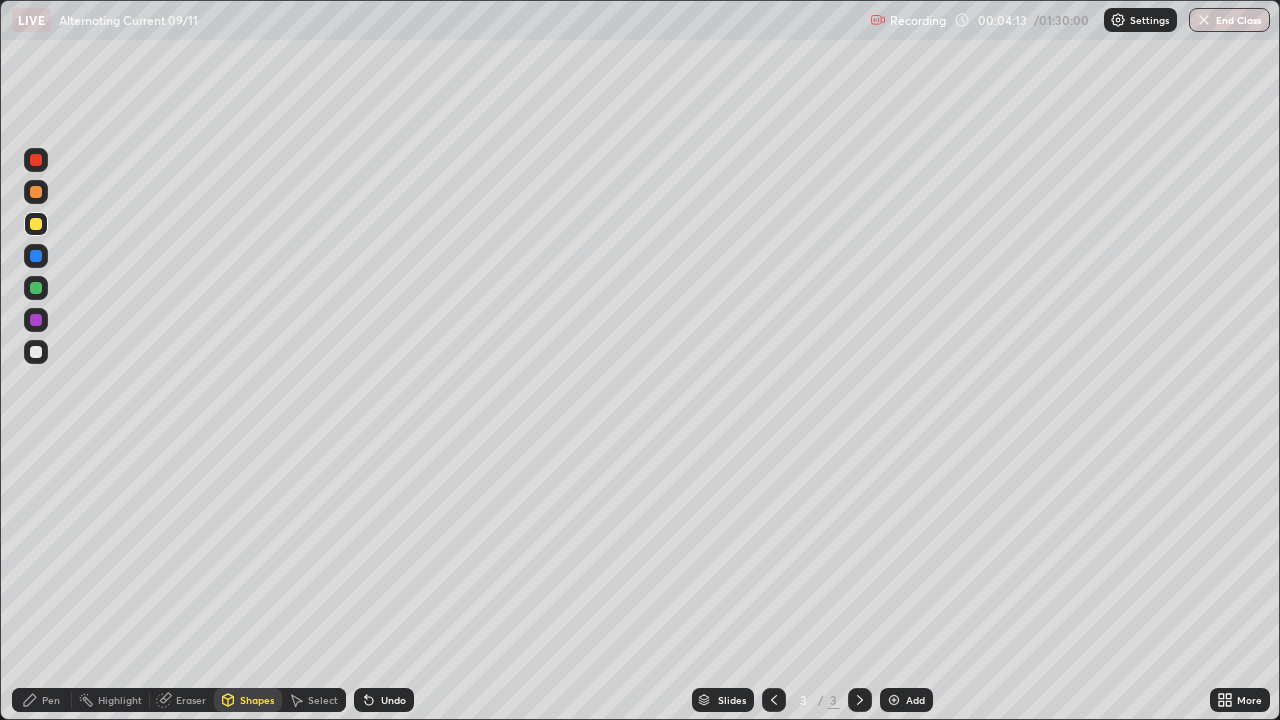 click on "Select" at bounding box center [323, 700] 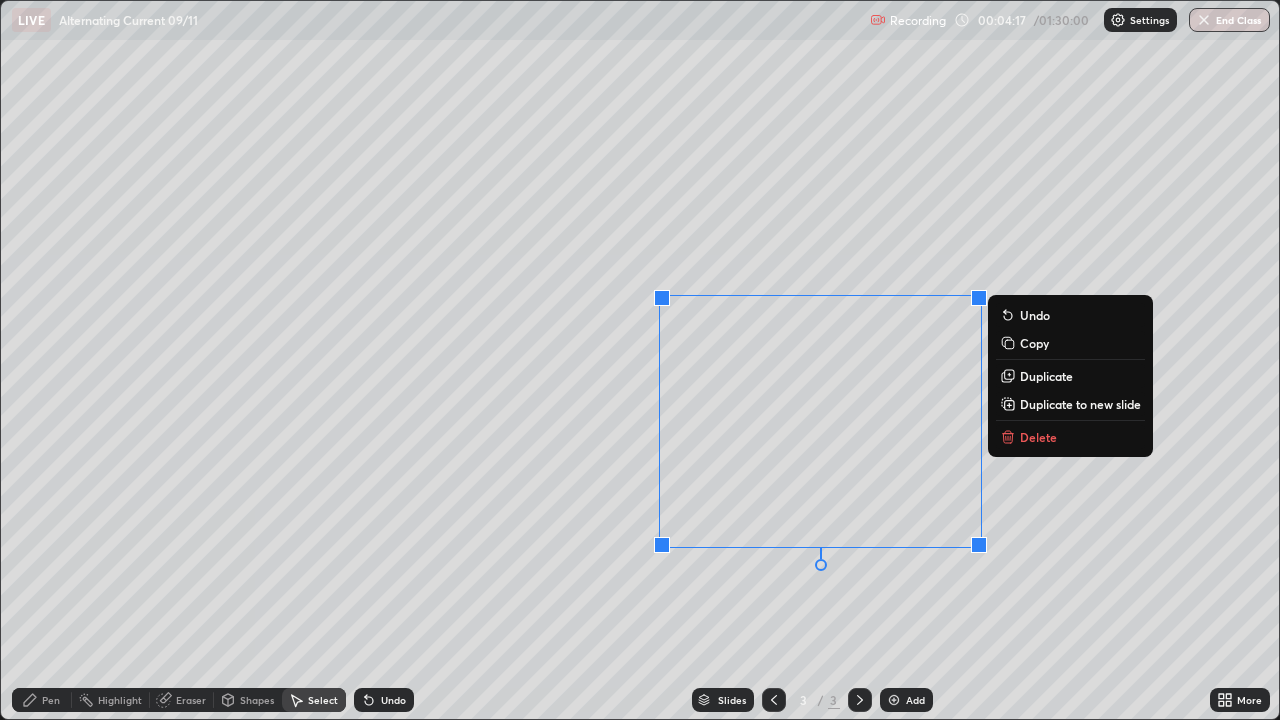 click on "Shapes" at bounding box center (257, 700) 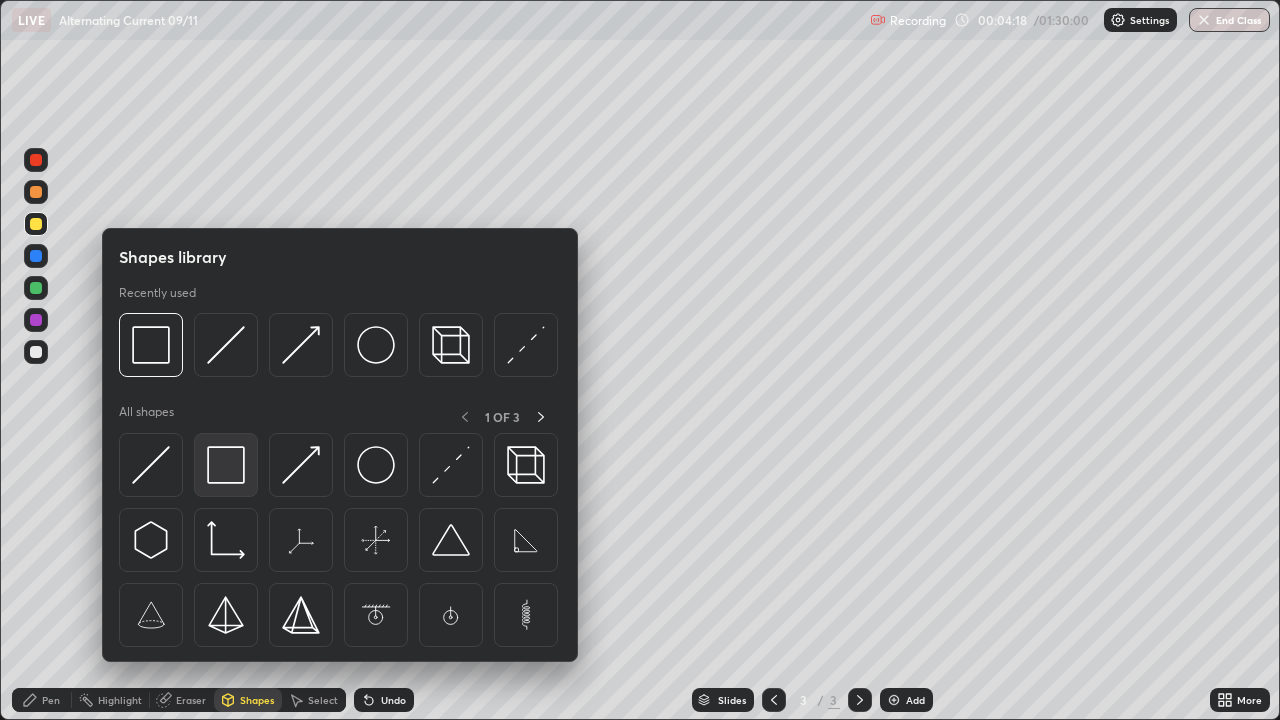 click at bounding box center (226, 465) 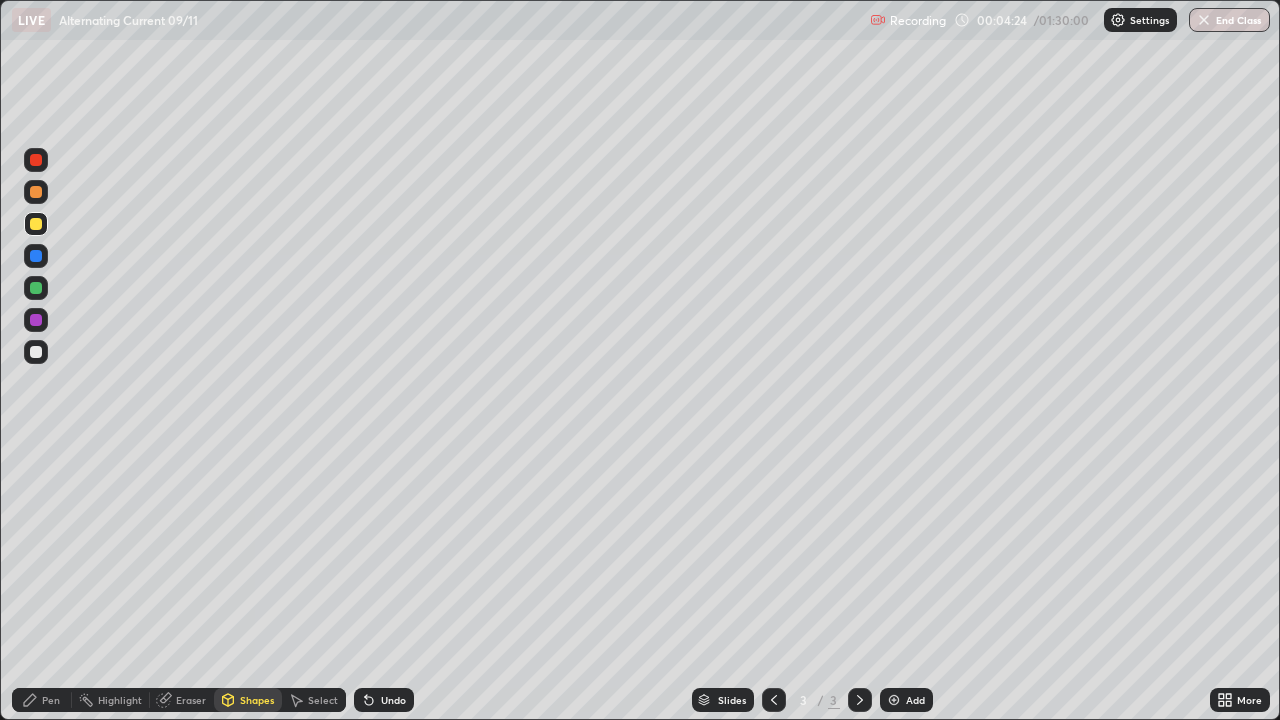 click on "Pen" at bounding box center (51, 700) 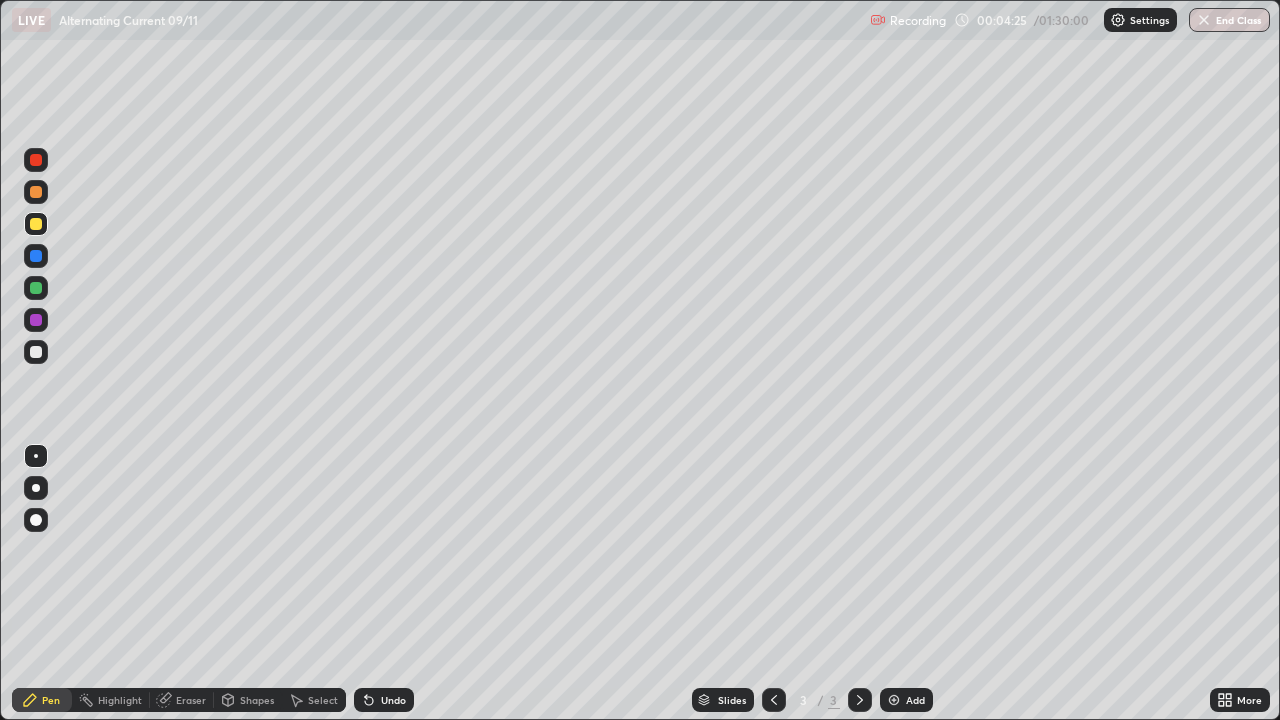 click at bounding box center [36, 352] 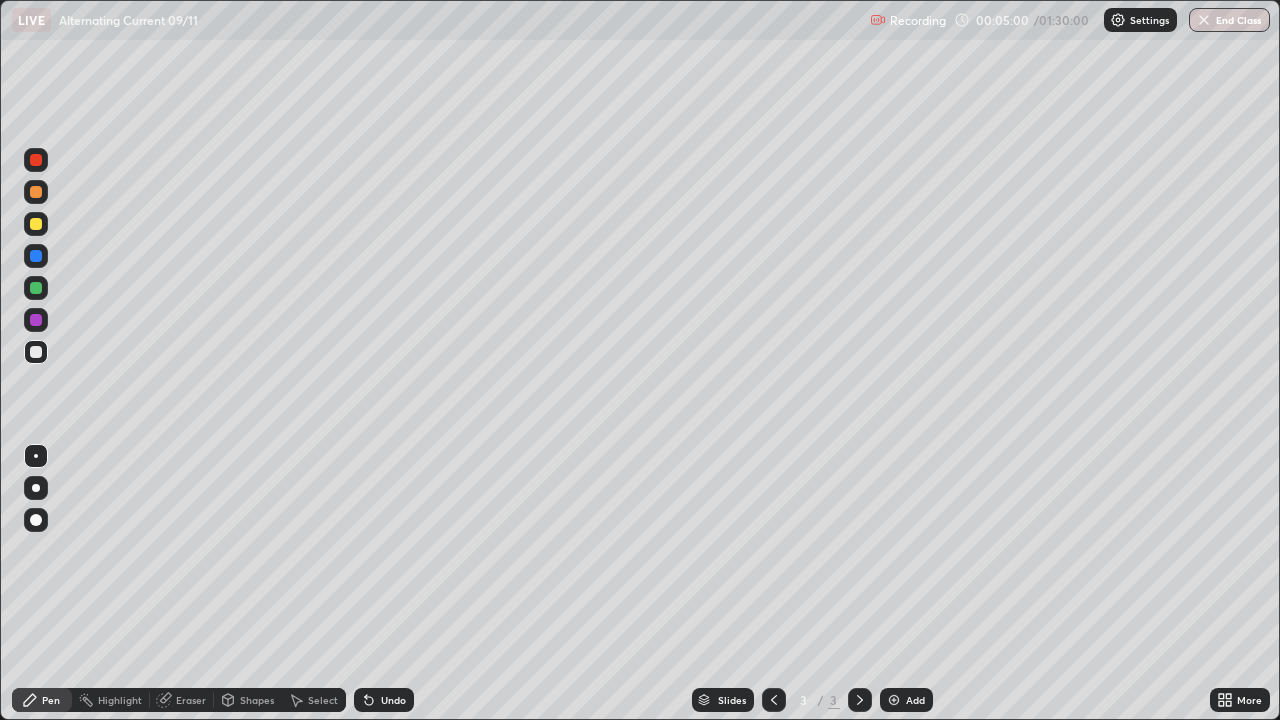 click at bounding box center [36, 224] 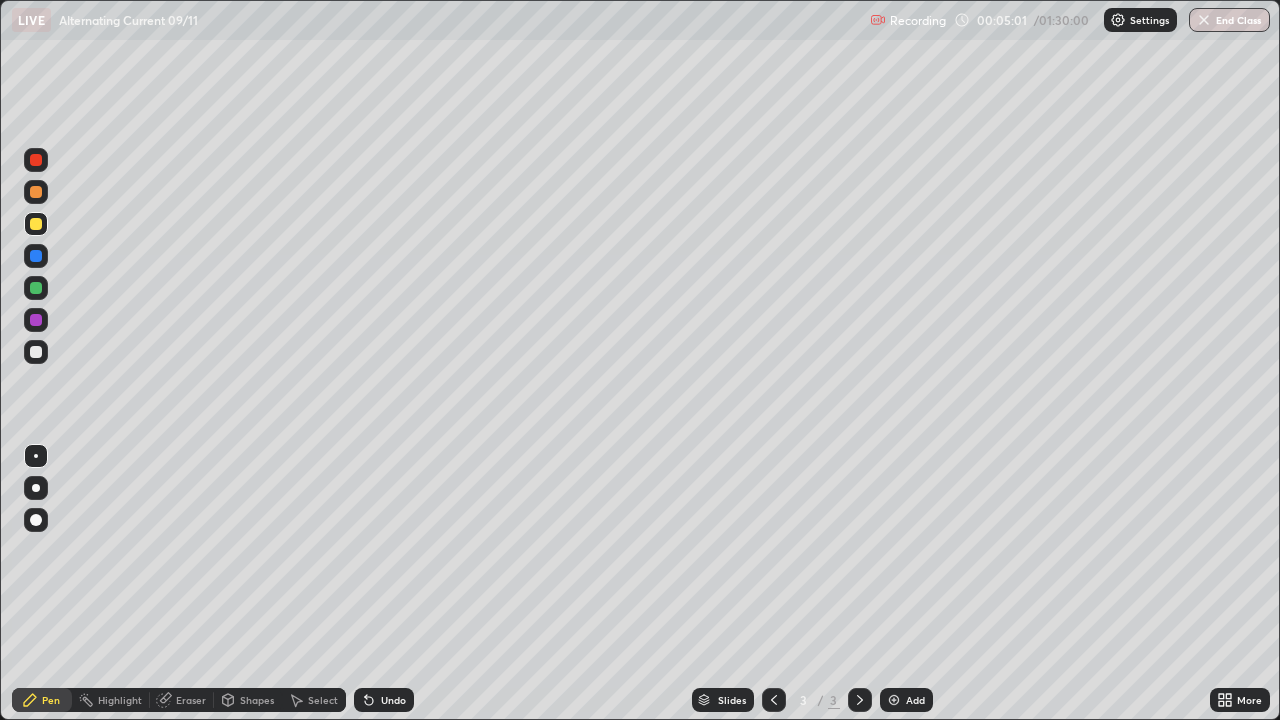 click at bounding box center [36, 288] 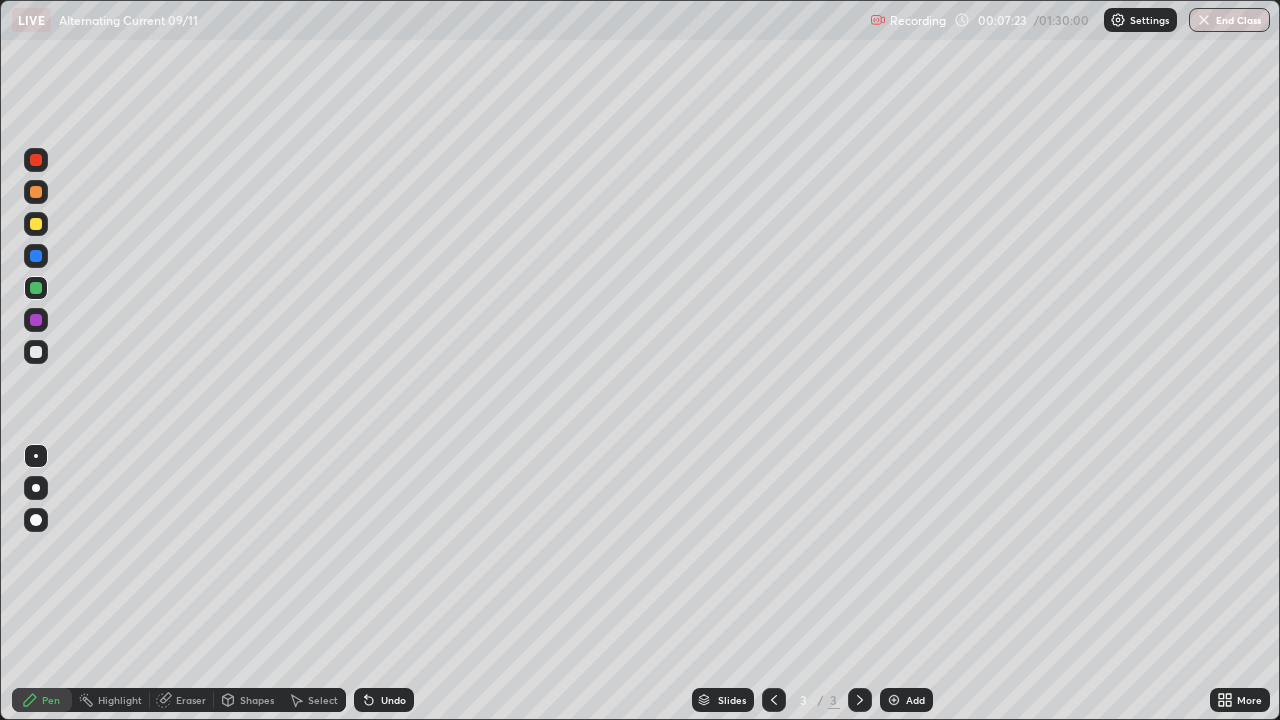 click at bounding box center [36, 352] 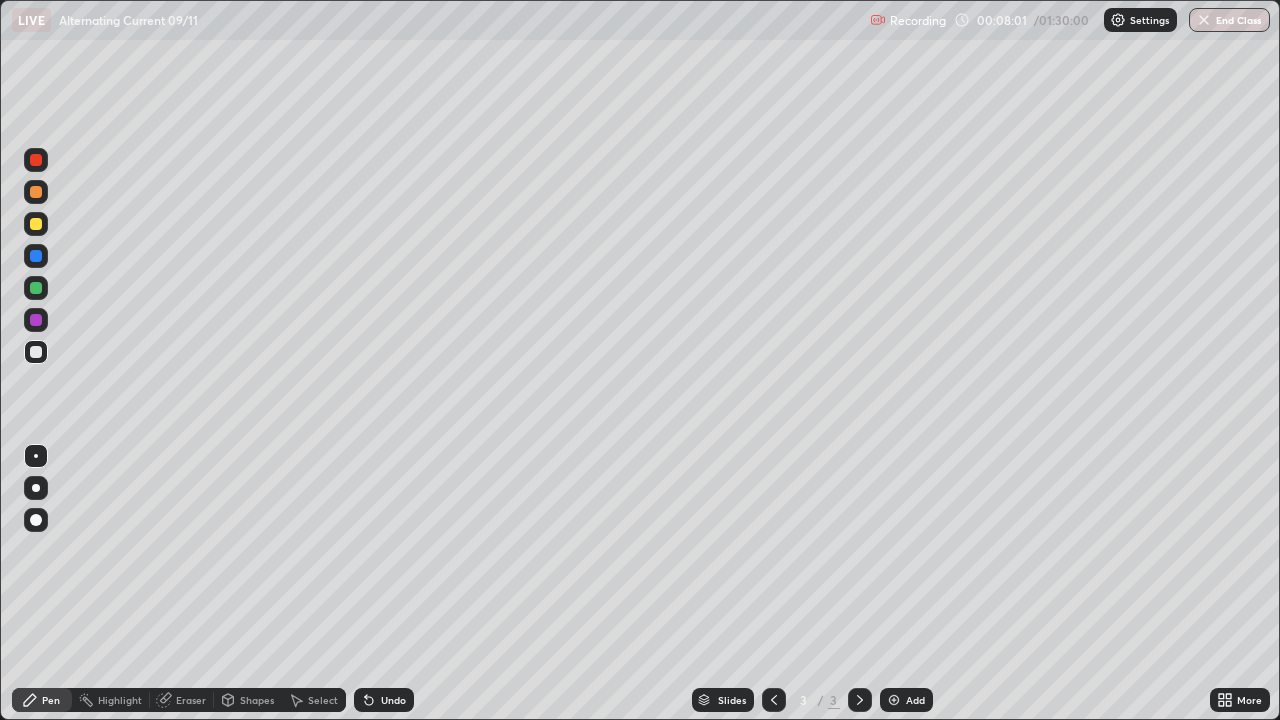 click at bounding box center [36, 352] 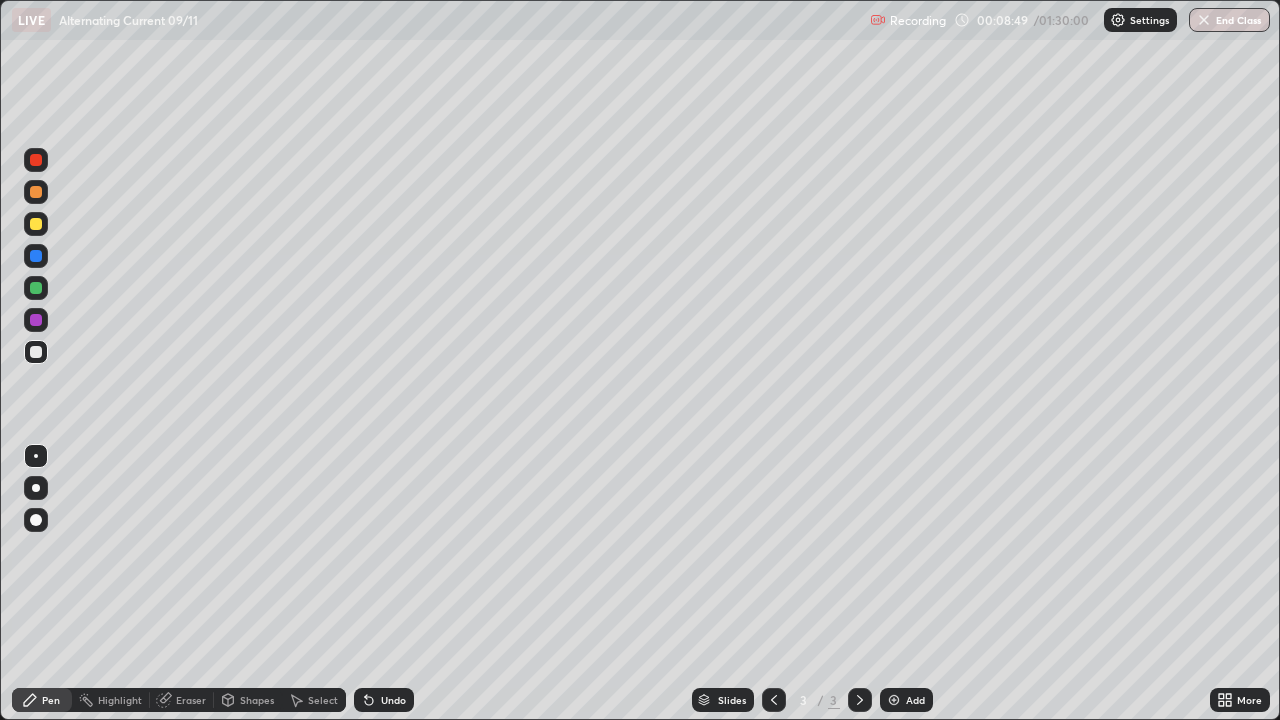 click on "Eraser" at bounding box center (191, 700) 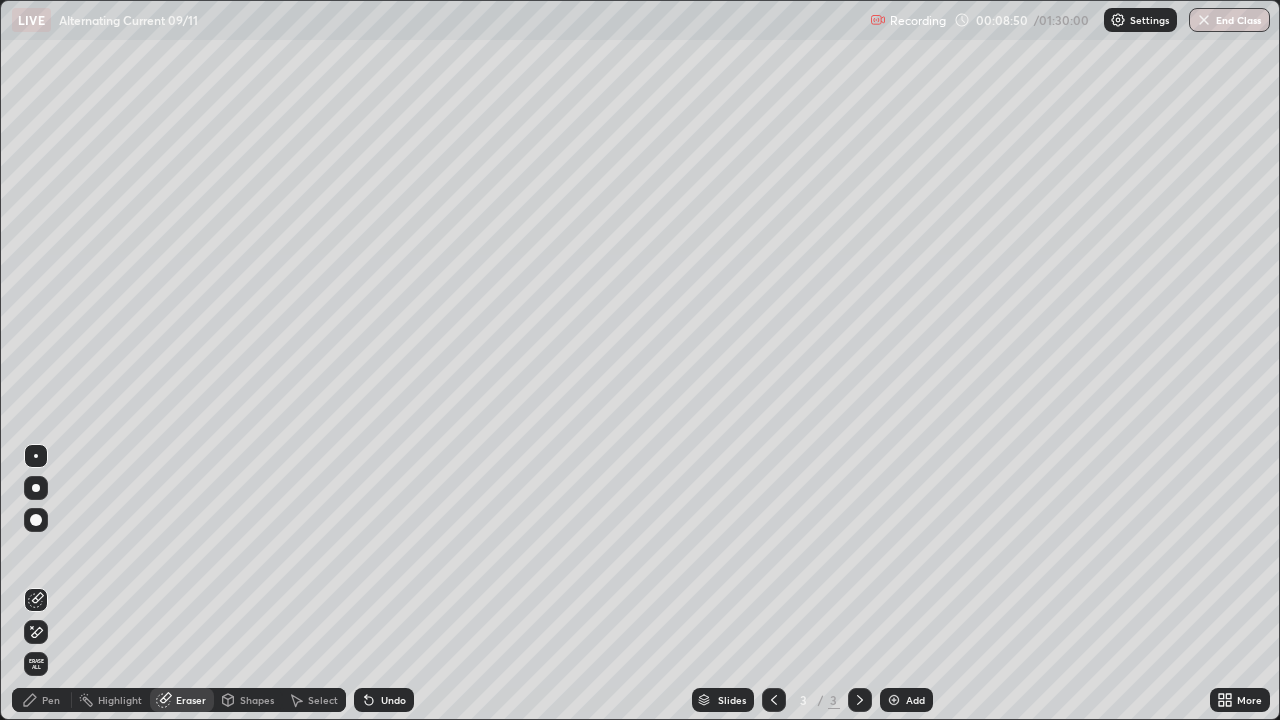 click on "Pen" at bounding box center [51, 700] 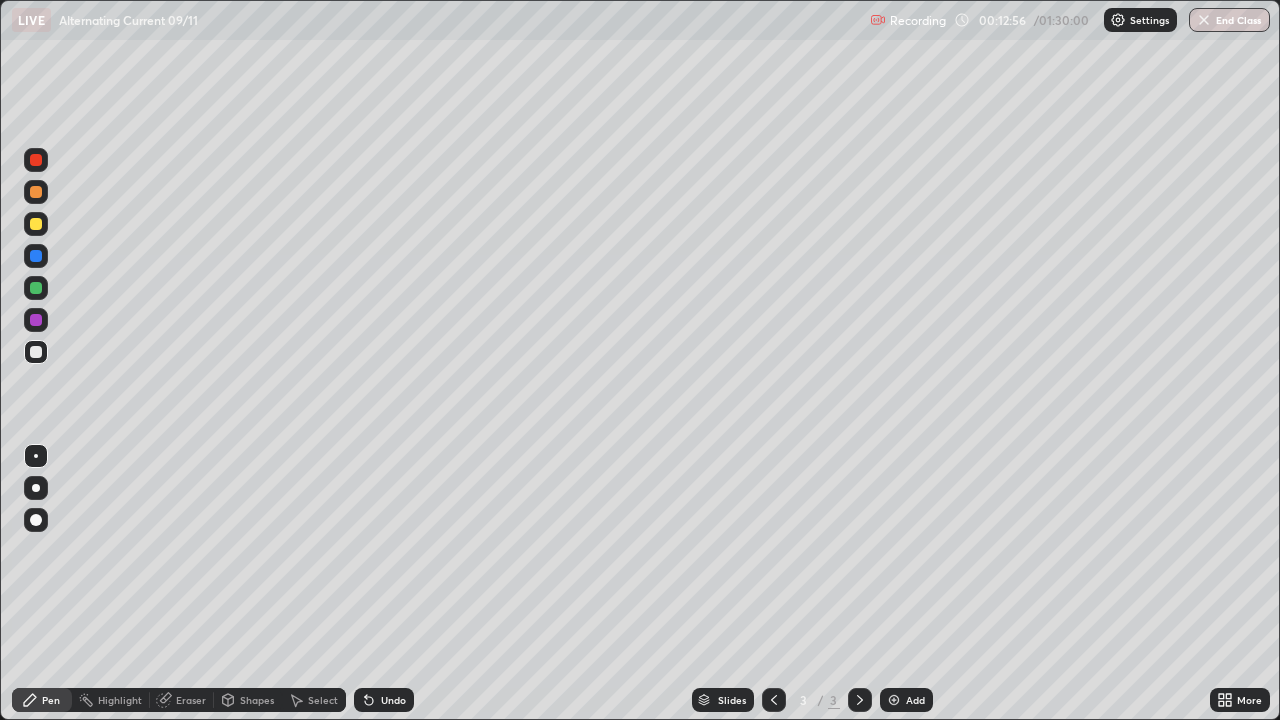 click on "Undo" at bounding box center [393, 700] 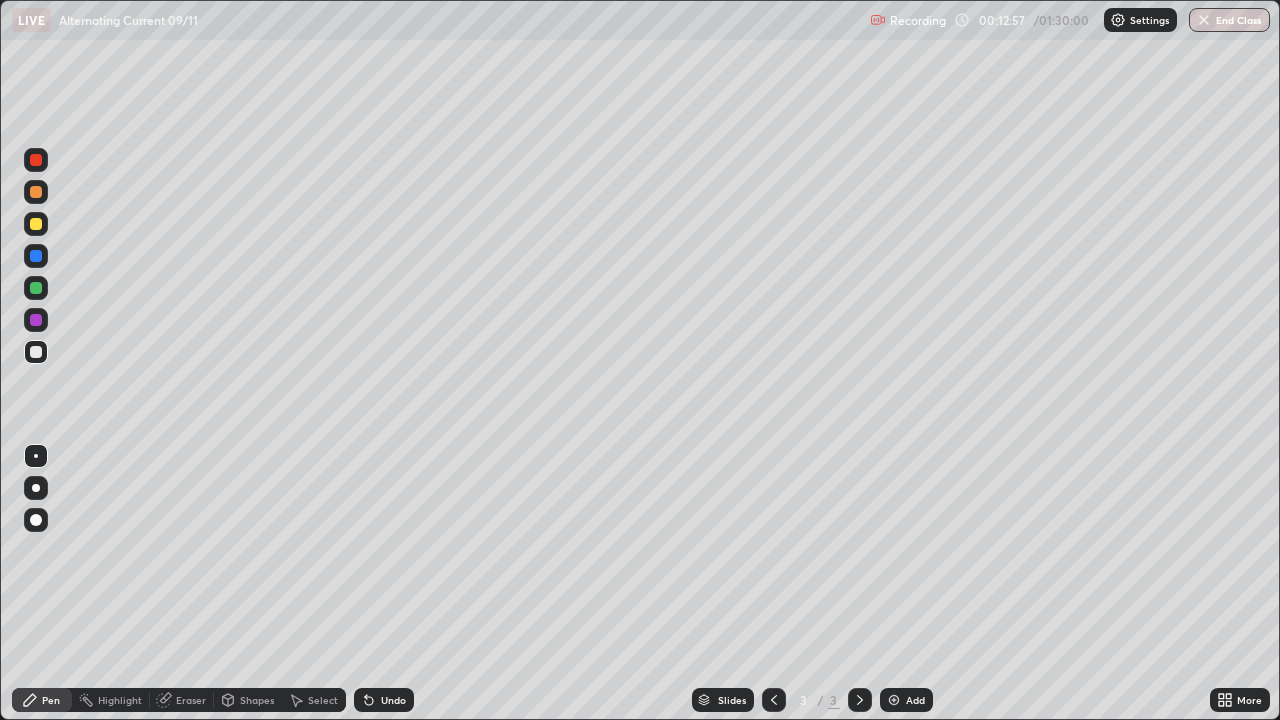click on "Undo" at bounding box center [393, 700] 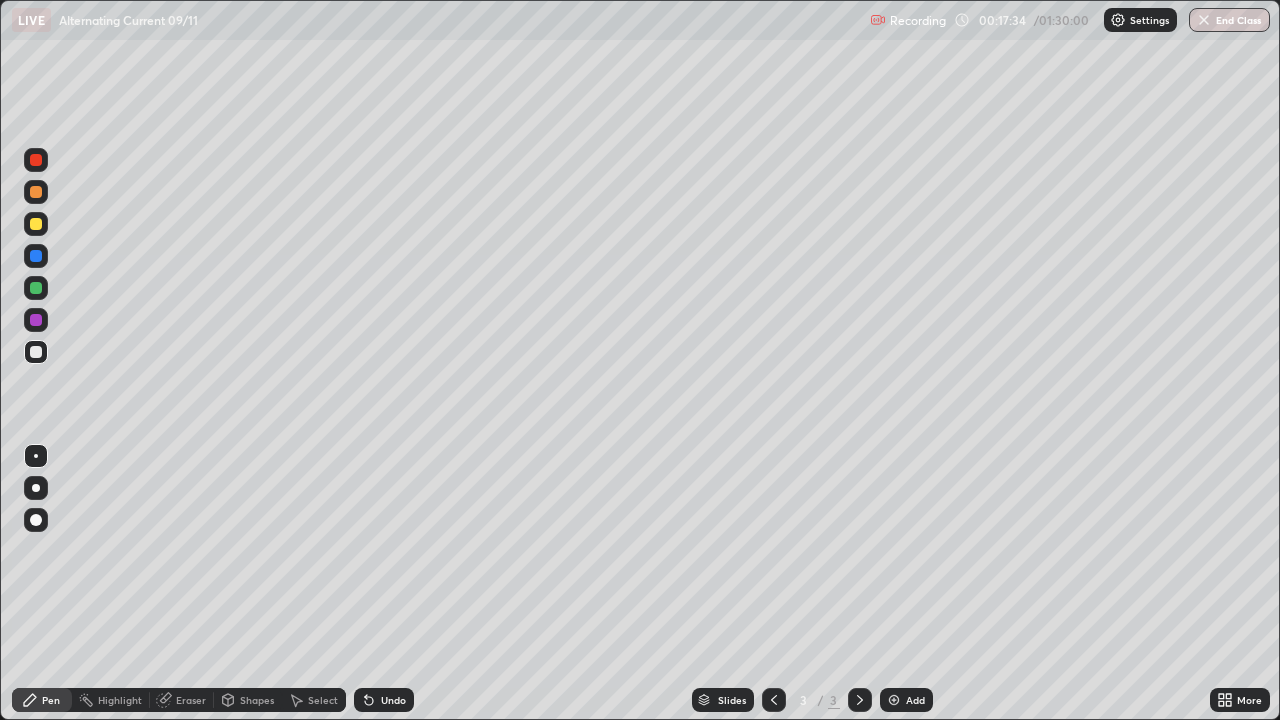 click on "Add" at bounding box center [915, 700] 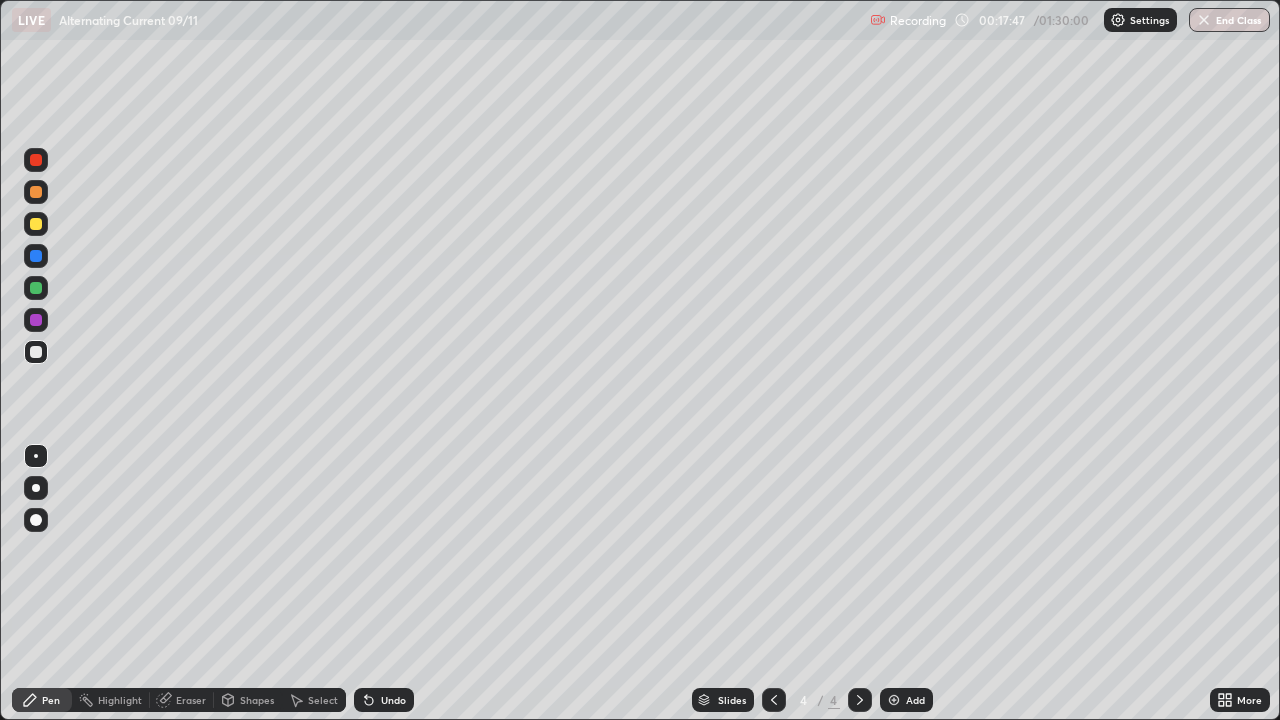 click at bounding box center [36, 352] 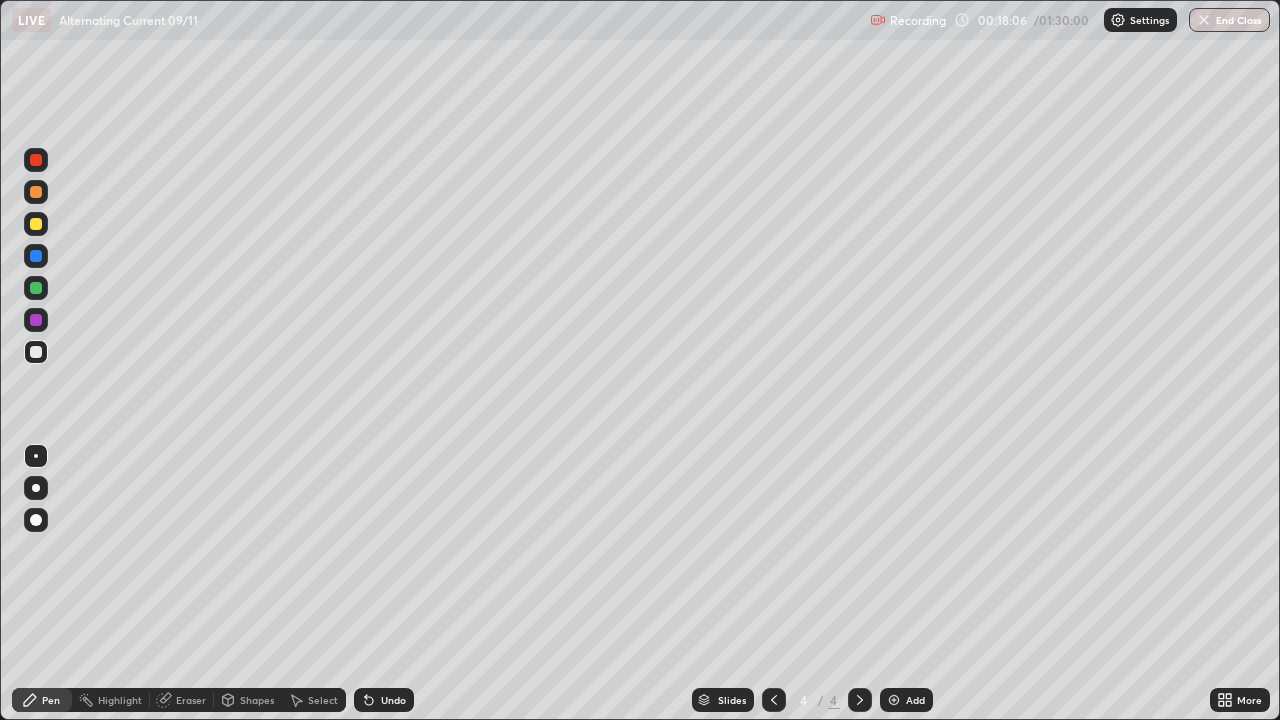 click at bounding box center [36, 224] 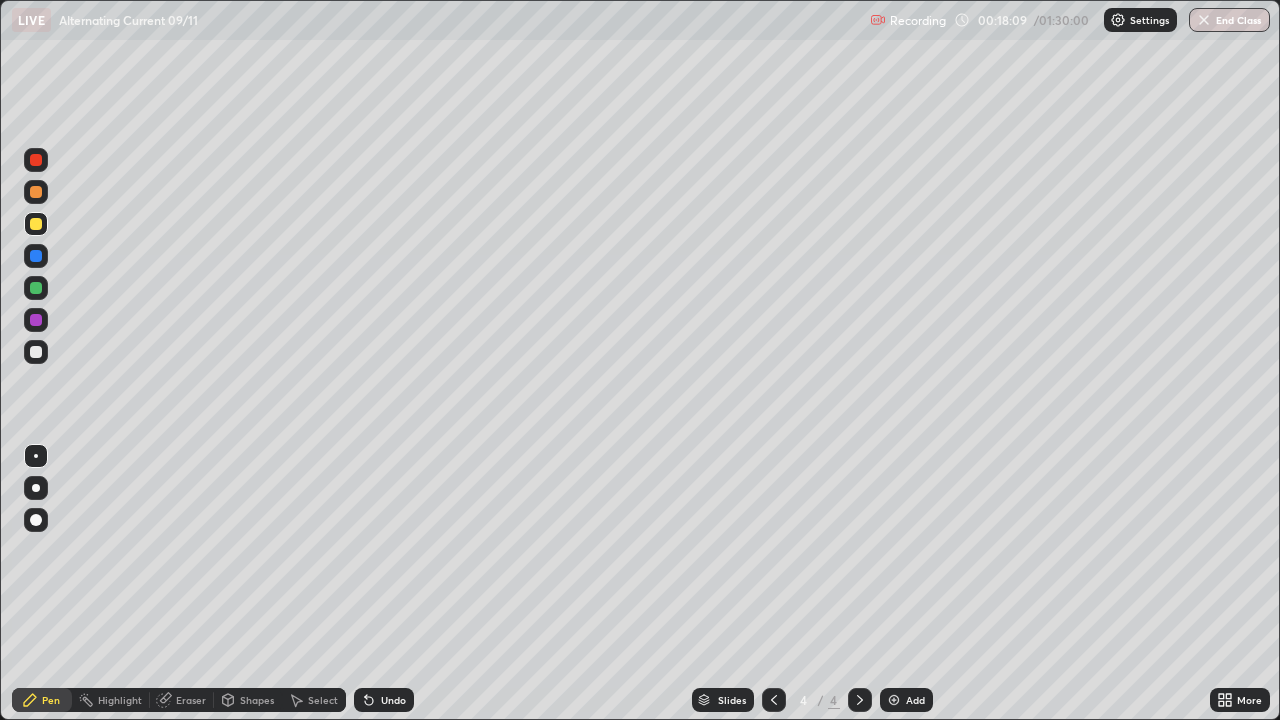 click on "Shapes" at bounding box center (257, 700) 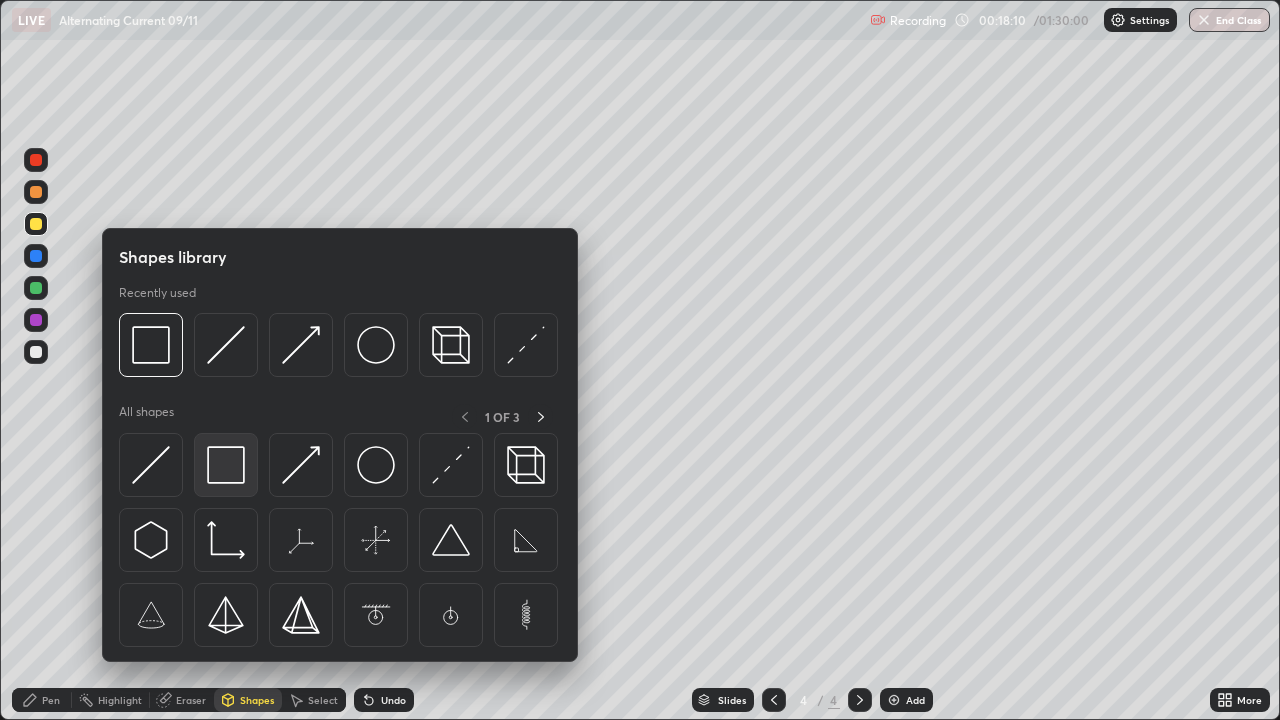click at bounding box center [226, 465] 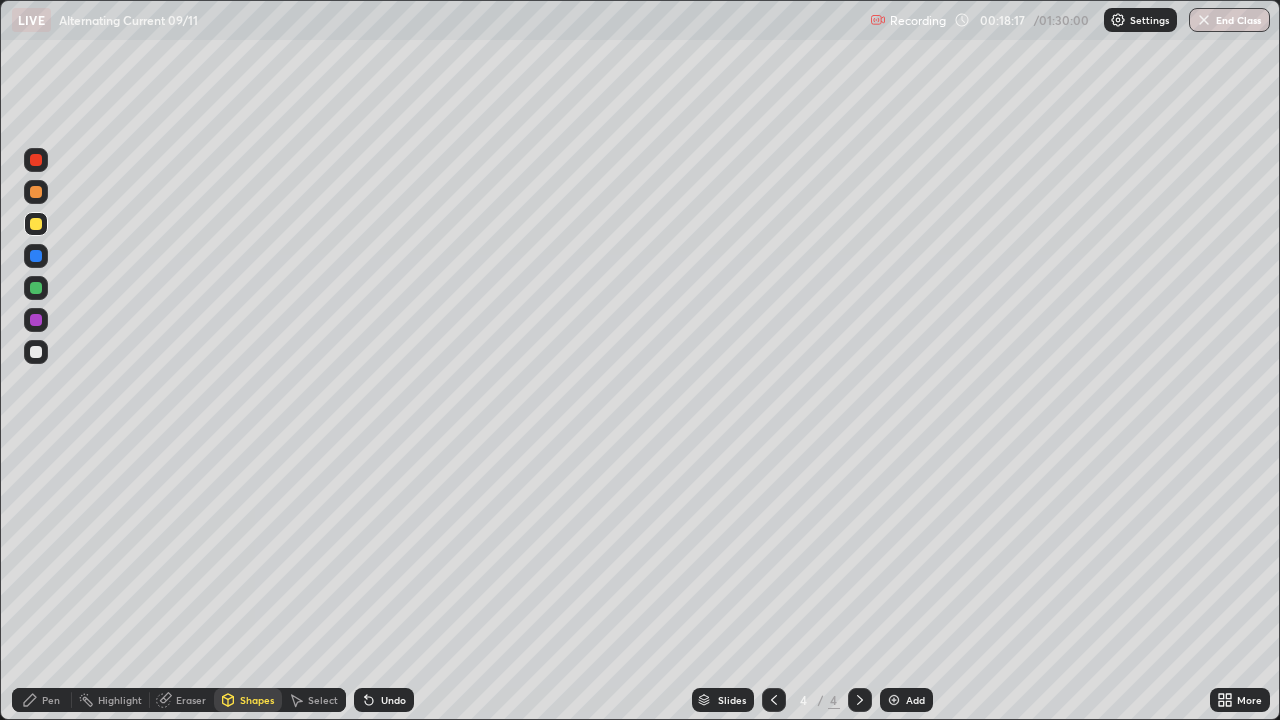 click on "Pen" at bounding box center (51, 700) 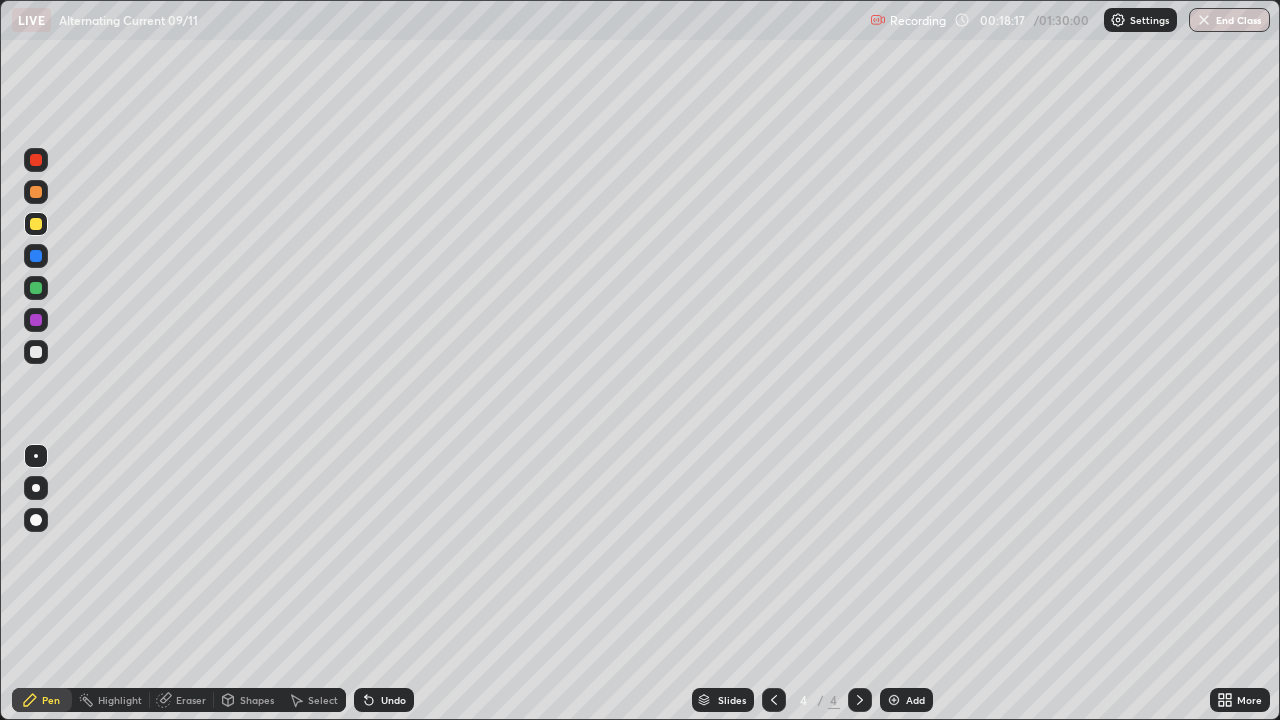 click at bounding box center [36, 352] 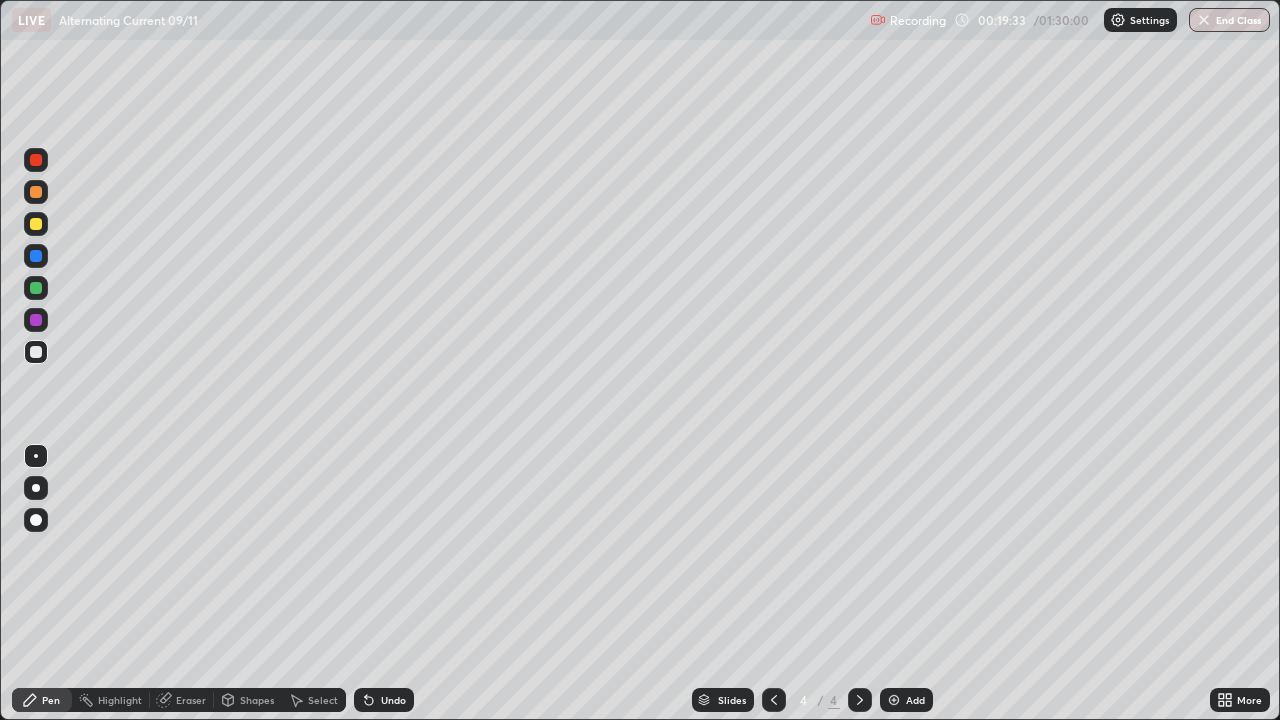 click at bounding box center [36, 224] 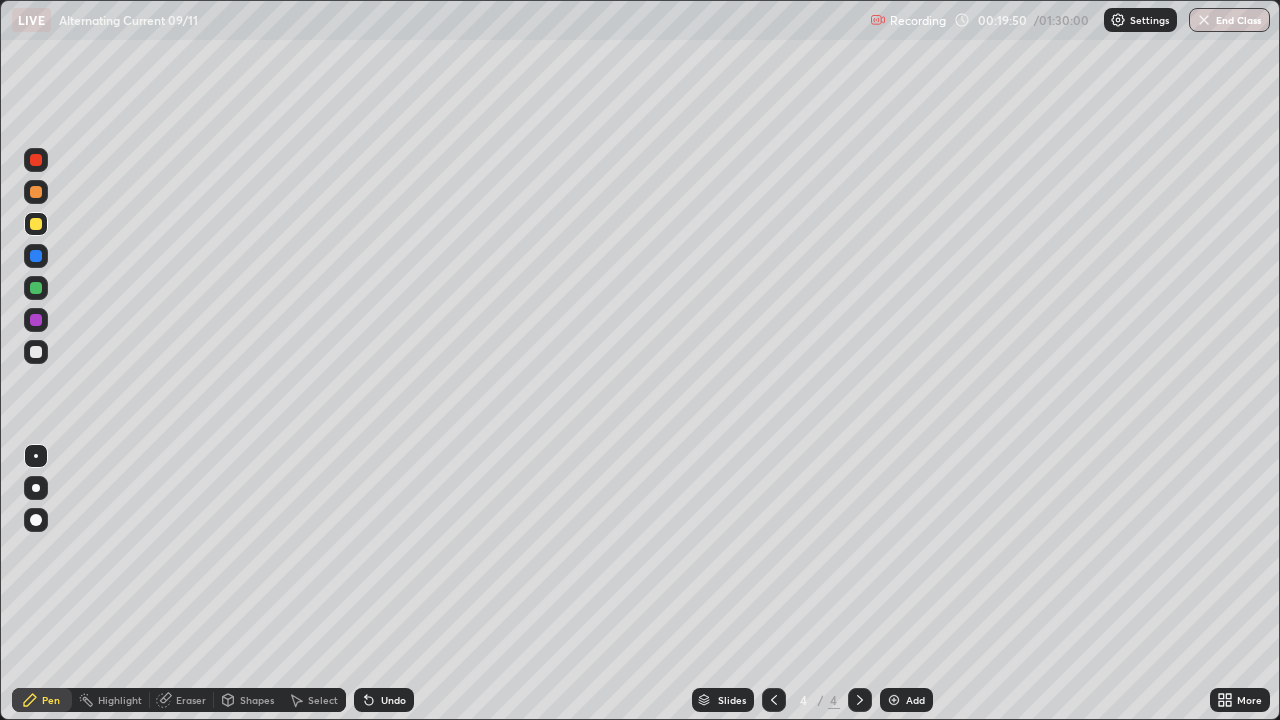 click at bounding box center (36, 288) 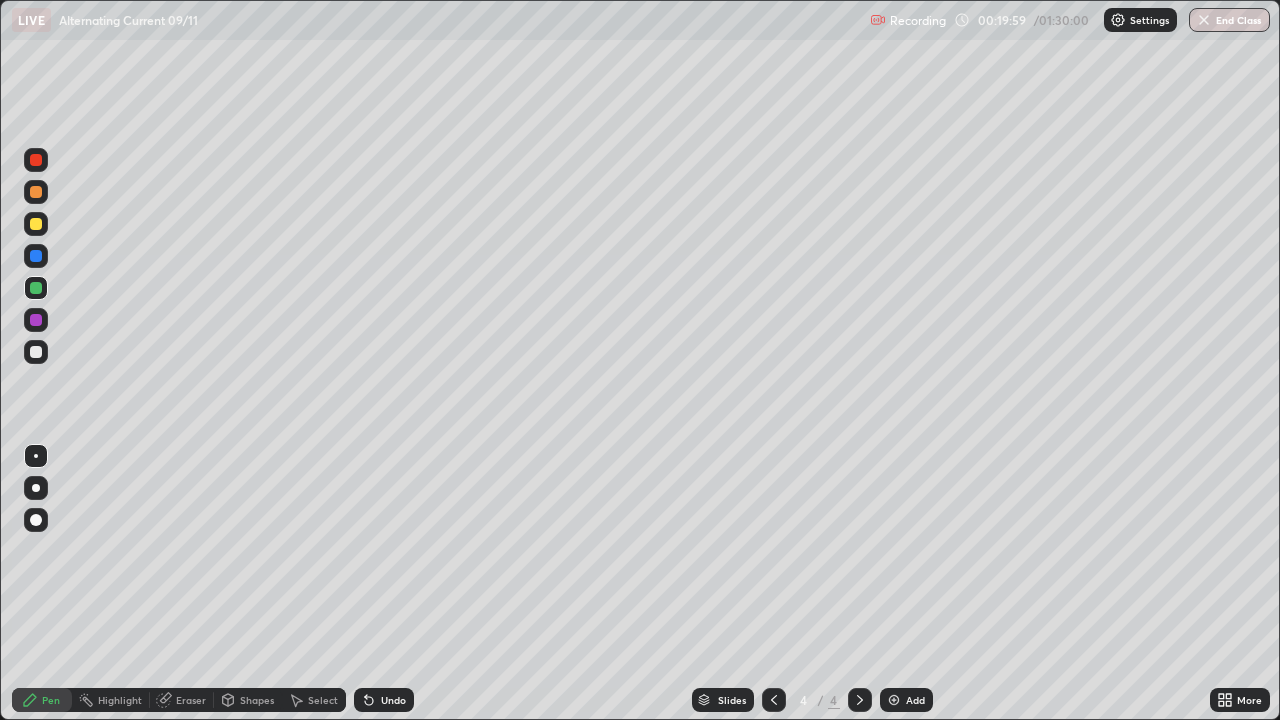 click at bounding box center [36, 352] 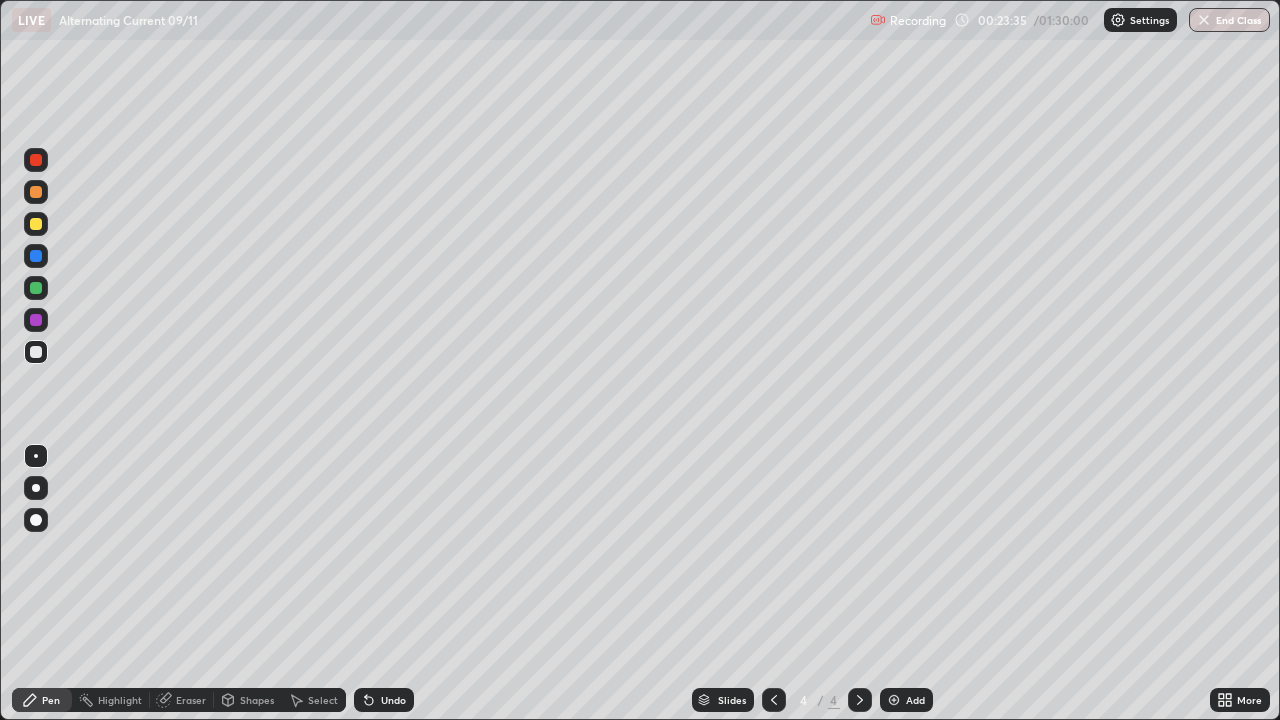 click on "Add" at bounding box center [915, 700] 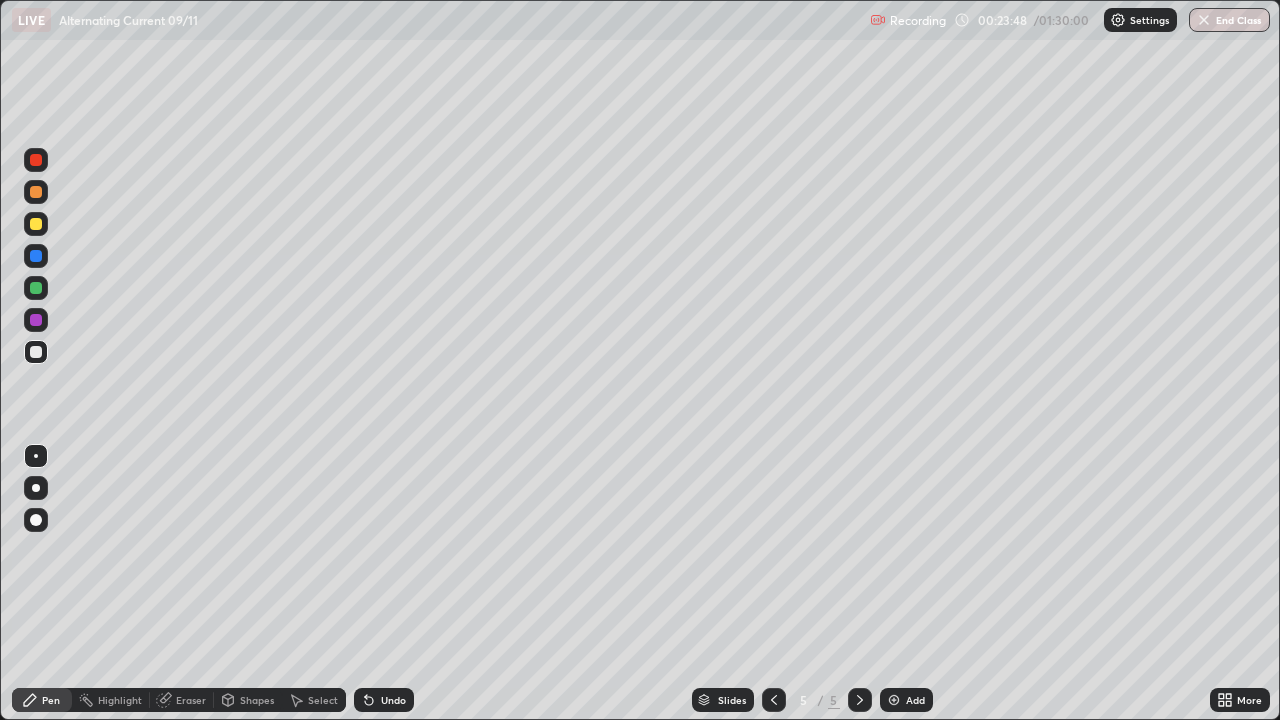 click at bounding box center [36, 224] 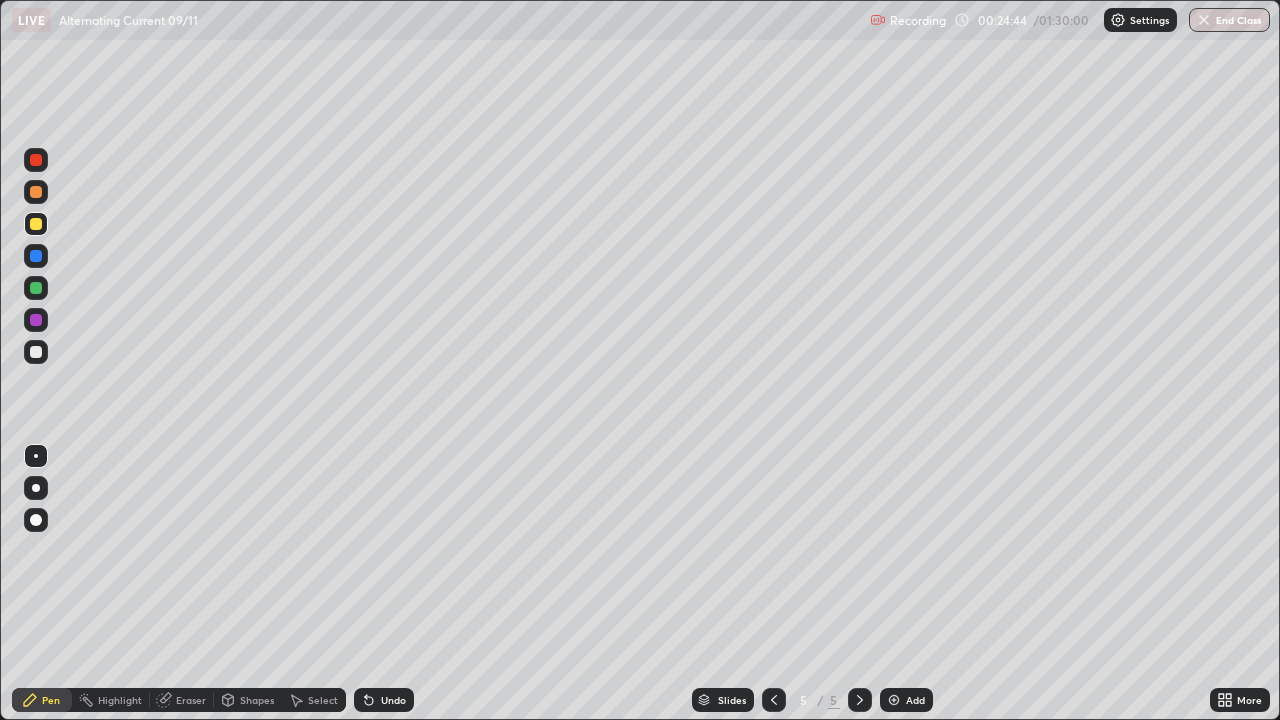 click at bounding box center (36, 288) 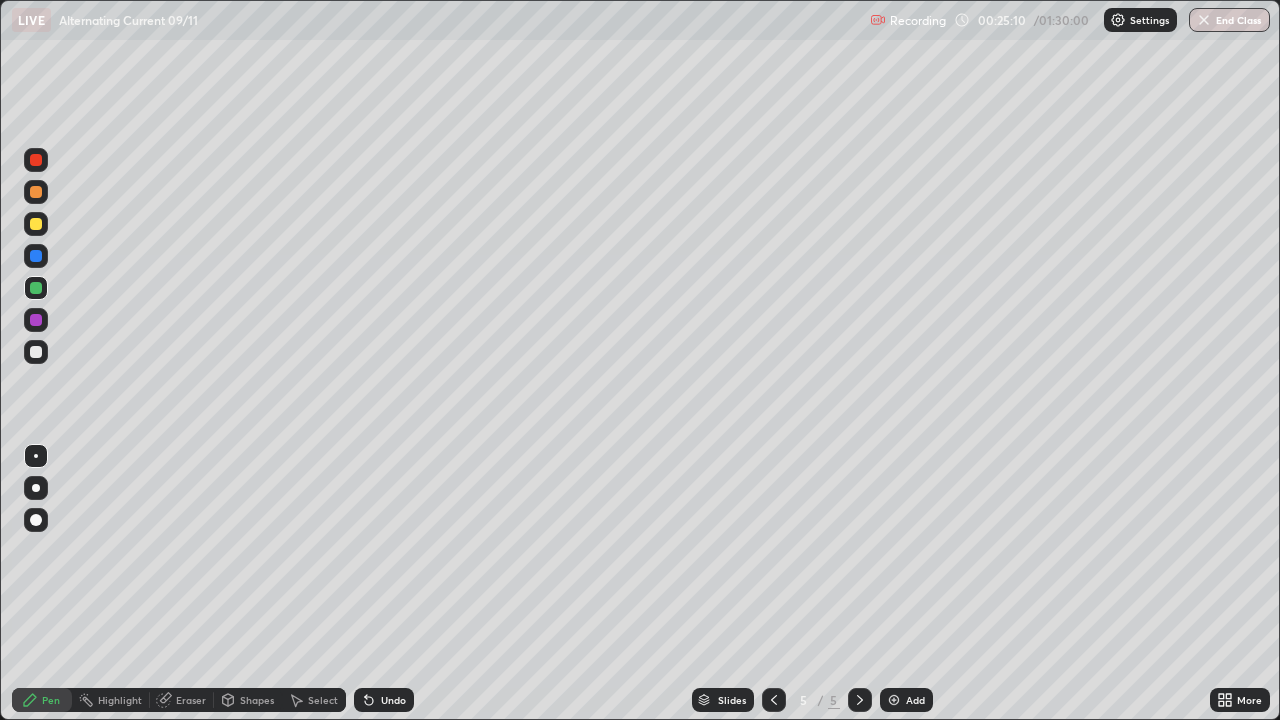 click at bounding box center (36, 352) 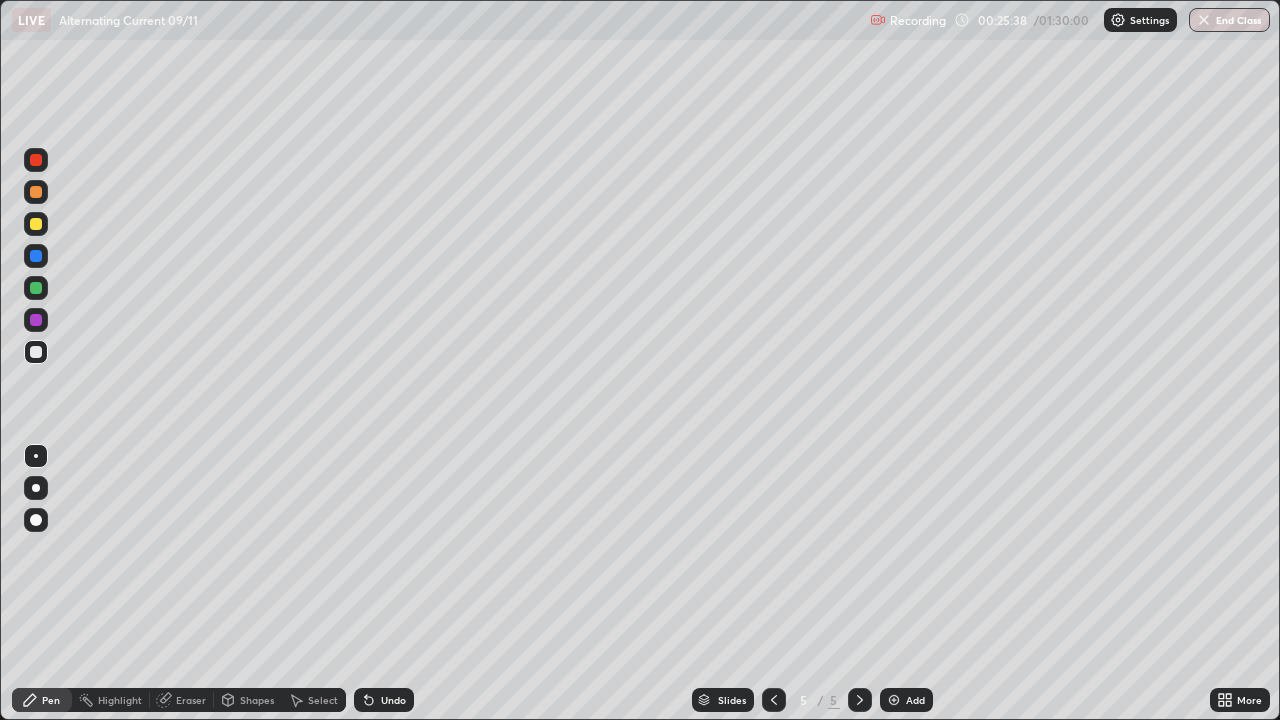 click on "Undo" at bounding box center [384, 700] 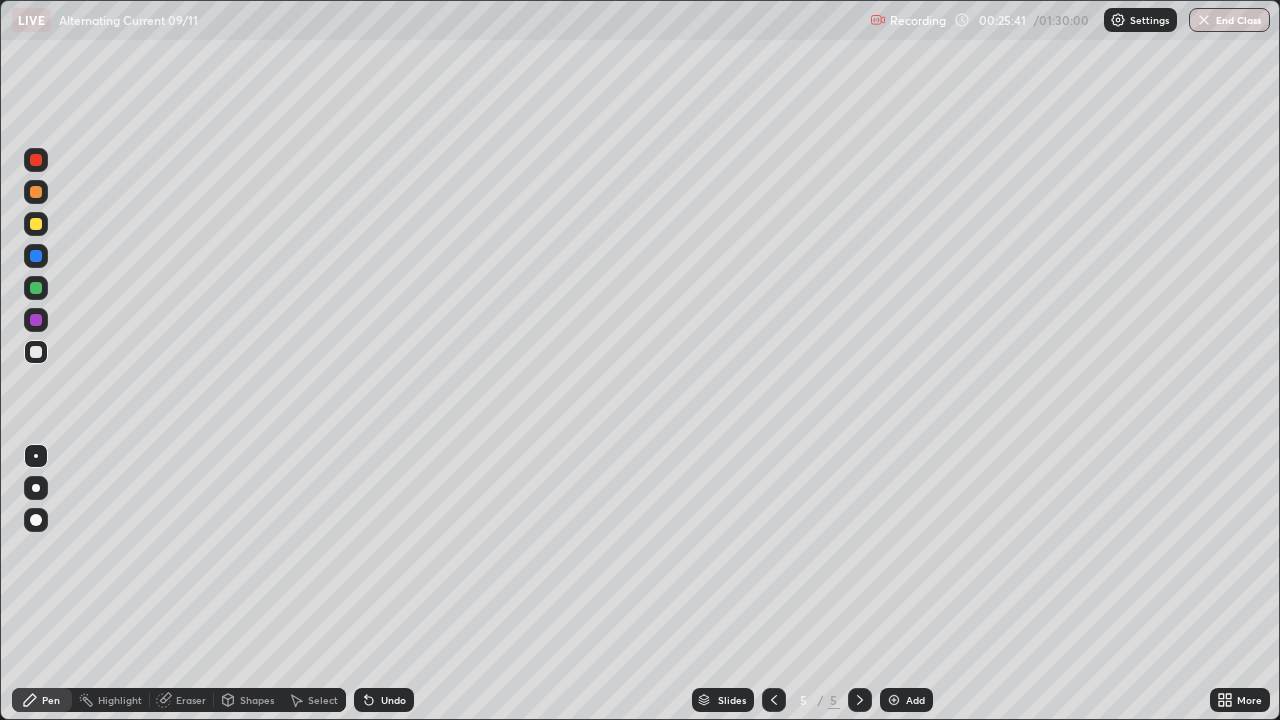 click on "Undo" at bounding box center [384, 700] 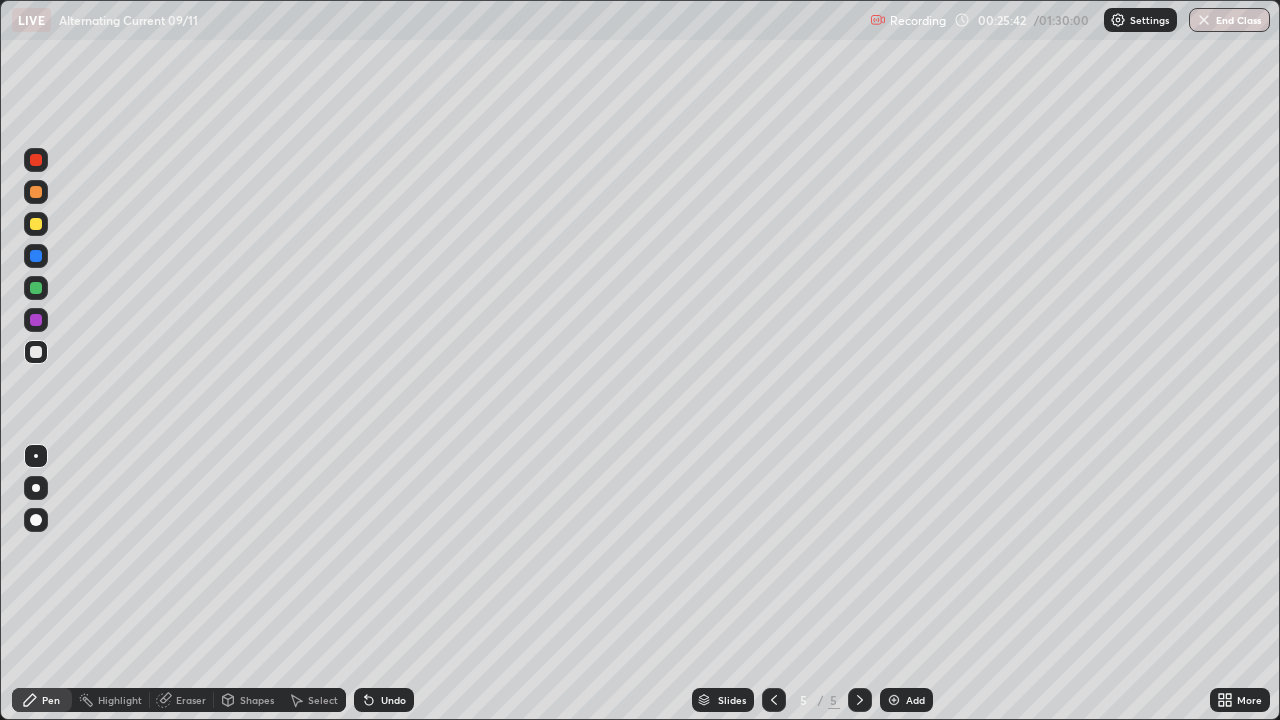 click on "Undo" at bounding box center (393, 700) 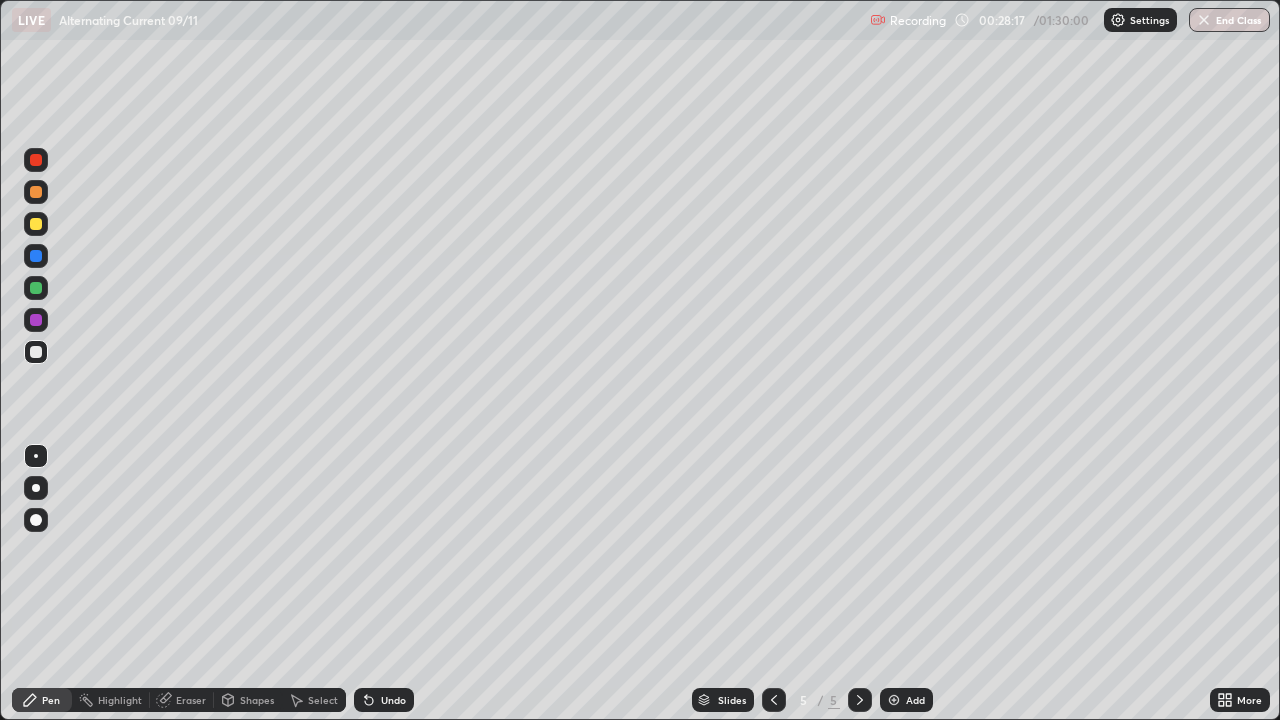 click on "Add" at bounding box center [906, 700] 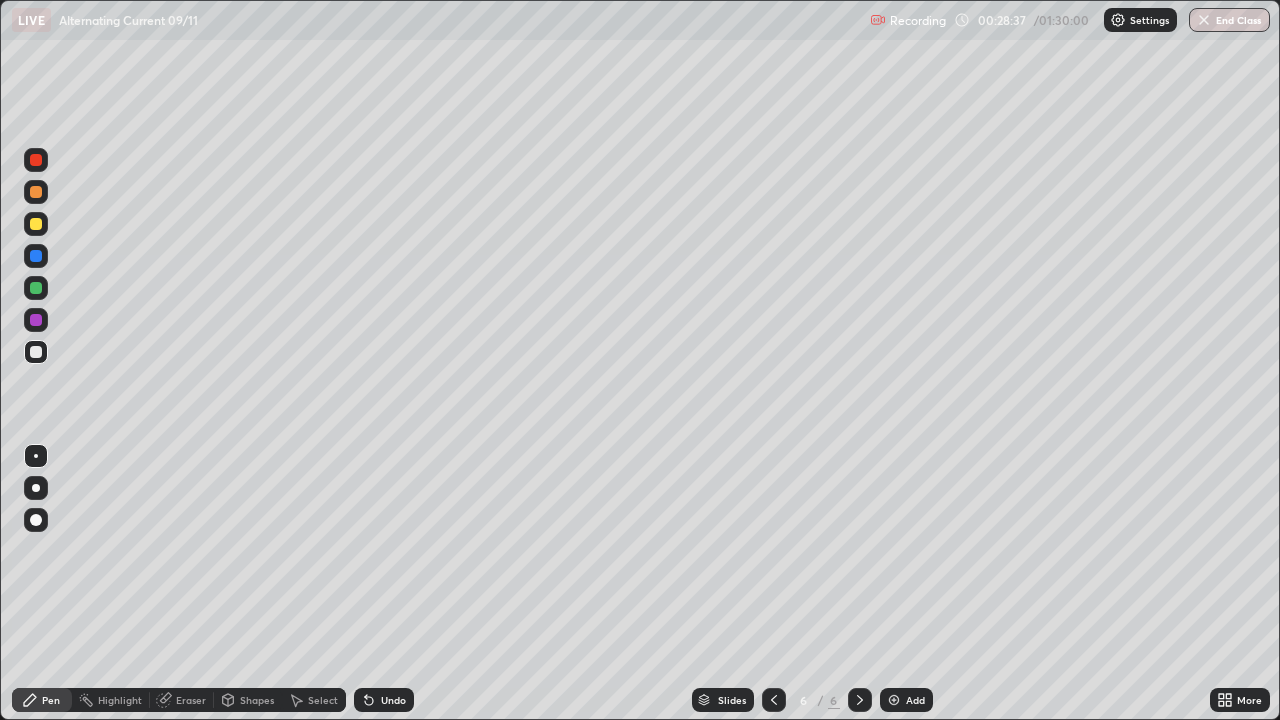 click at bounding box center [36, 224] 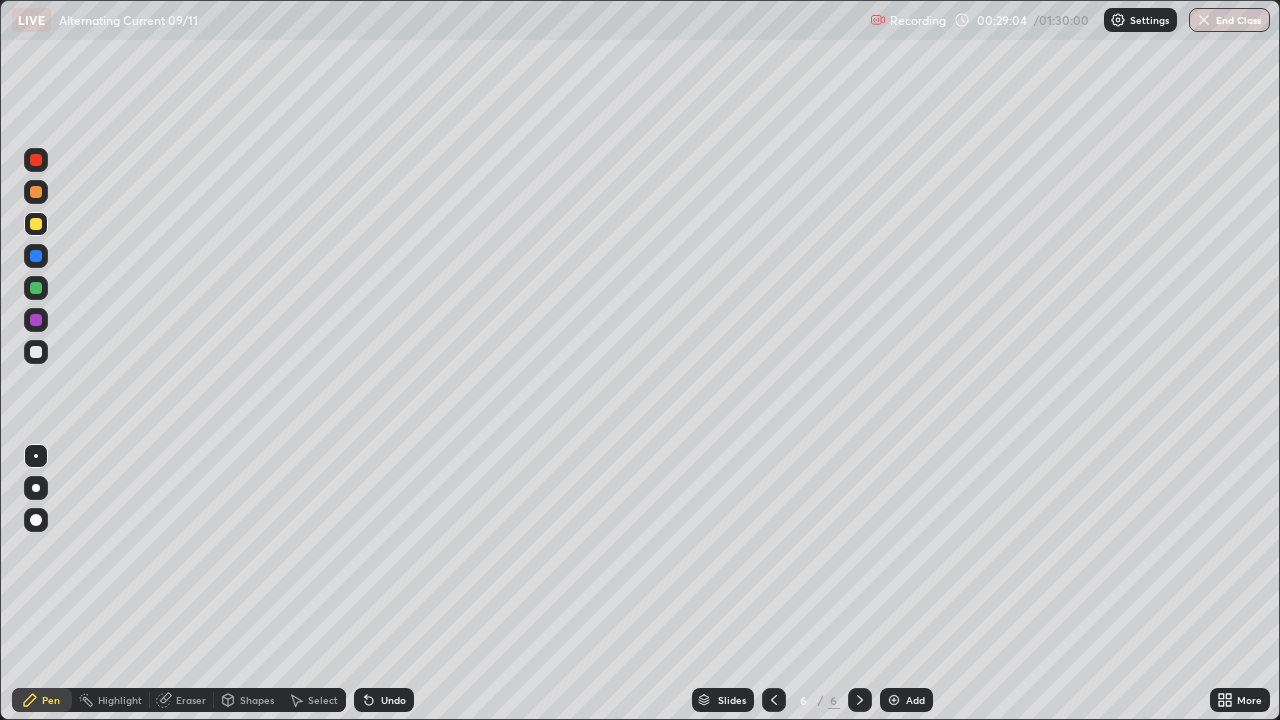 click on "Undo" at bounding box center (384, 700) 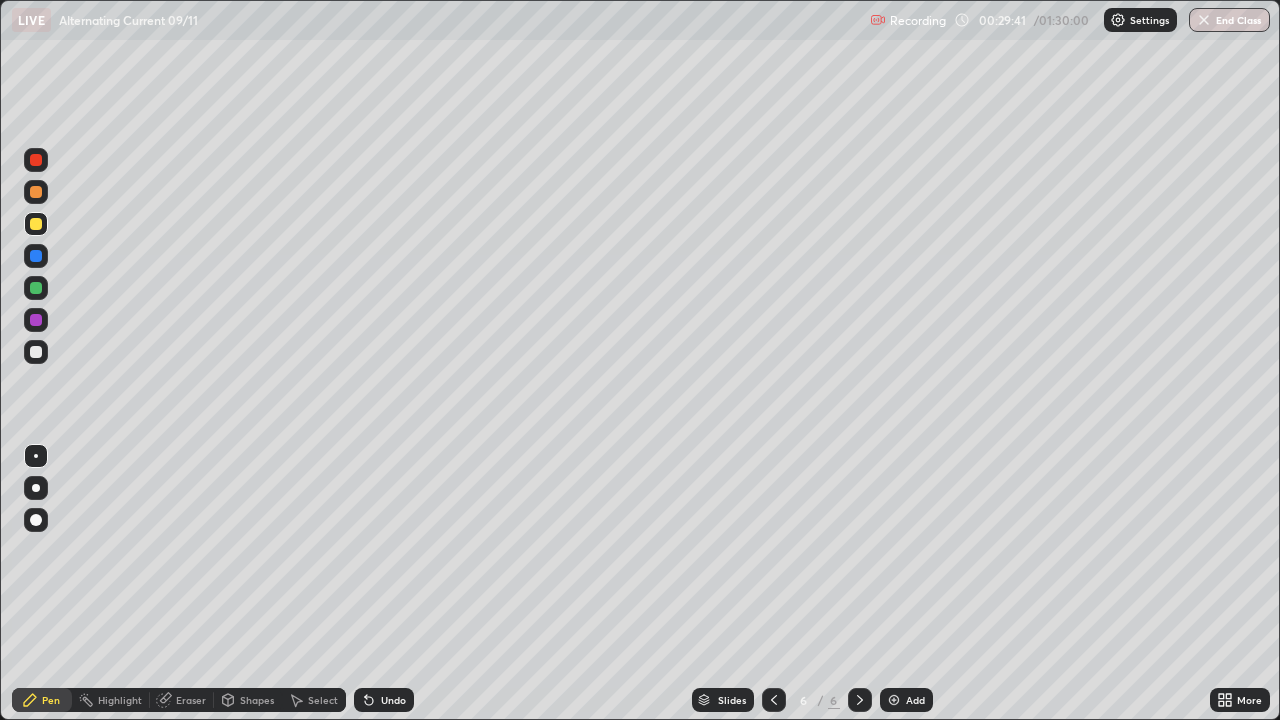 click at bounding box center [36, 352] 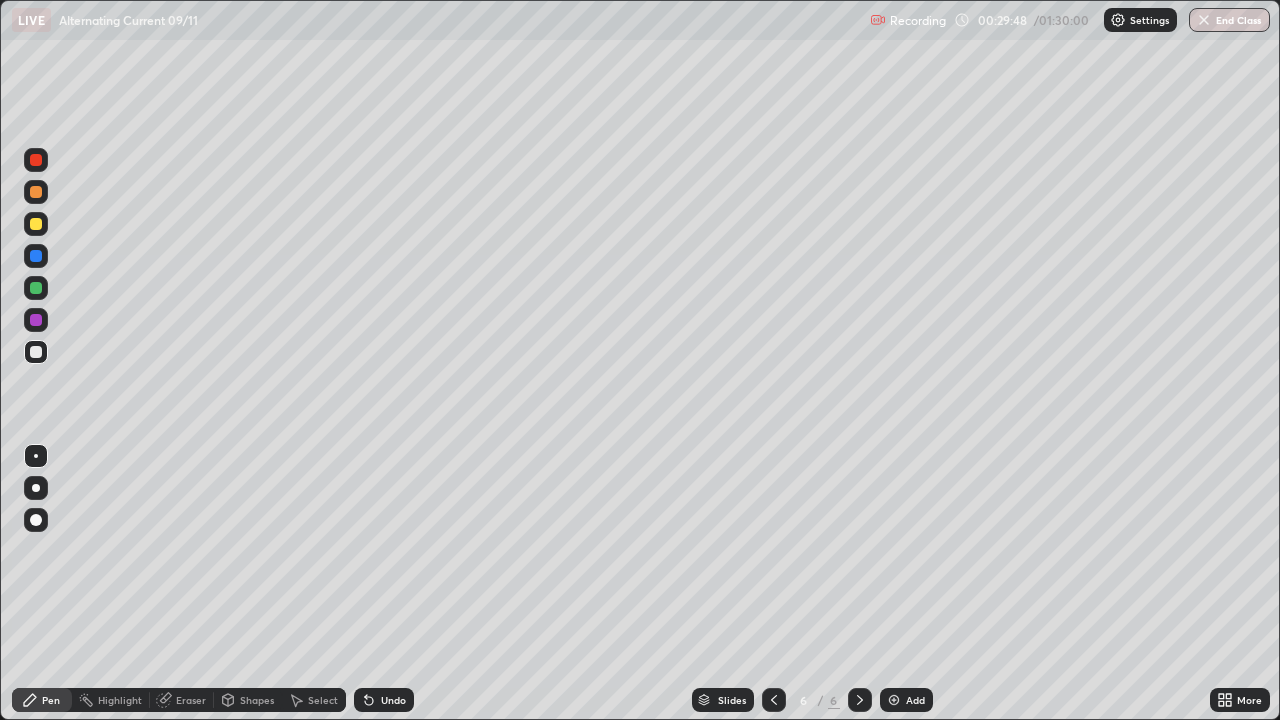 click on "Shapes" at bounding box center [257, 700] 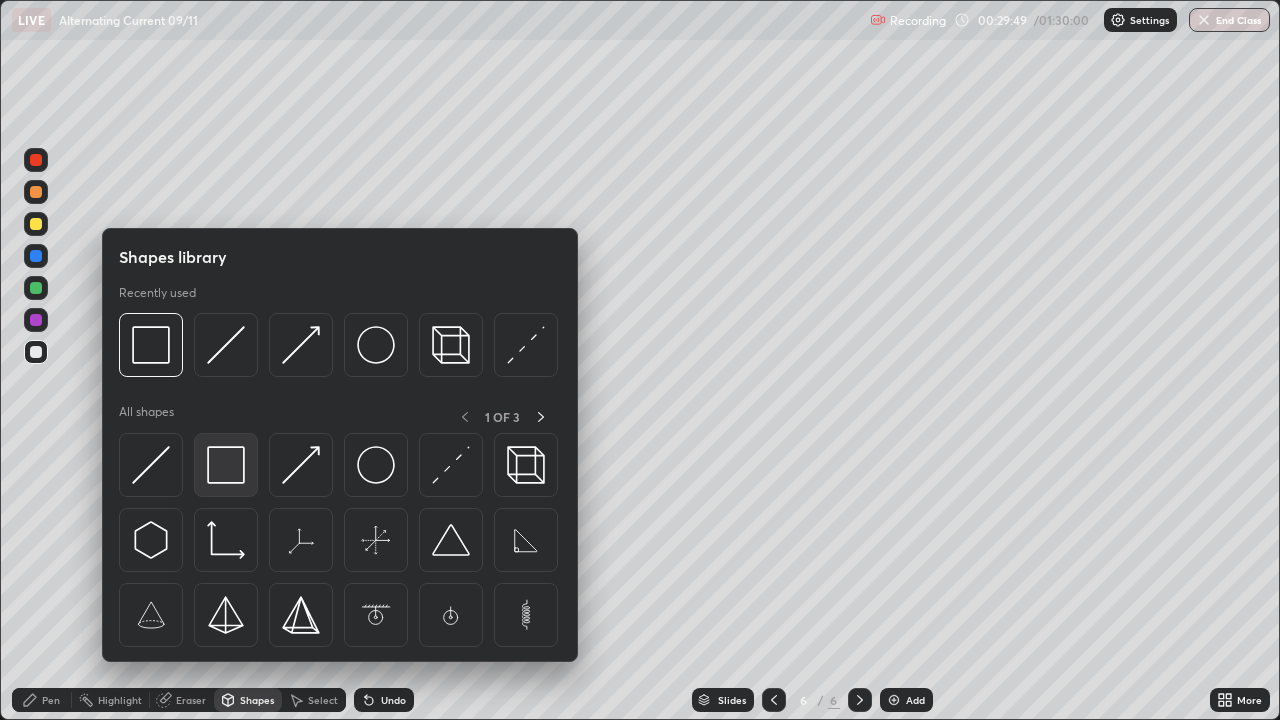 click at bounding box center [226, 465] 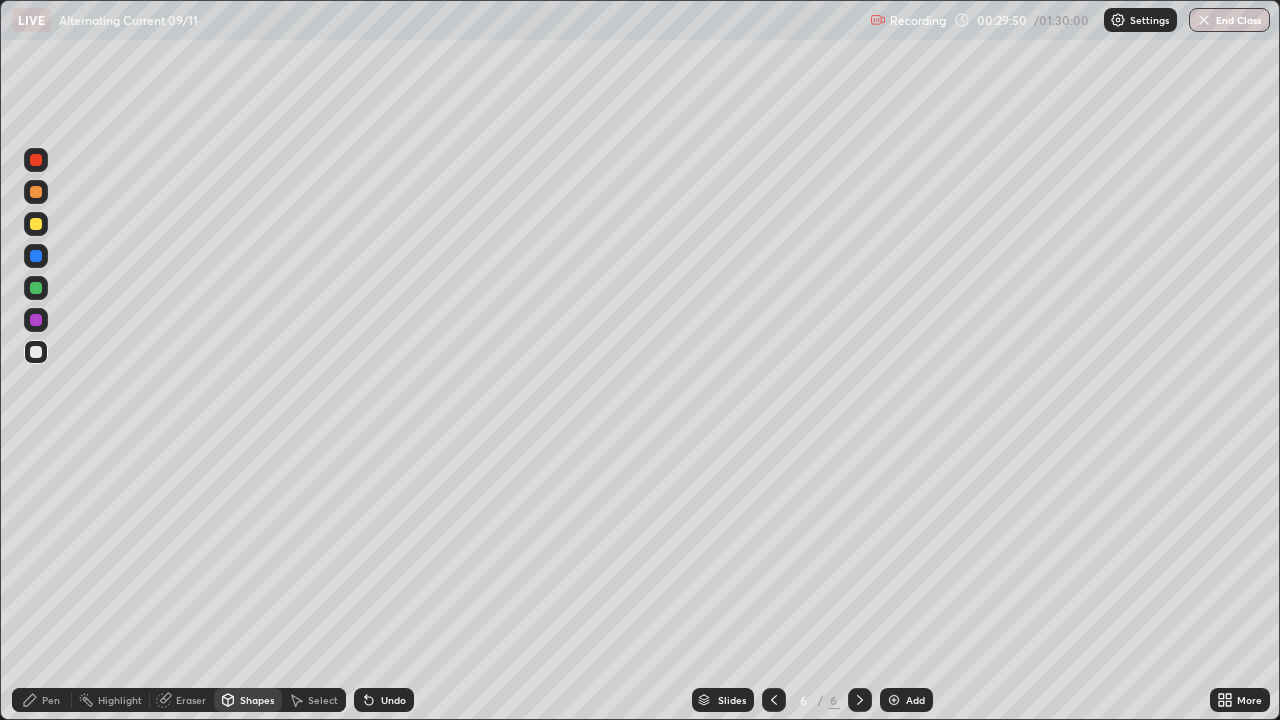 click at bounding box center [36, 288] 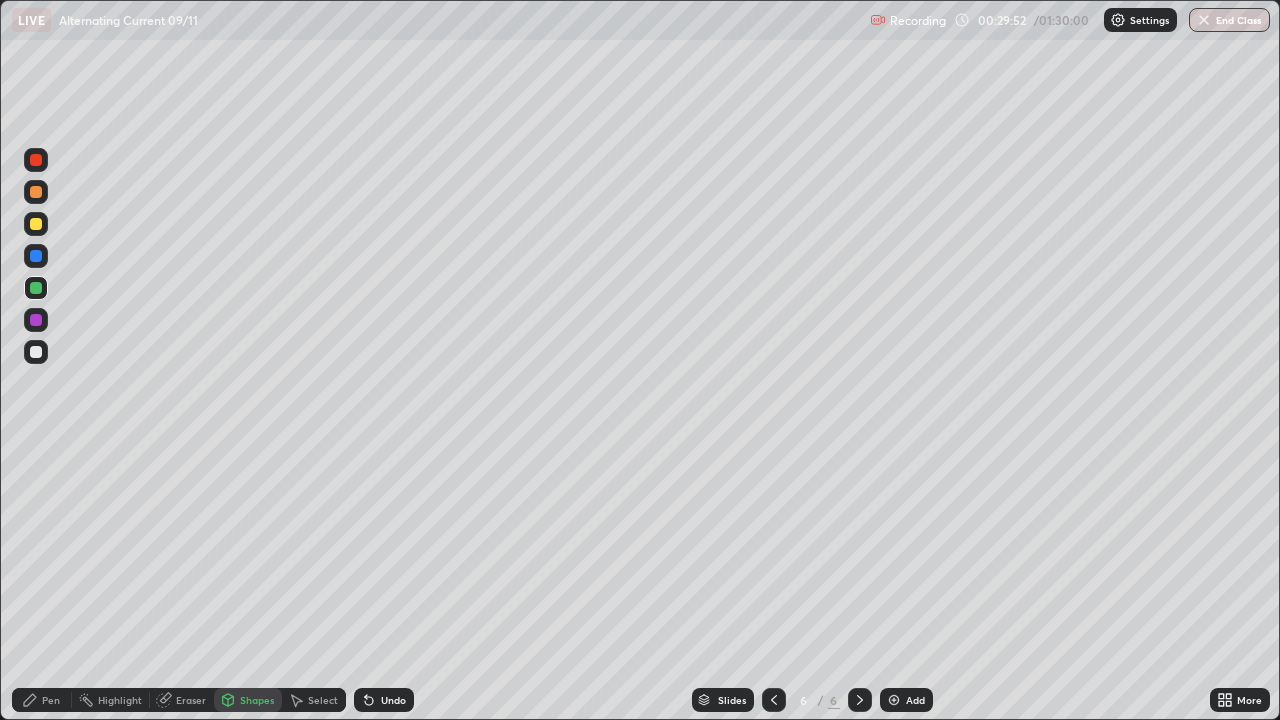 click on "Select" at bounding box center (314, 700) 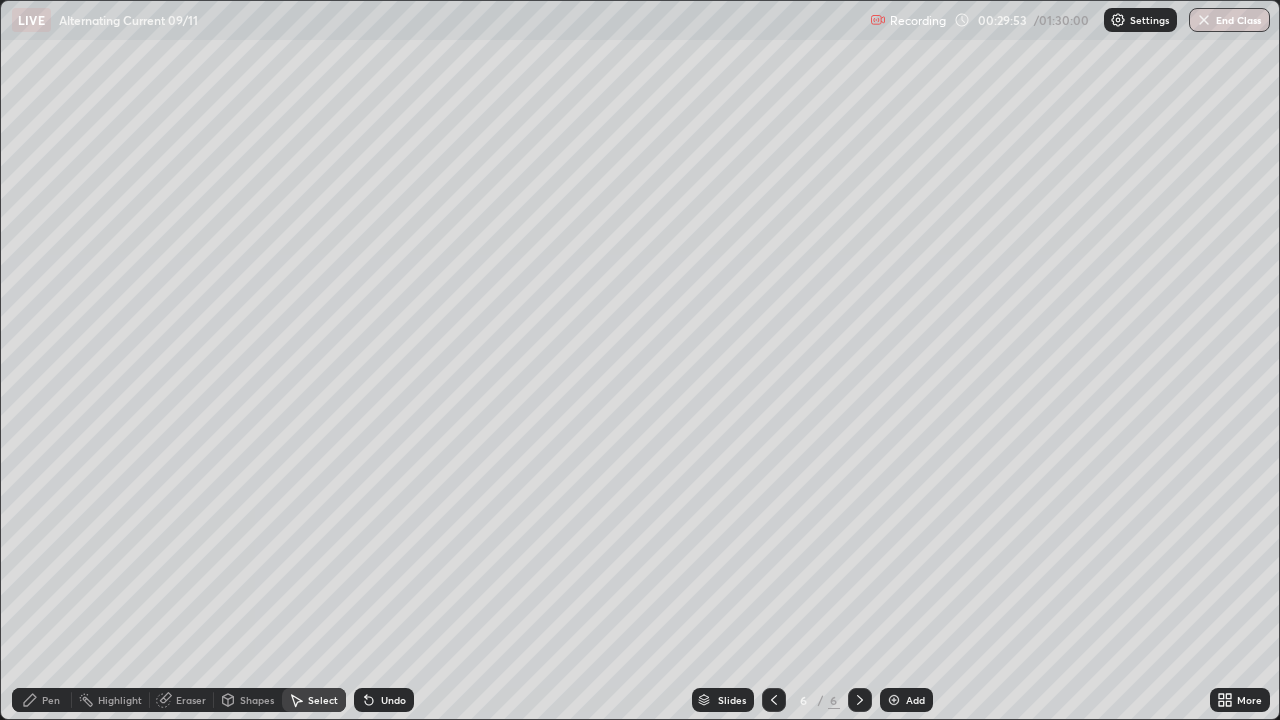 click on "Shapes" at bounding box center [257, 700] 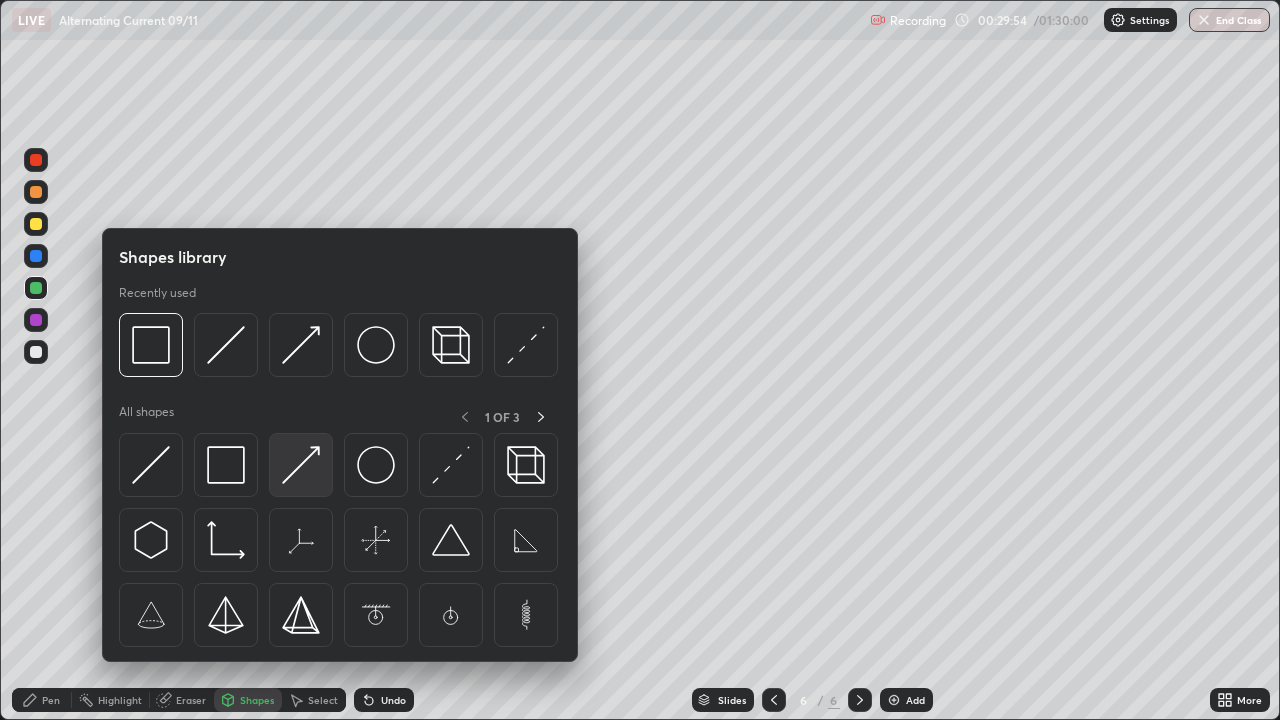 click at bounding box center [301, 465] 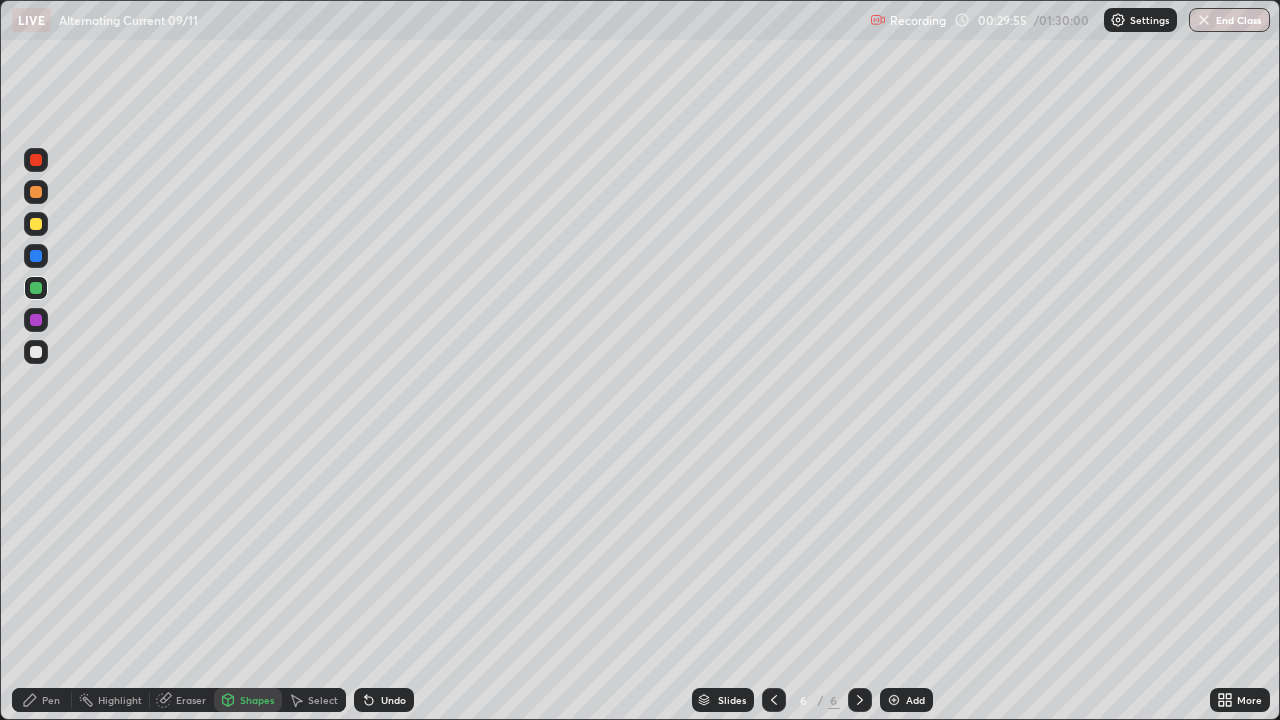 click at bounding box center (36, 352) 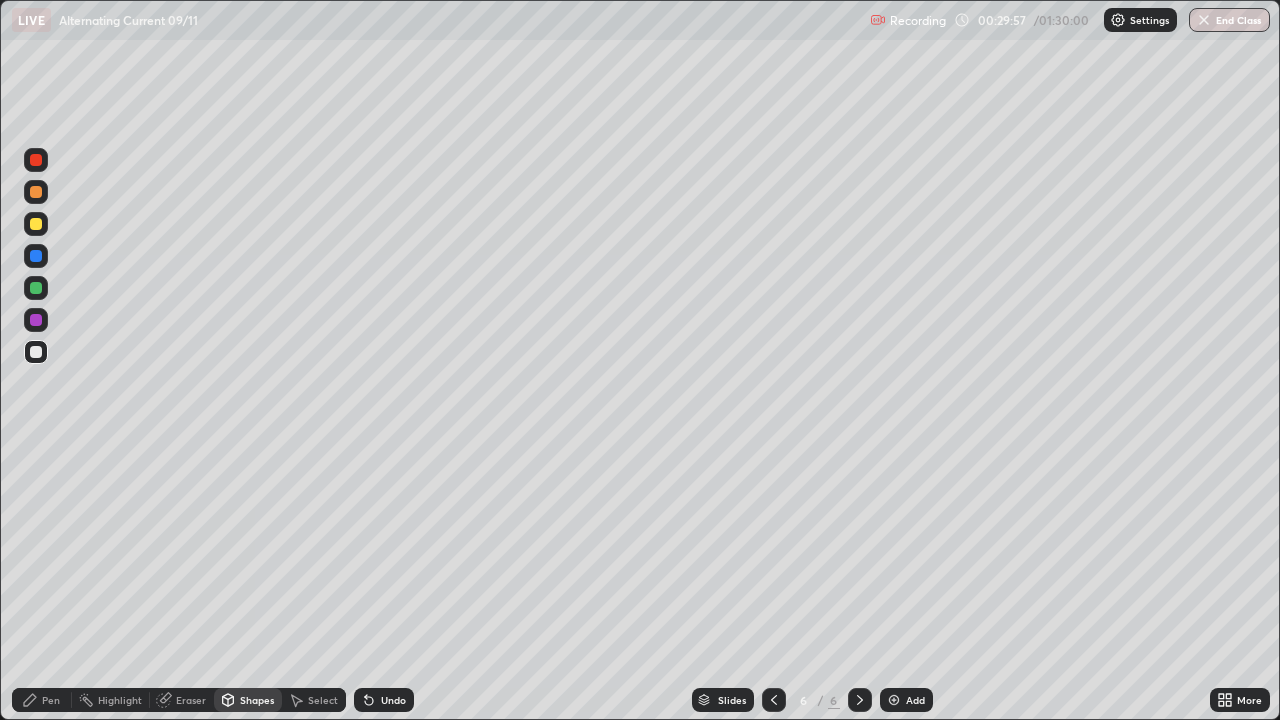 click on "Shapes" at bounding box center (257, 700) 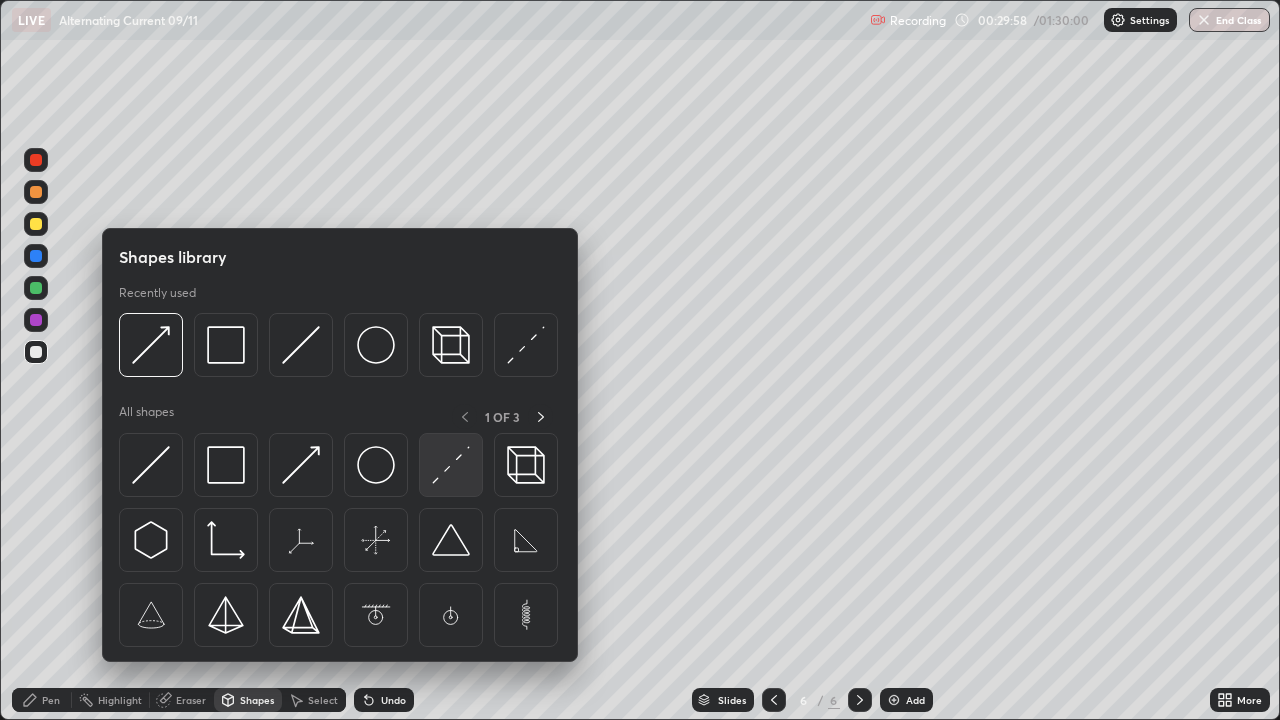 click at bounding box center (451, 465) 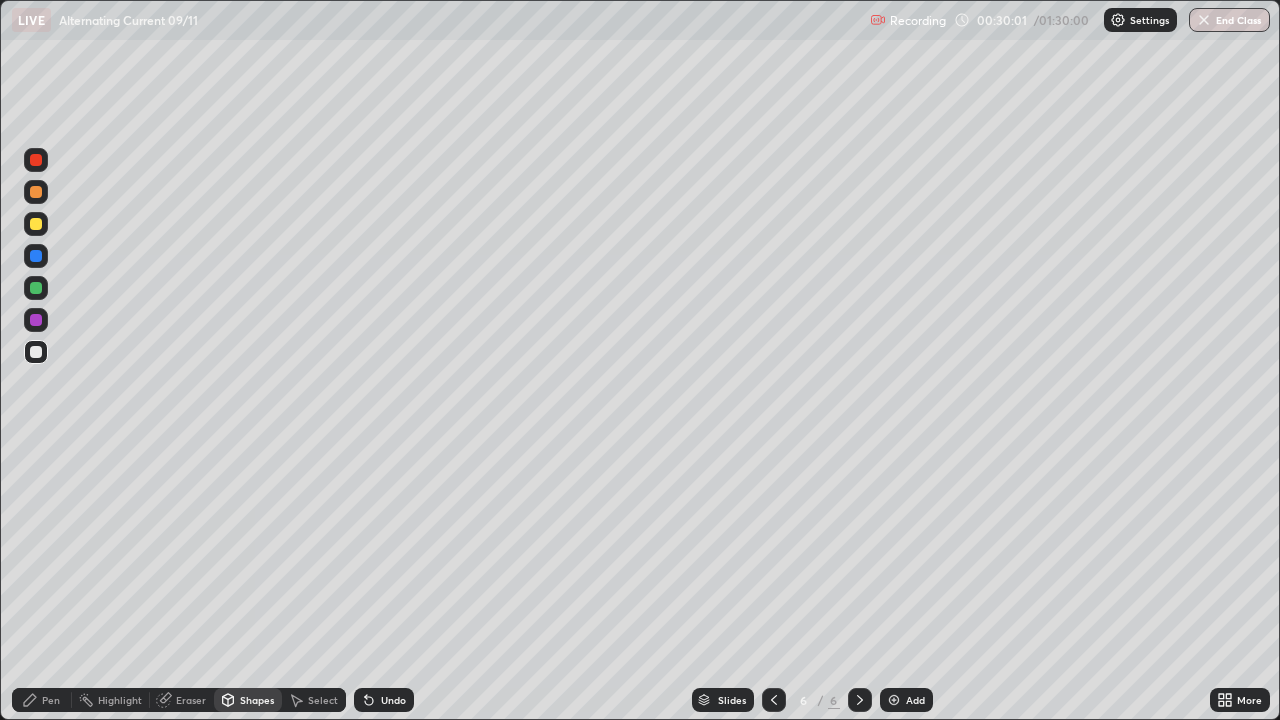 click on "Pen" at bounding box center [51, 700] 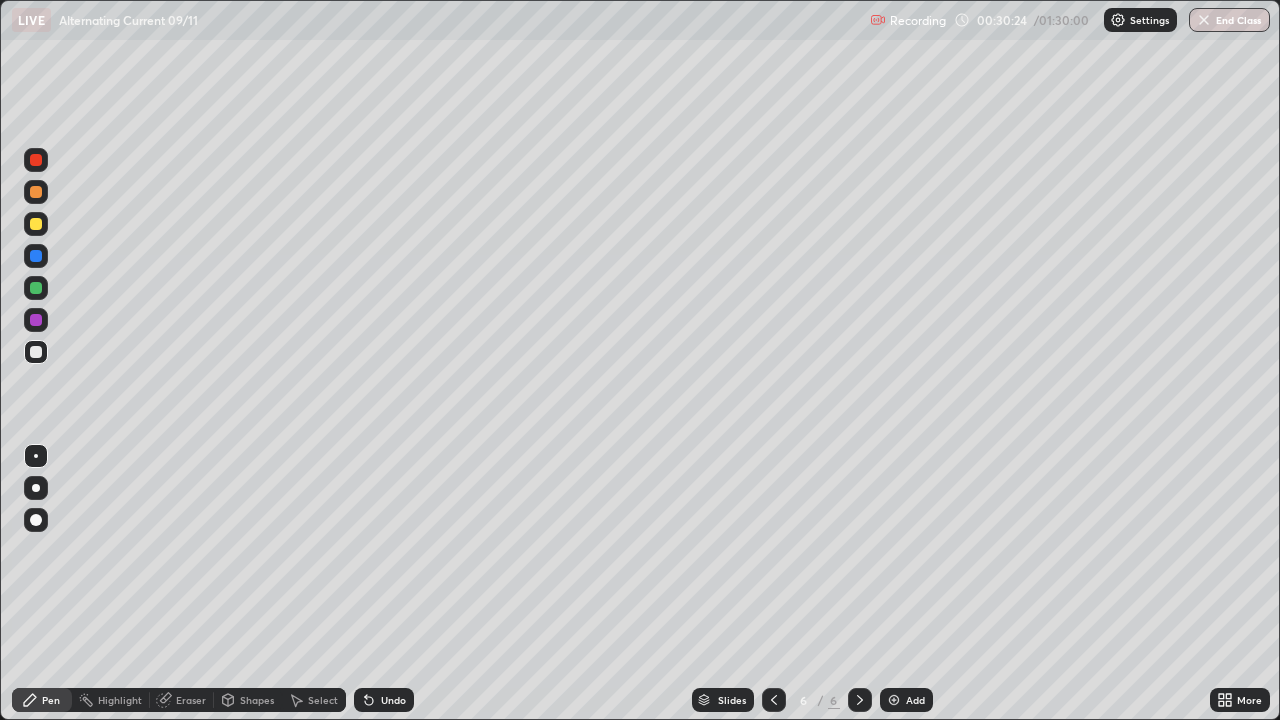 click on "Shapes" at bounding box center [257, 700] 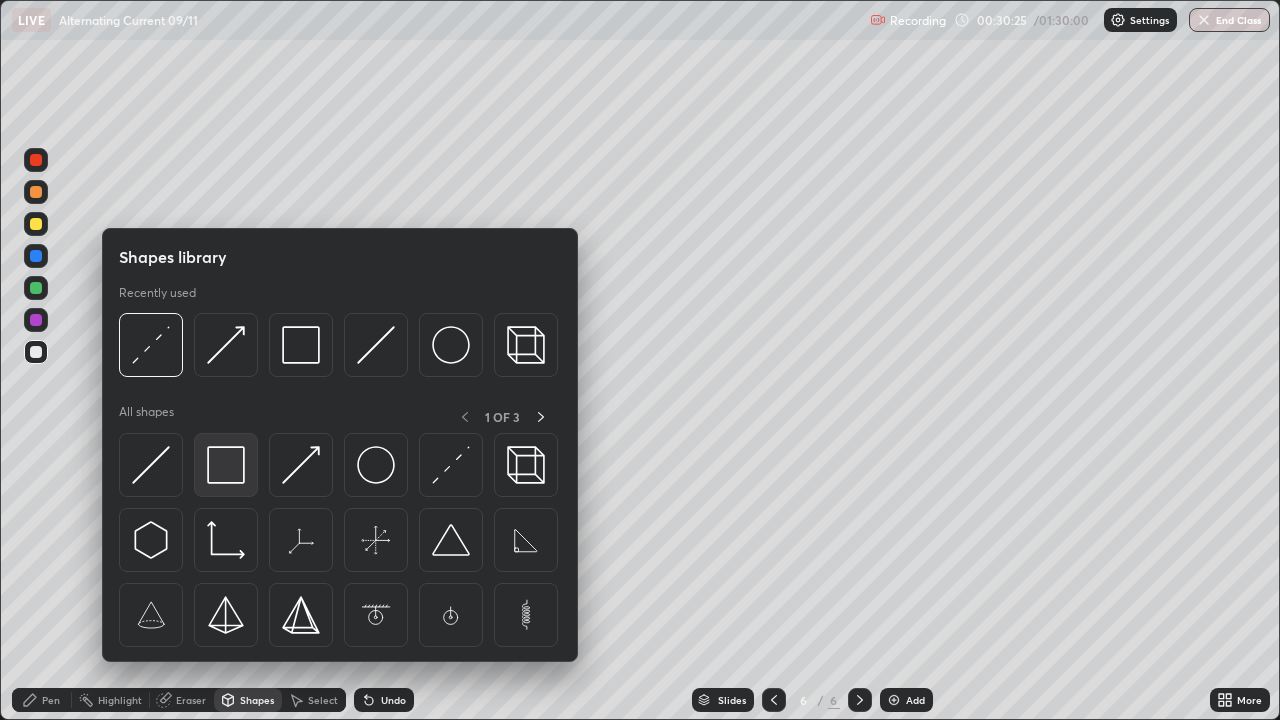 click at bounding box center (226, 465) 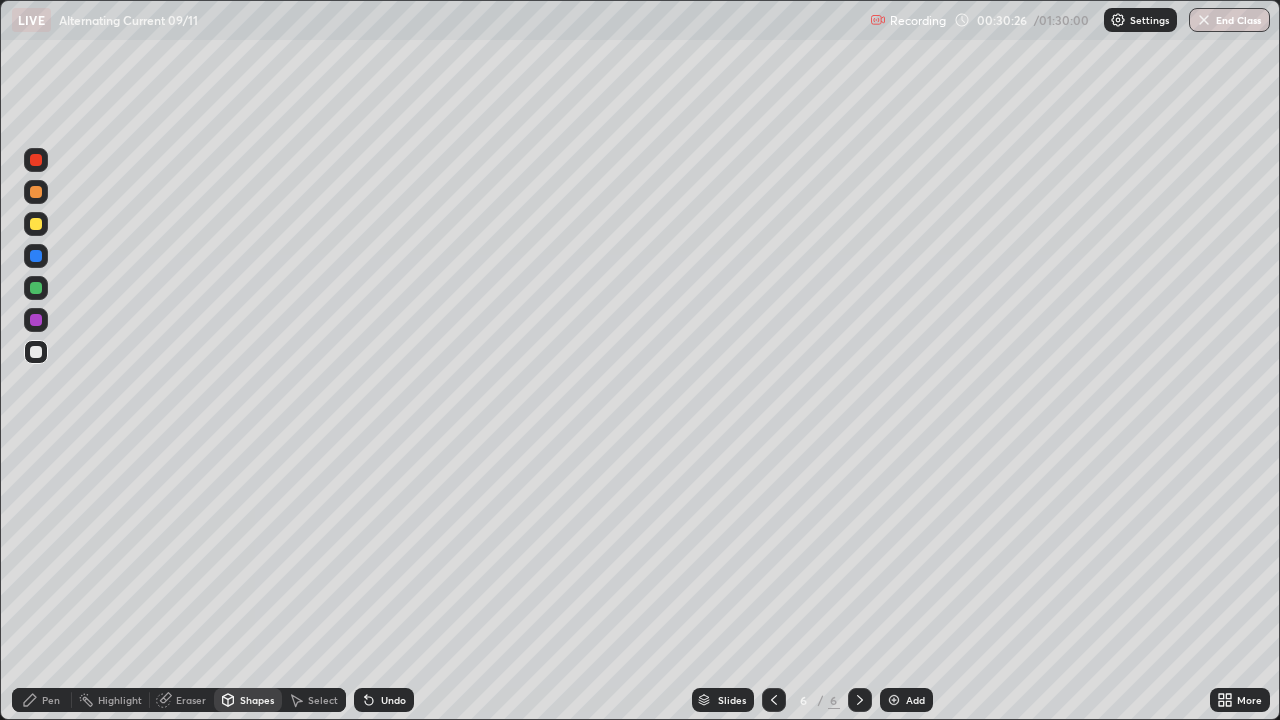 click at bounding box center (36, 224) 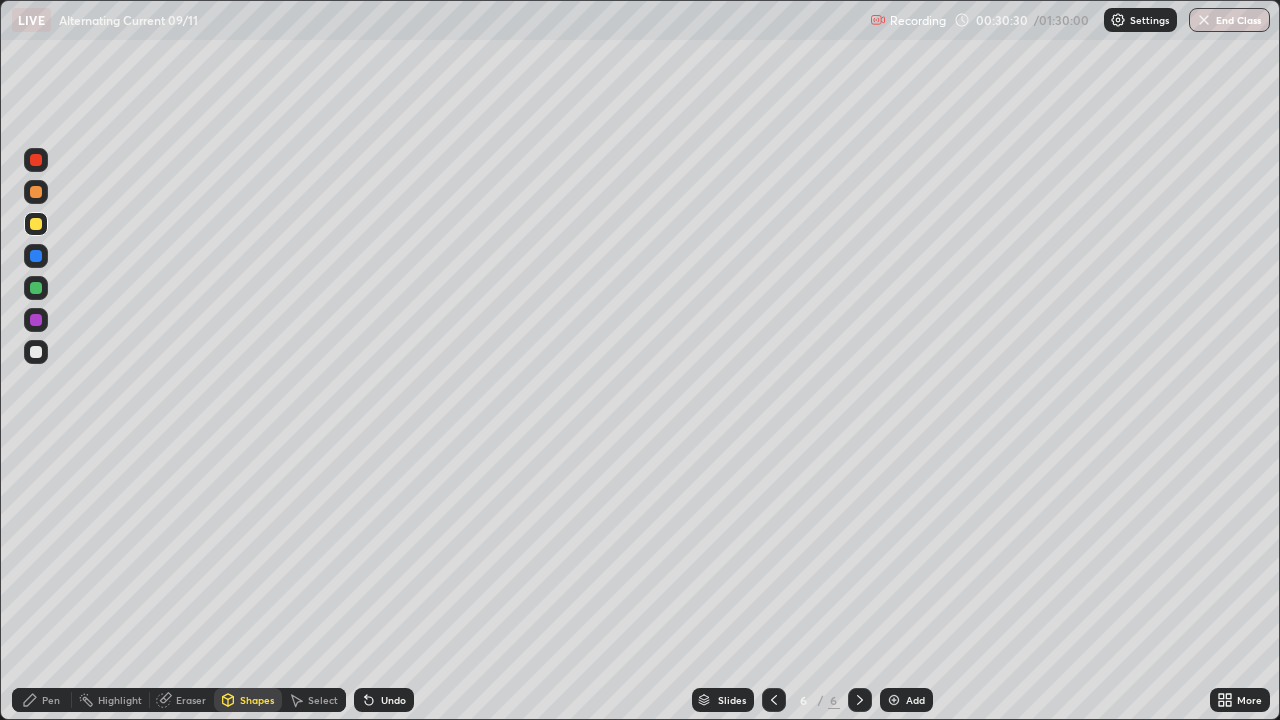 click on "Pen" at bounding box center [42, 700] 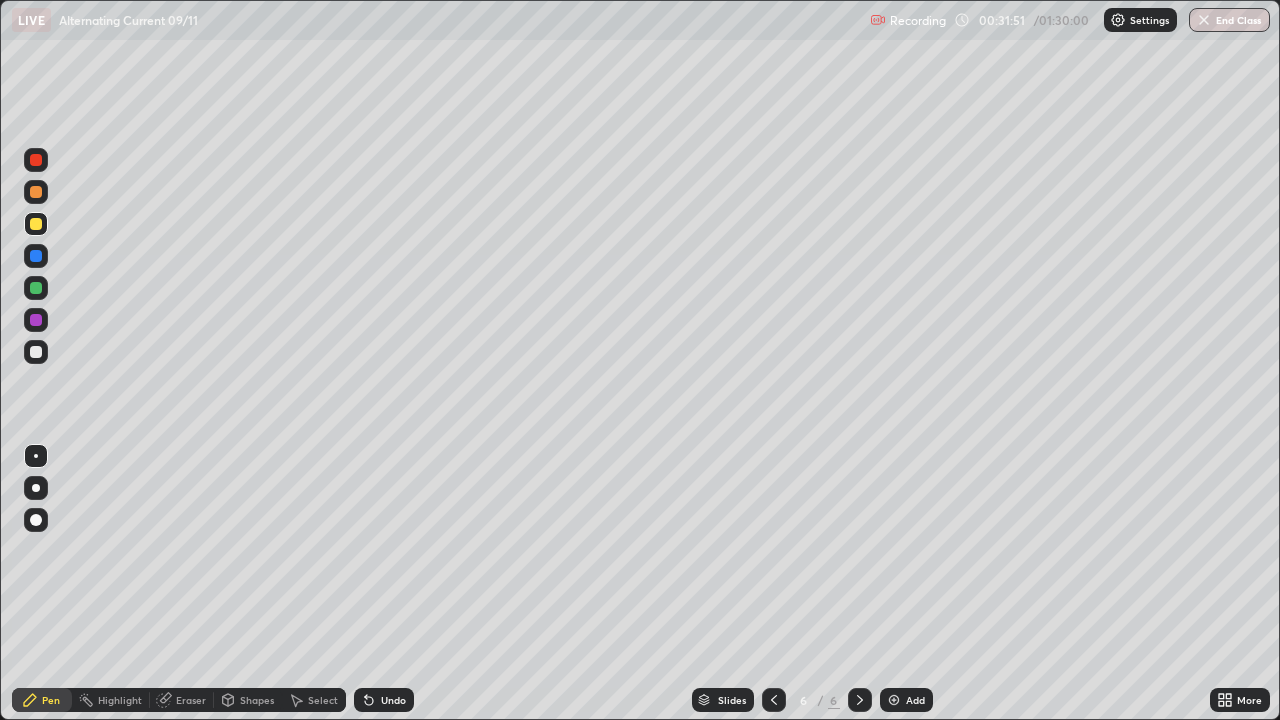 click at bounding box center (36, 288) 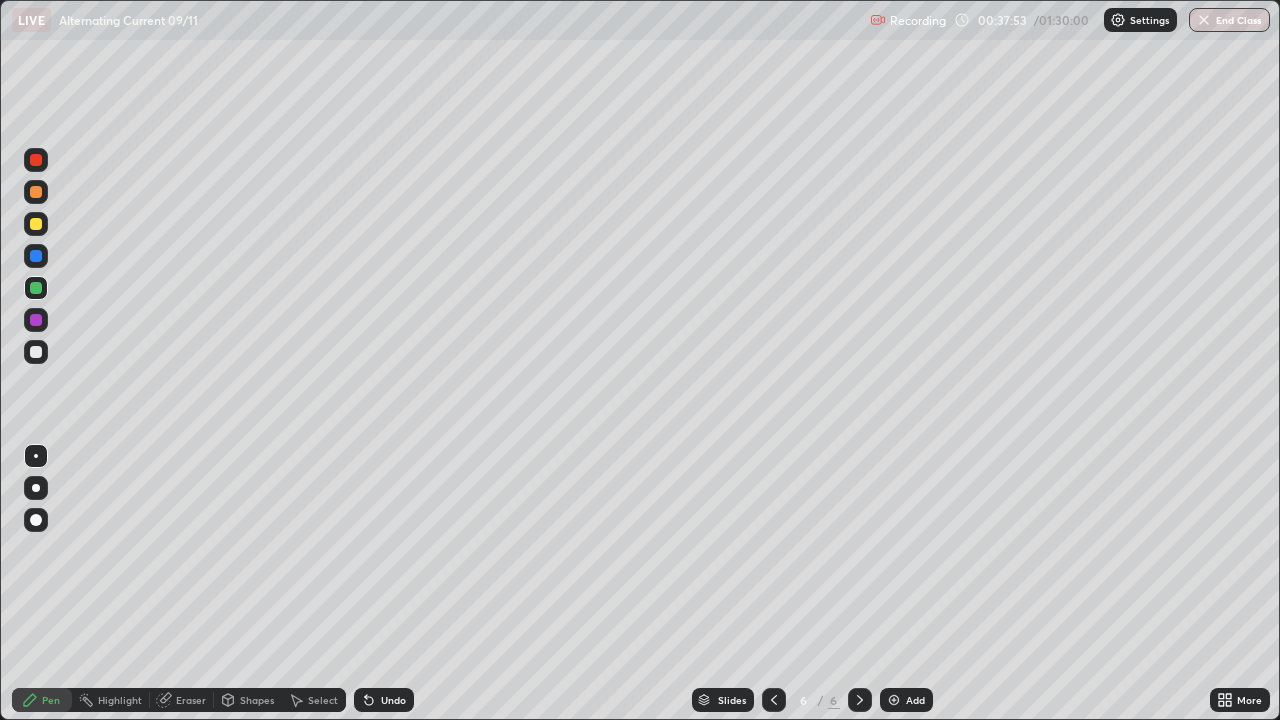 click on "Add" at bounding box center [915, 700] 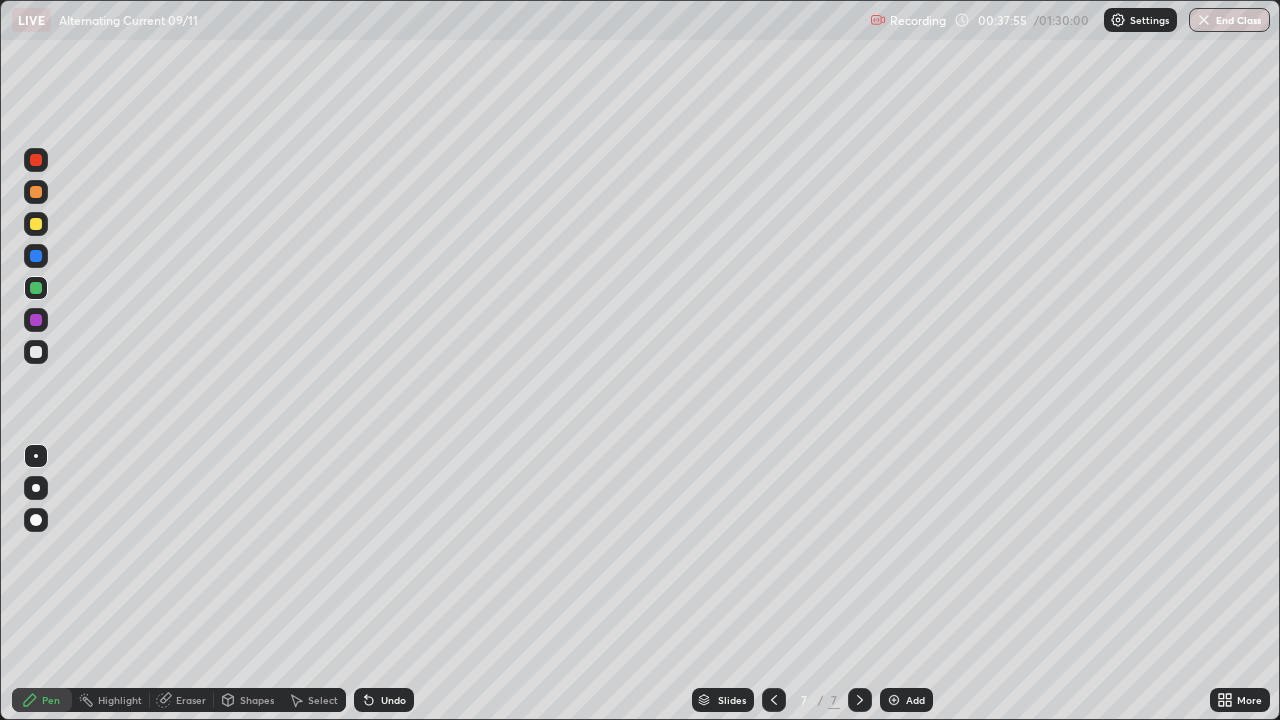 click 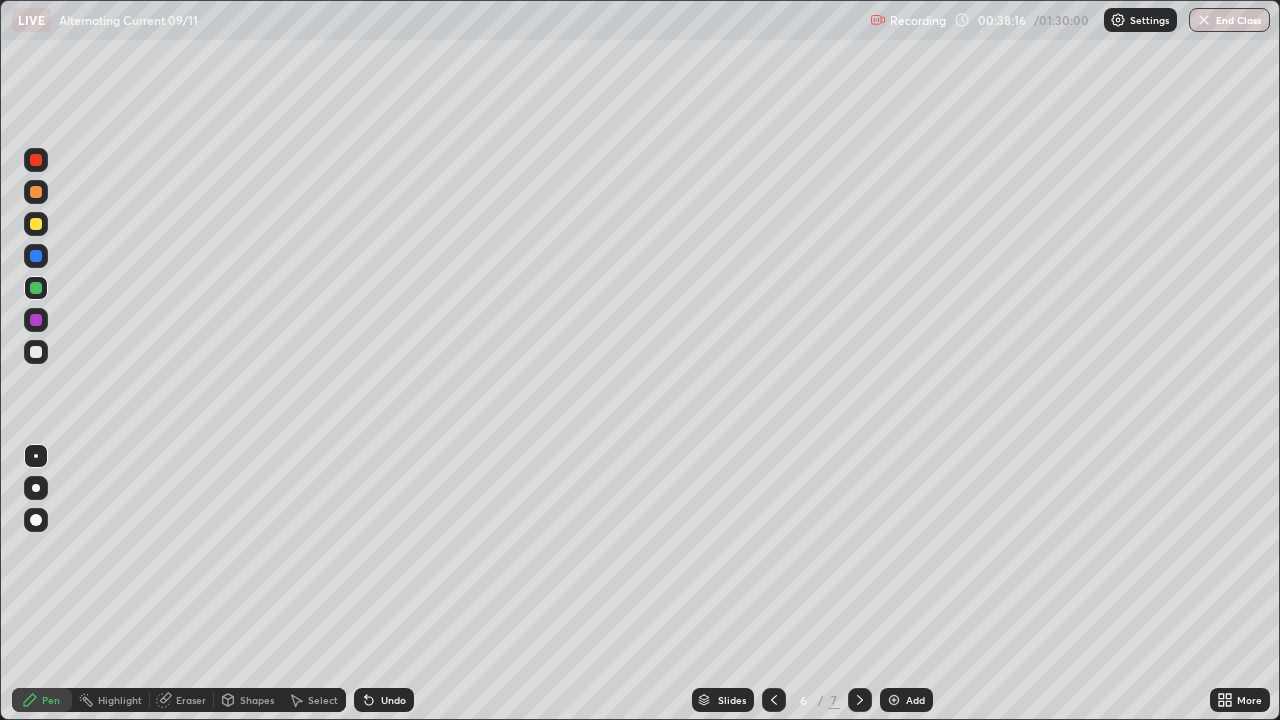 click 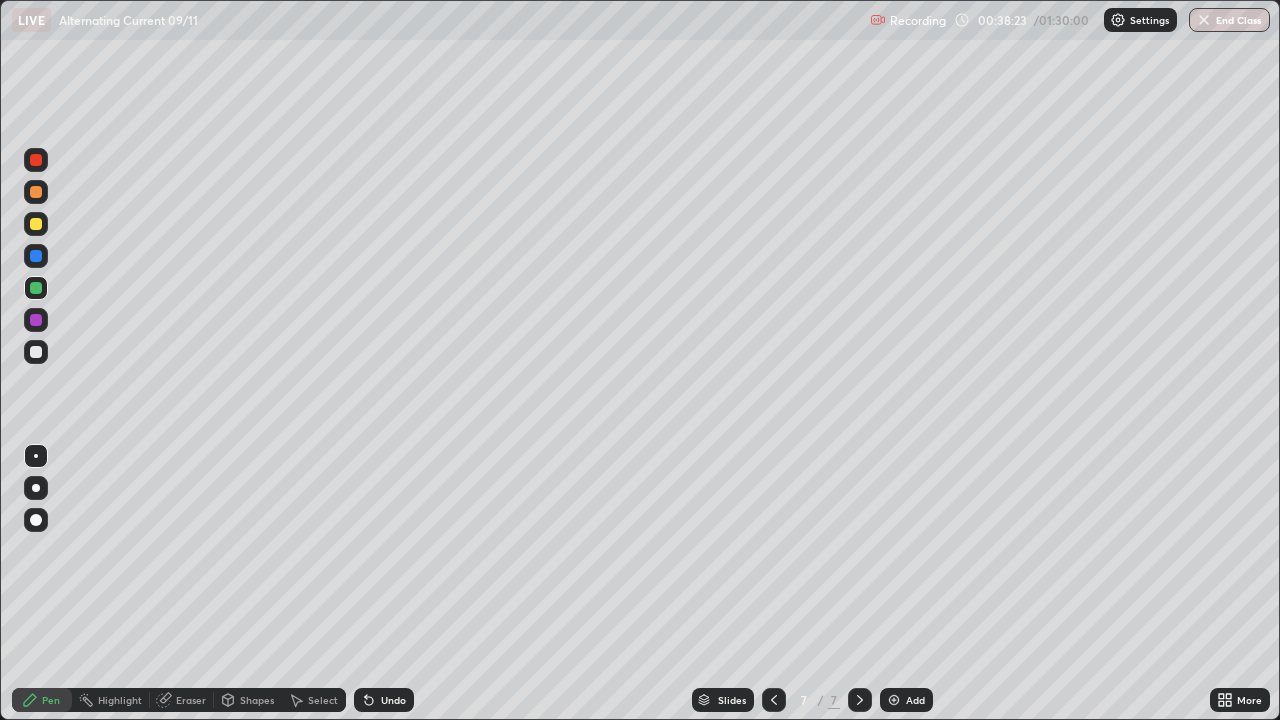 click at bounding box center (36, 224) 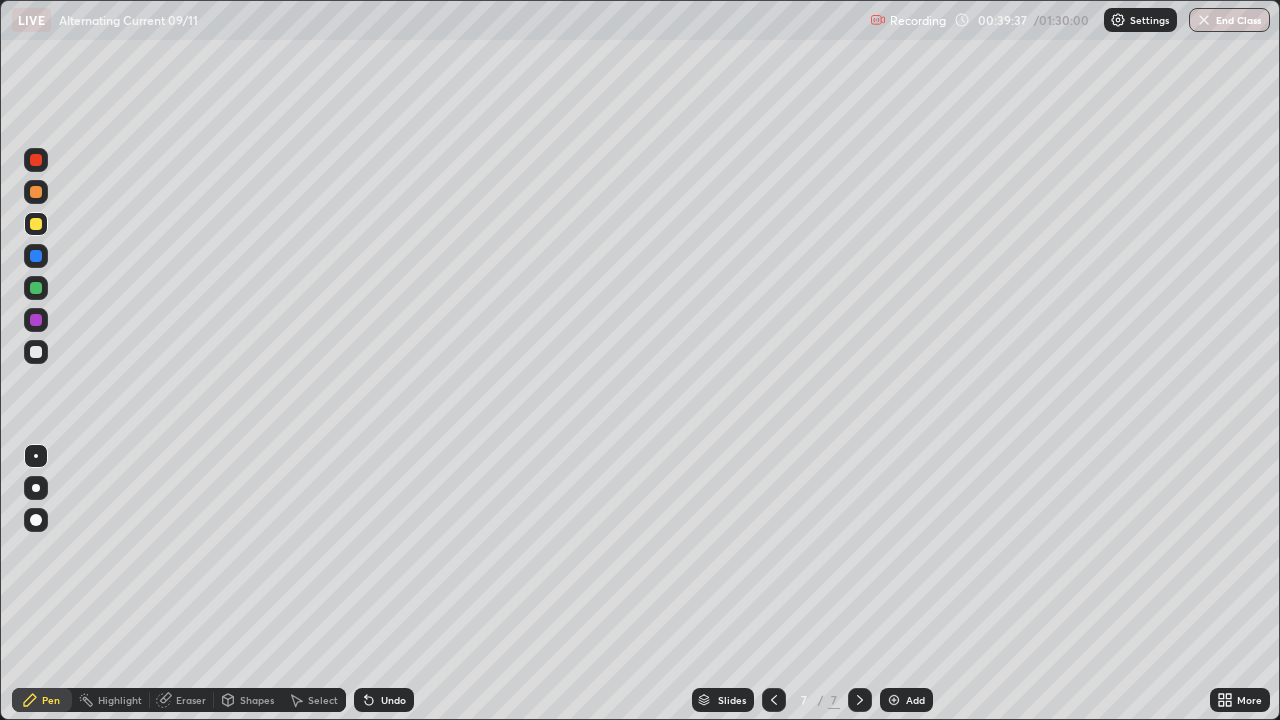 click at bounding box center [36, 352] 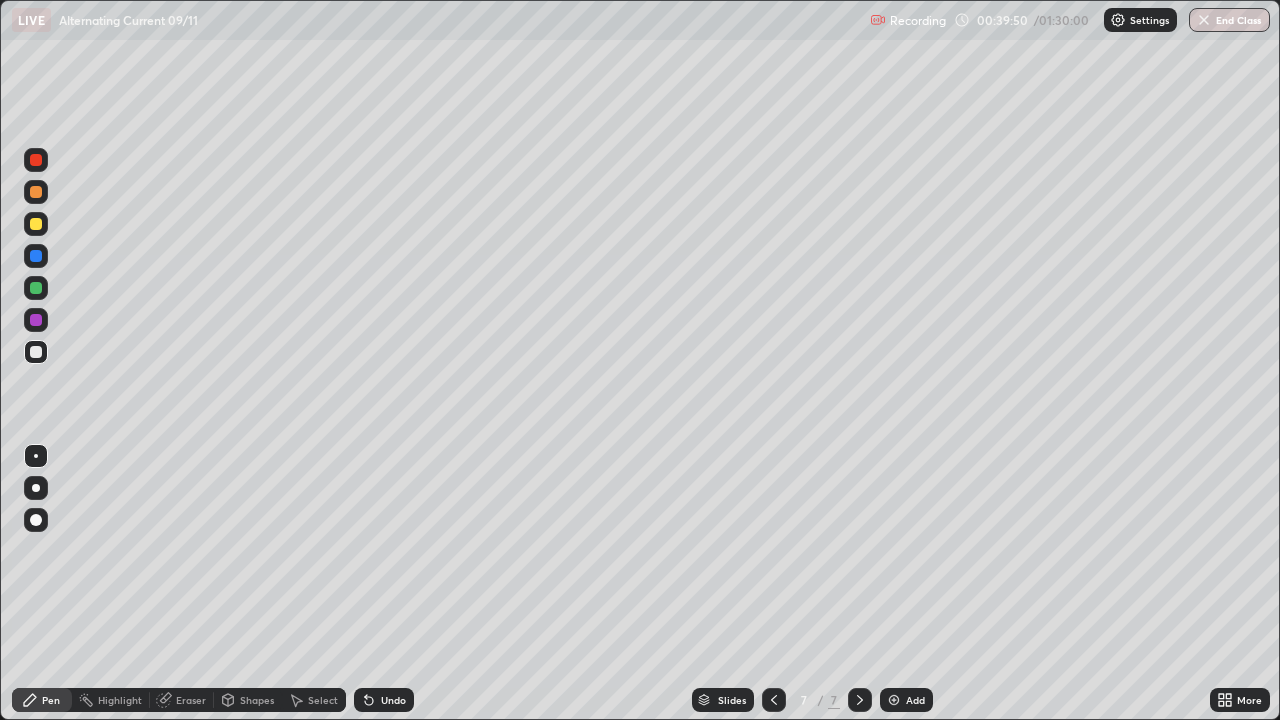 click at bounding box center [36, 224] 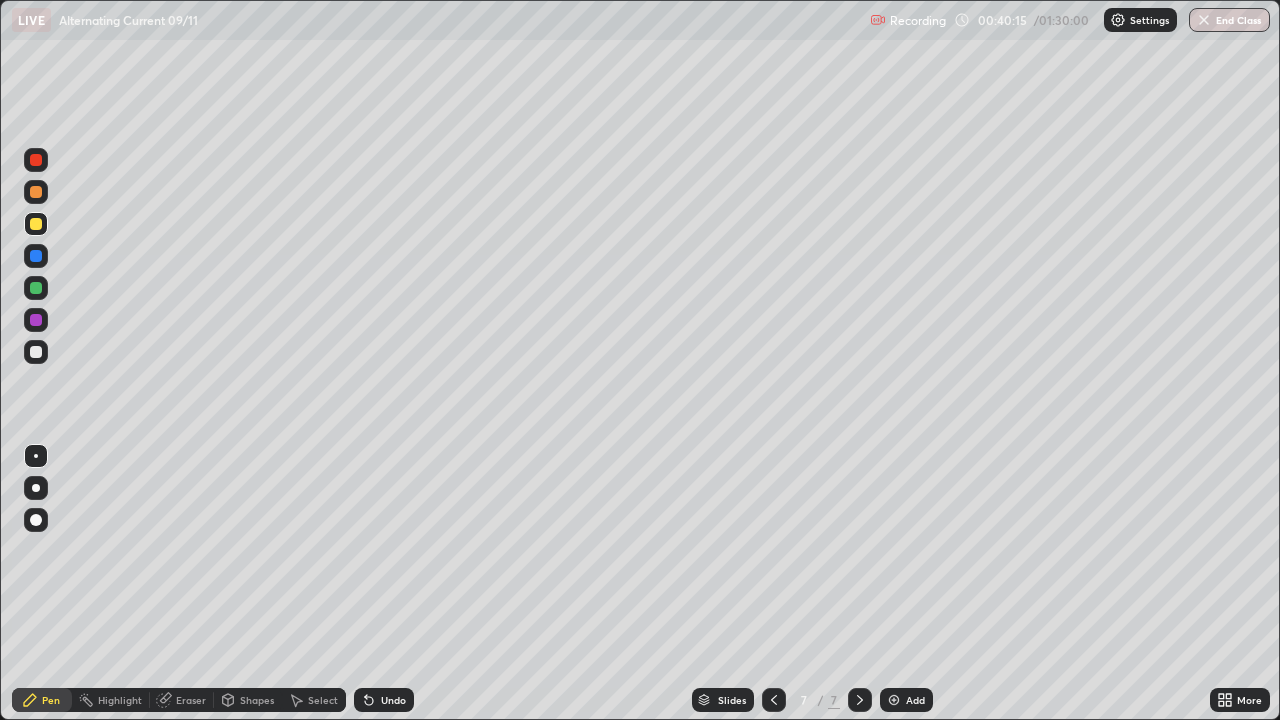 click on "Undo" at bounding box center [393, 700] 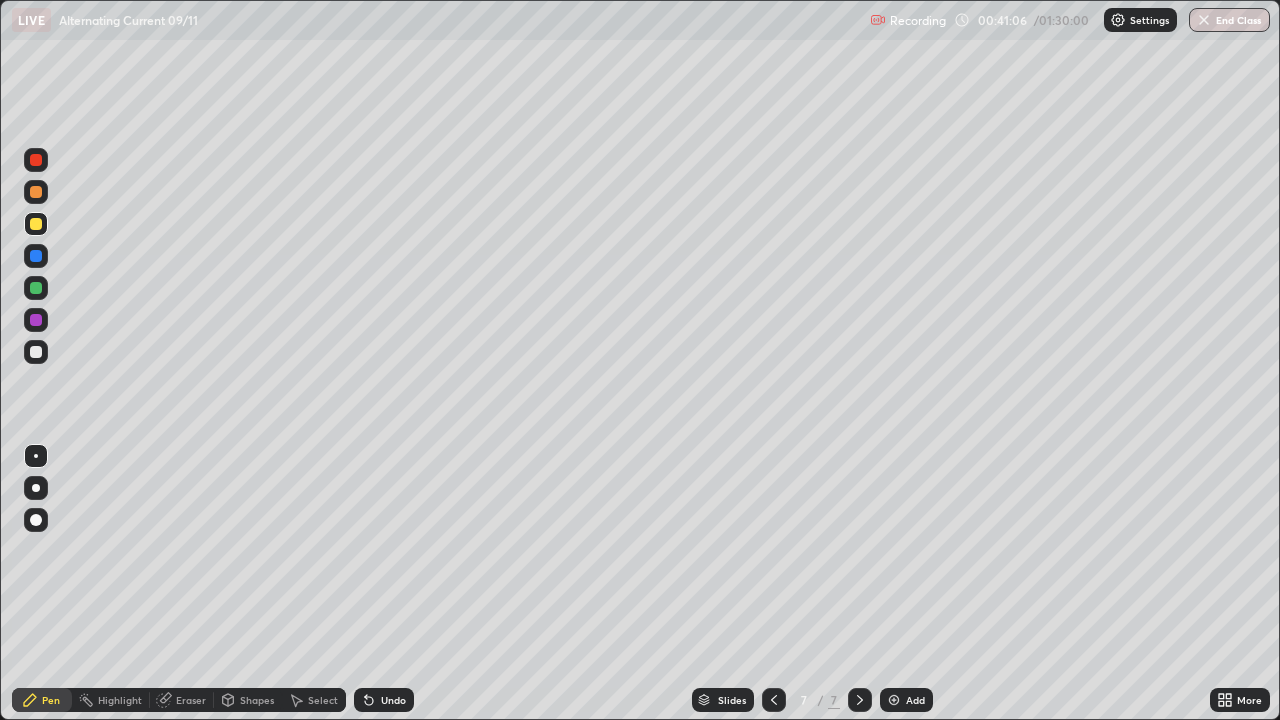 click on "Undo" at bounding box center [393, 700] 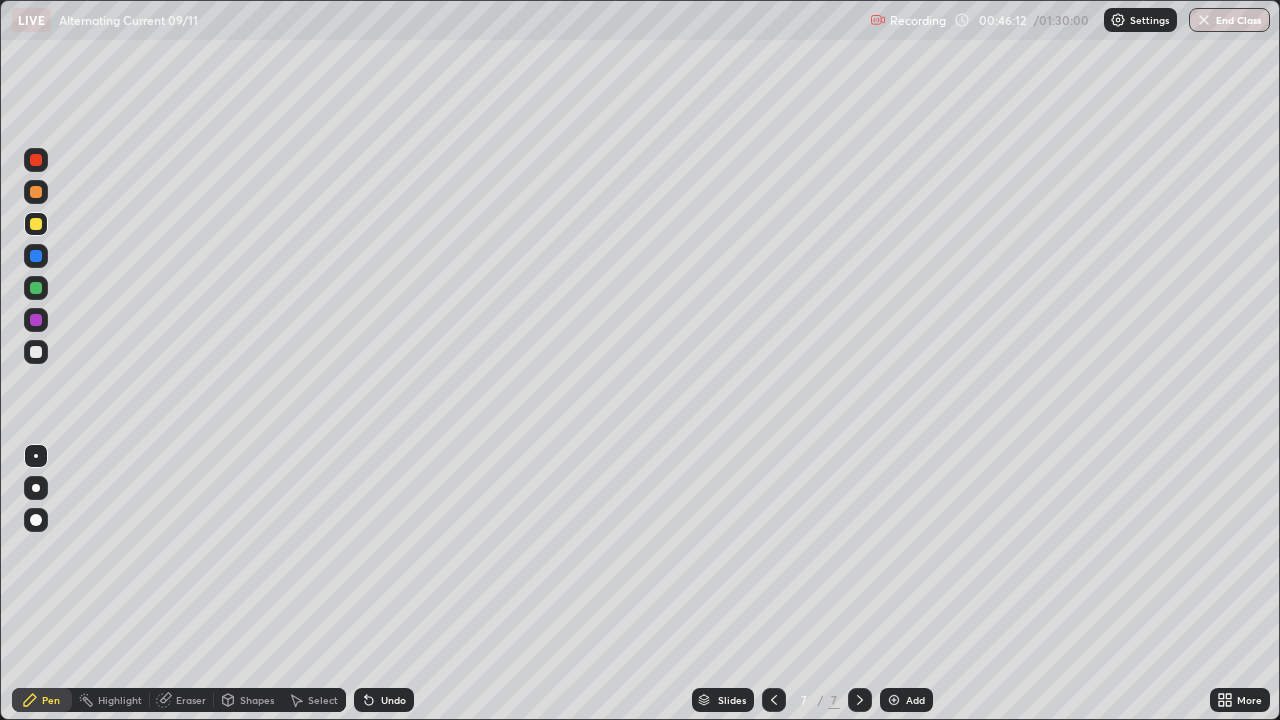click on "Add" at bounding box center (915, 700) 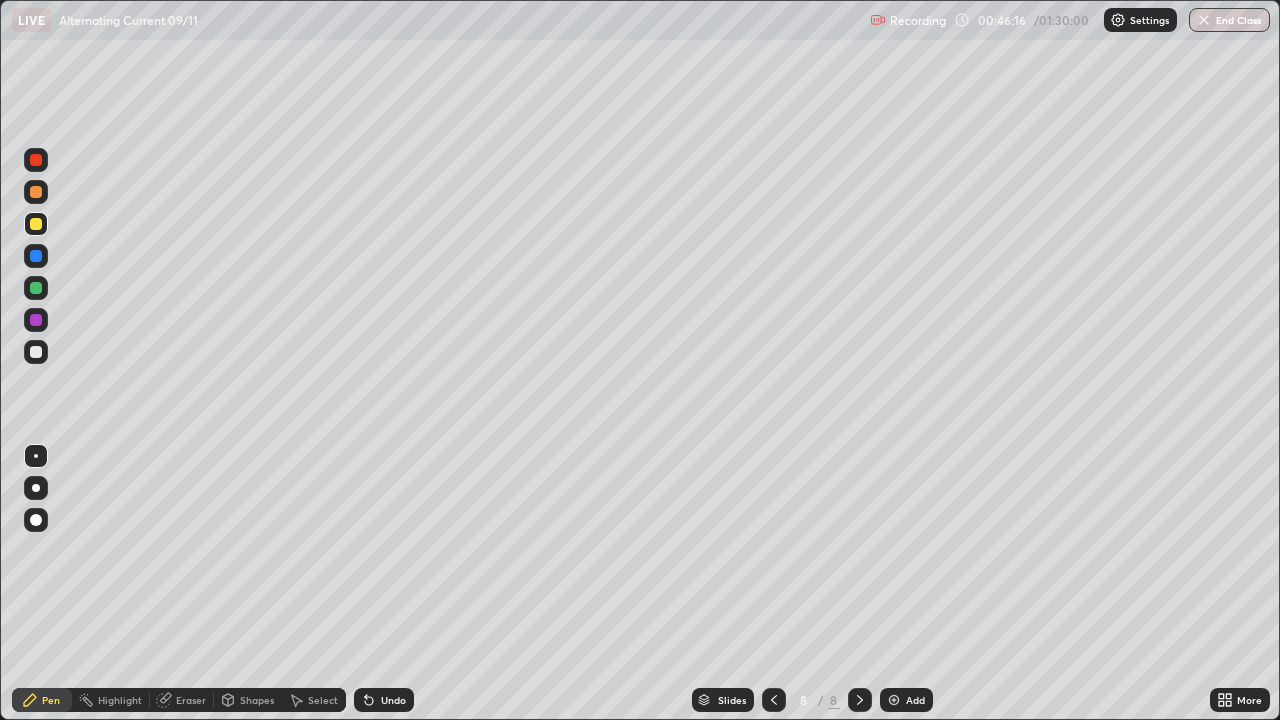 click at bounding box center [36, 352] 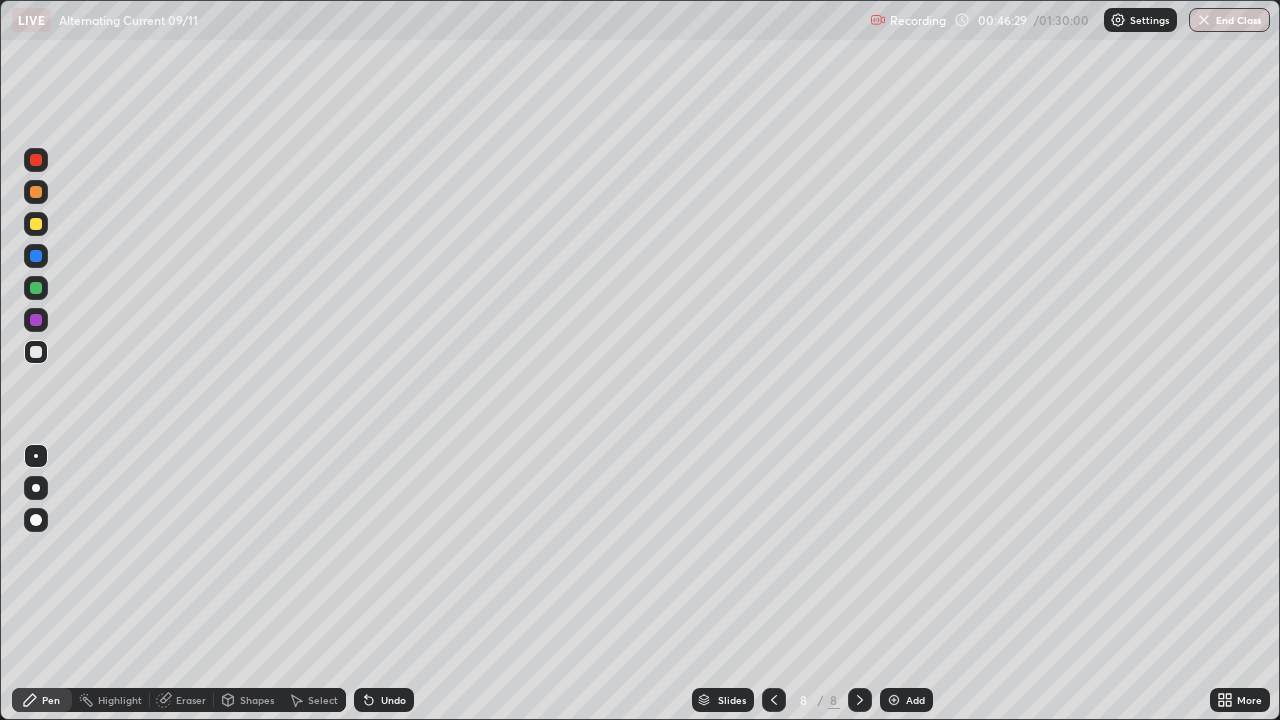 click at bounding box center (36, 224) 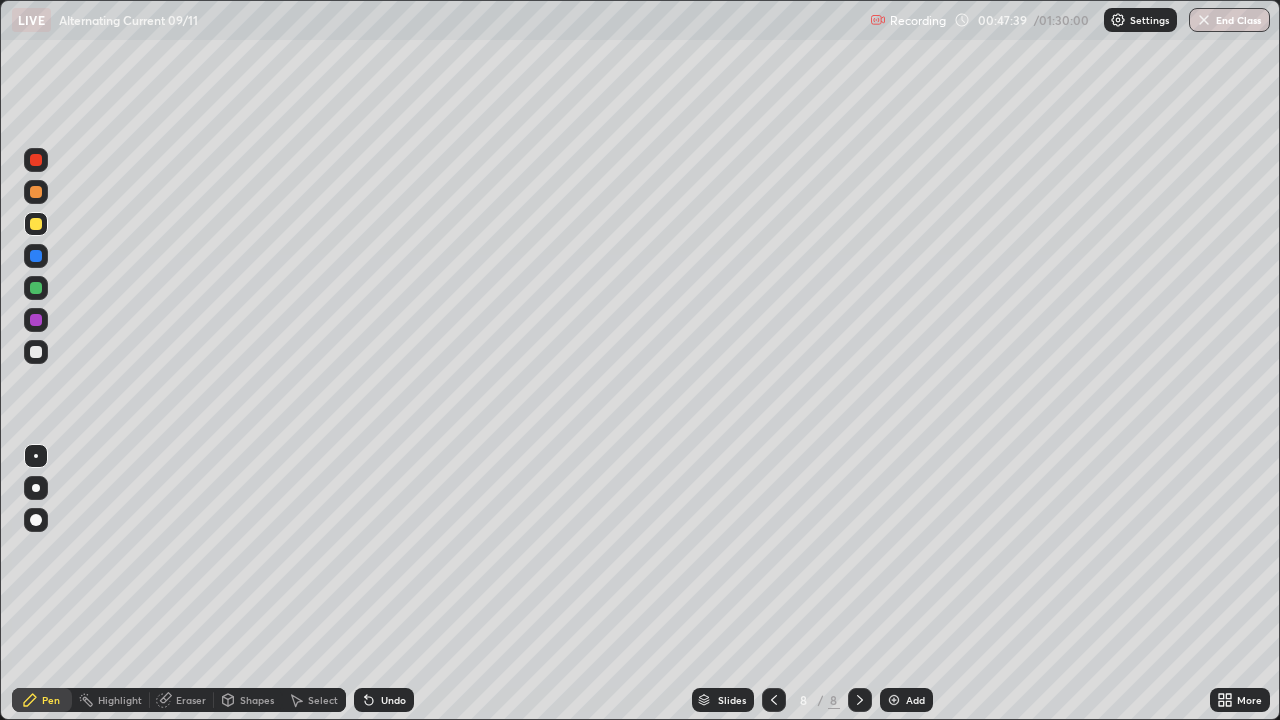 click 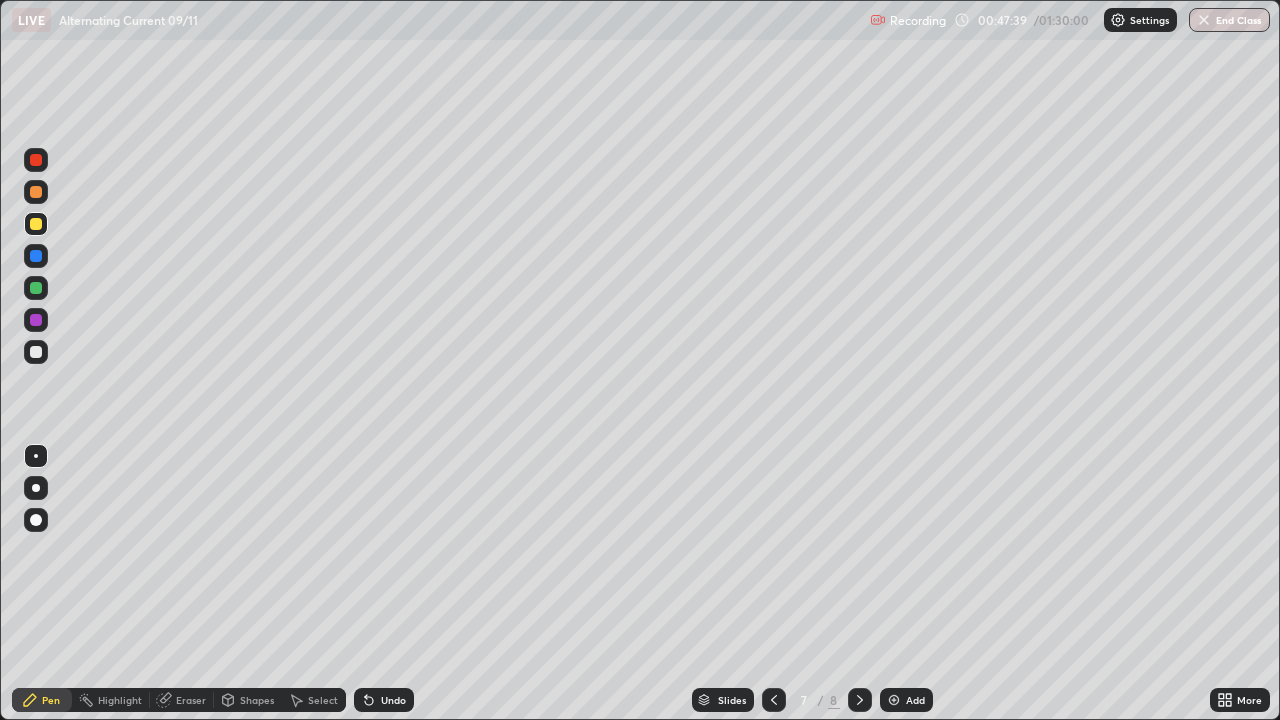 click 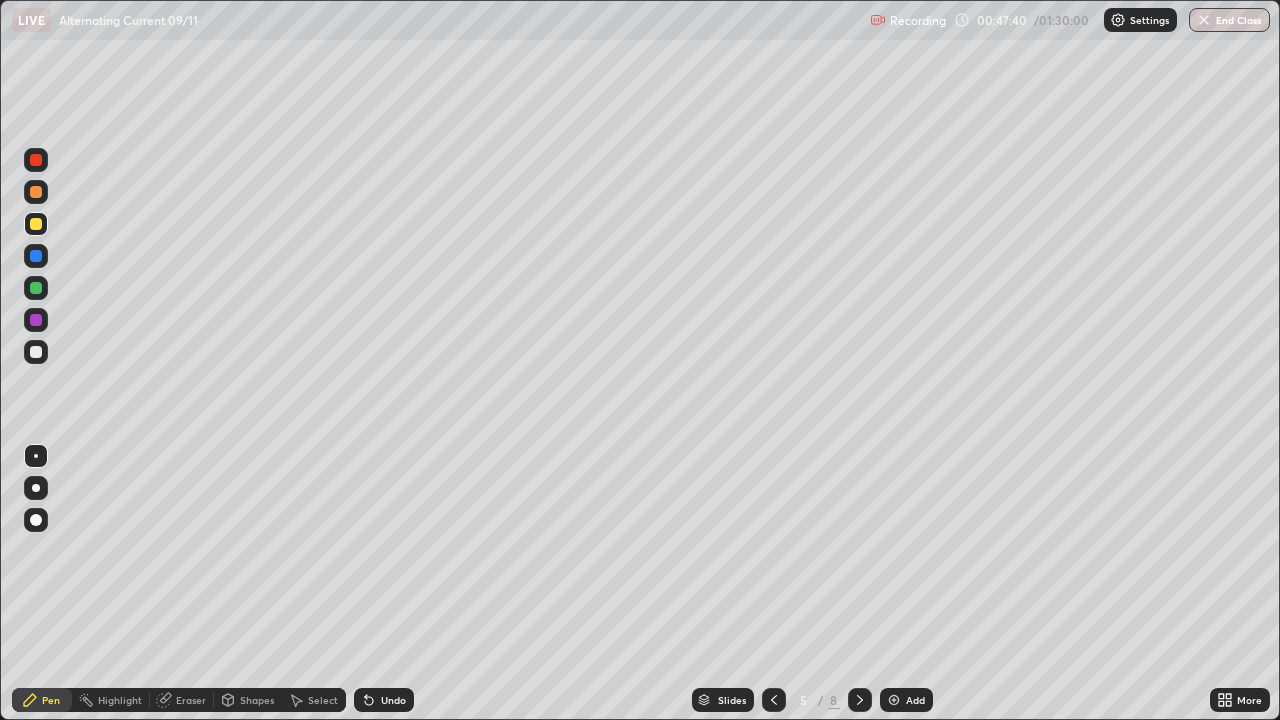 click 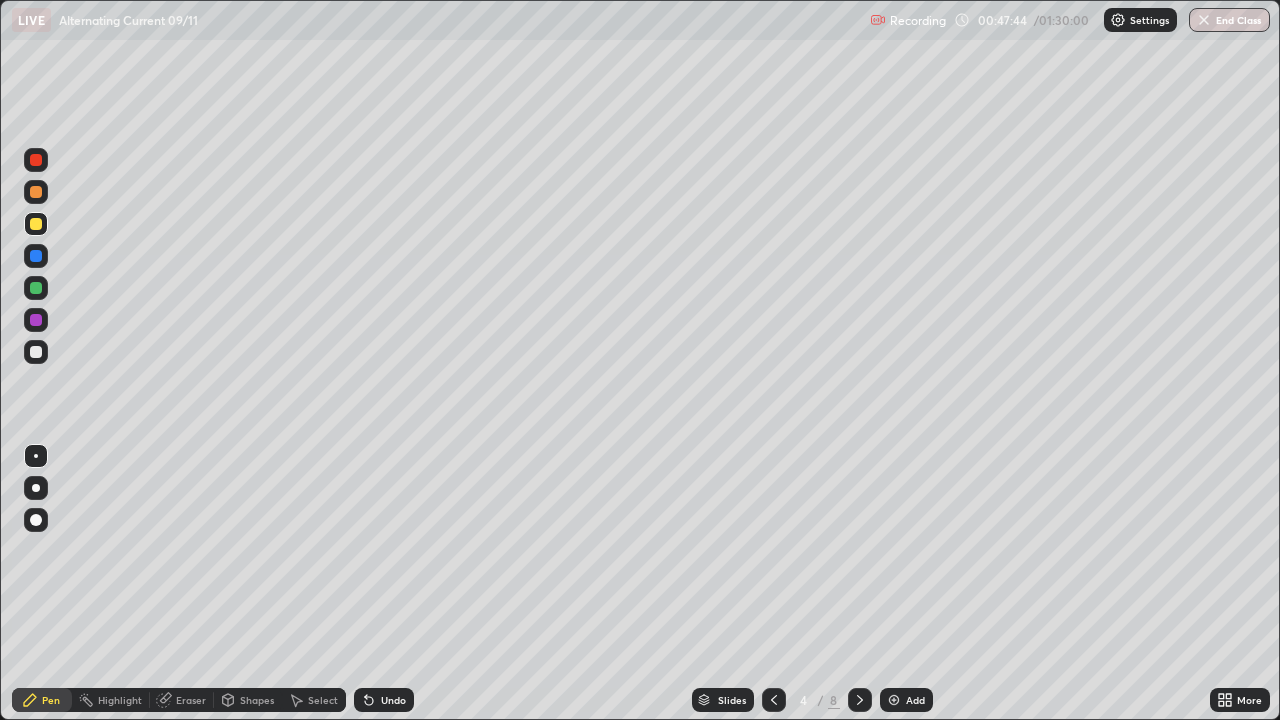 click at bounding box center [860, 700] 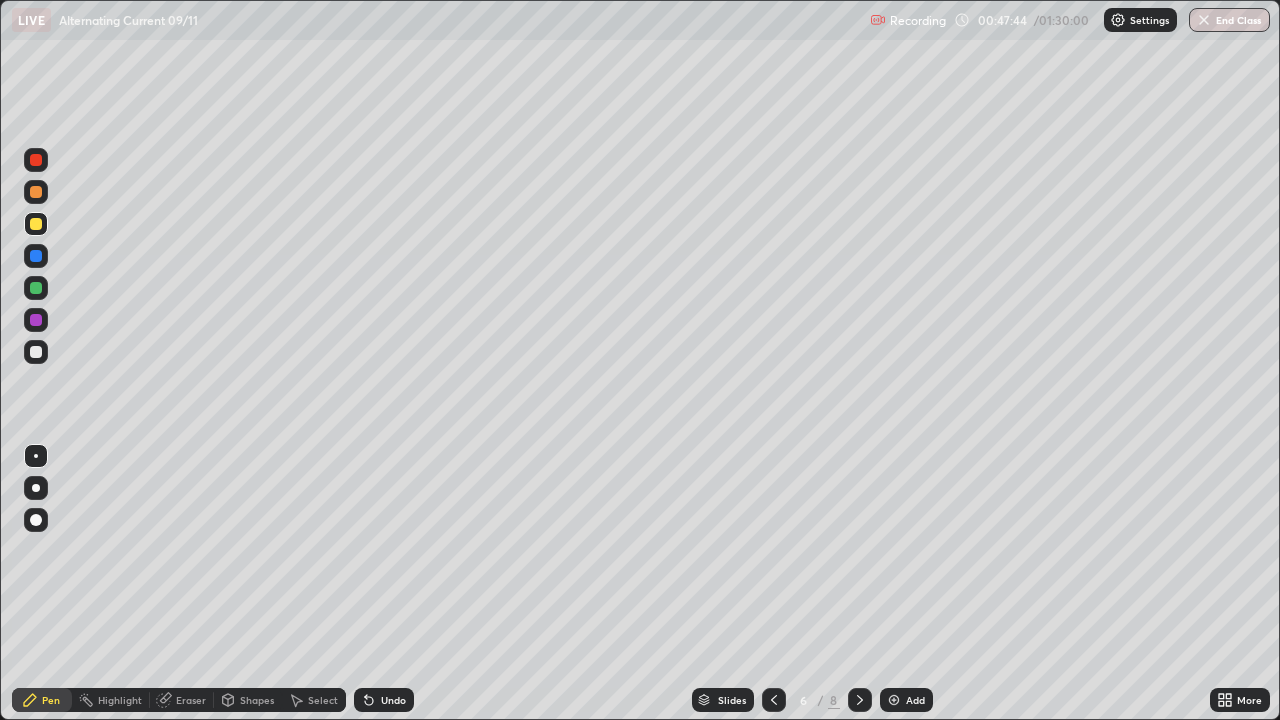 click at bounding box center (860, 700) 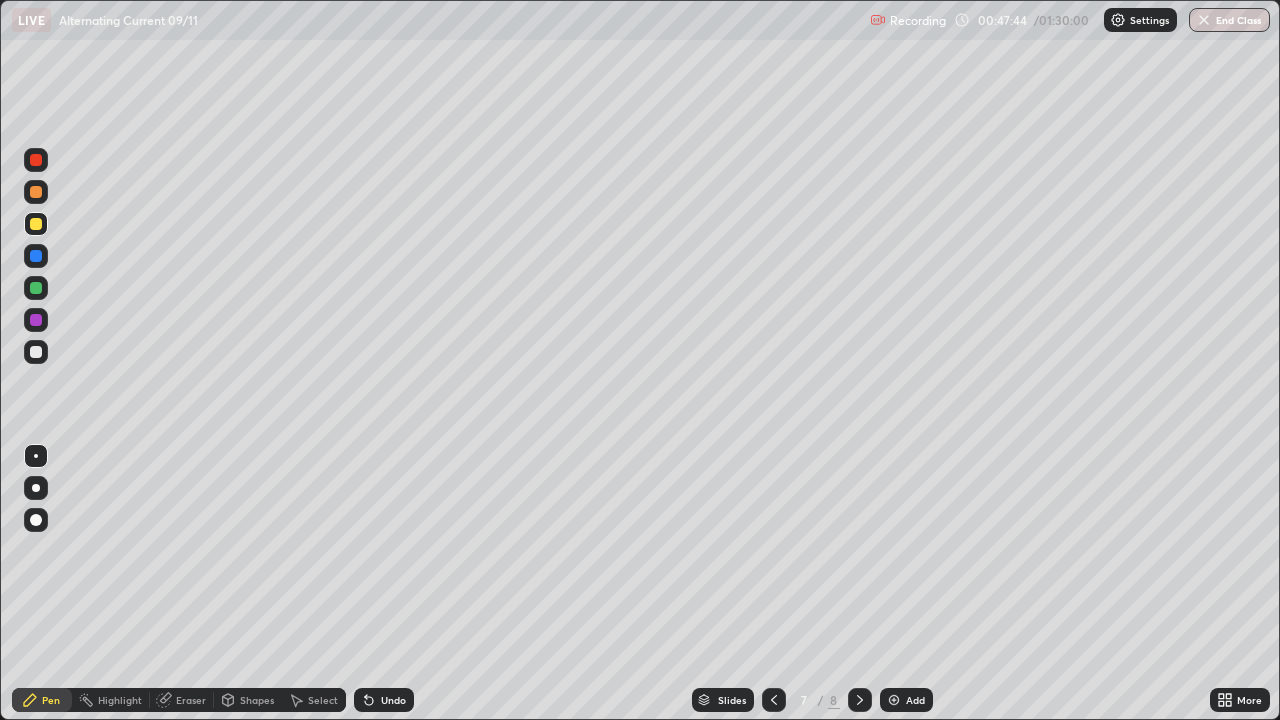 click at bounding box center [860, 700] 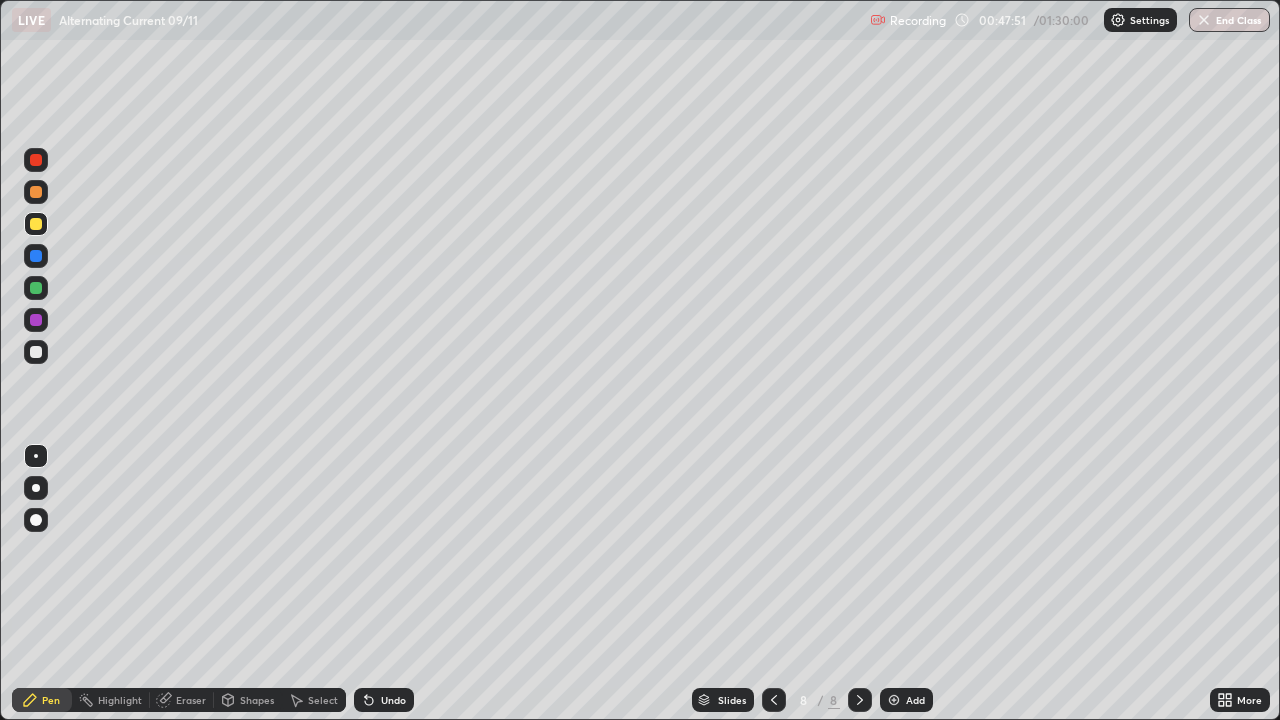 click at bounding box center [36, 352] 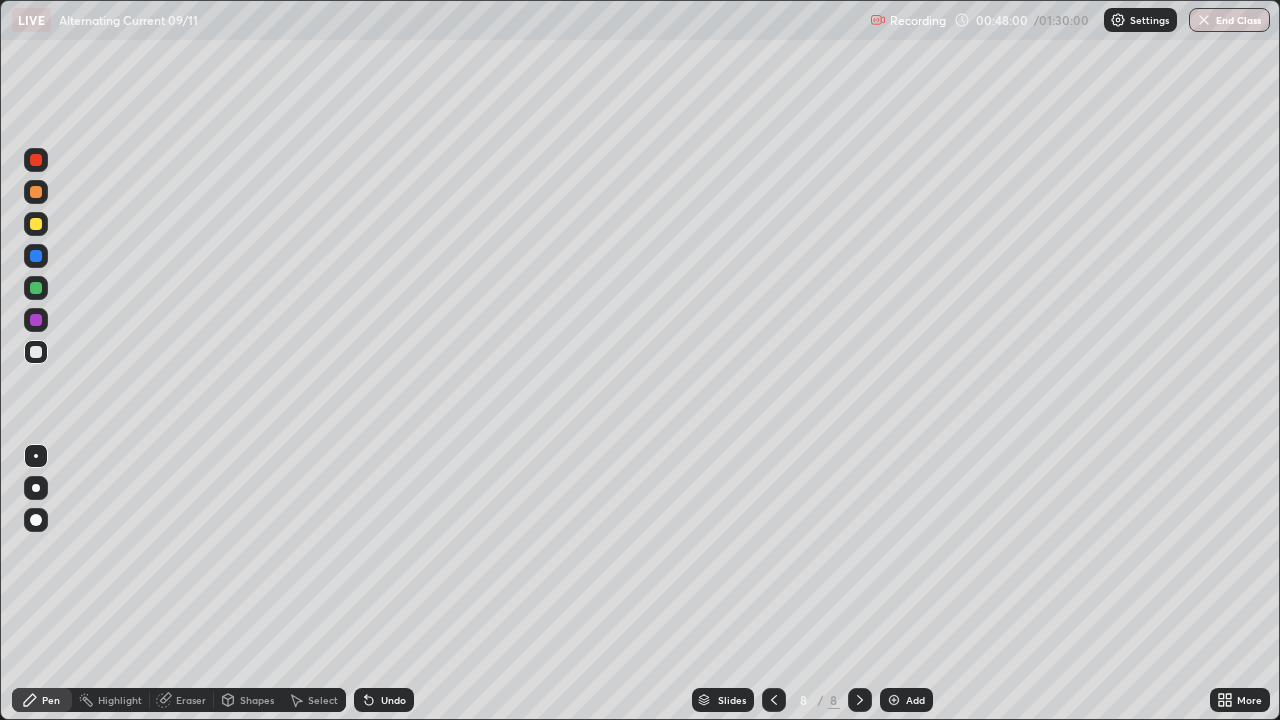 click on "Undo" at bounding box center (393, 700) 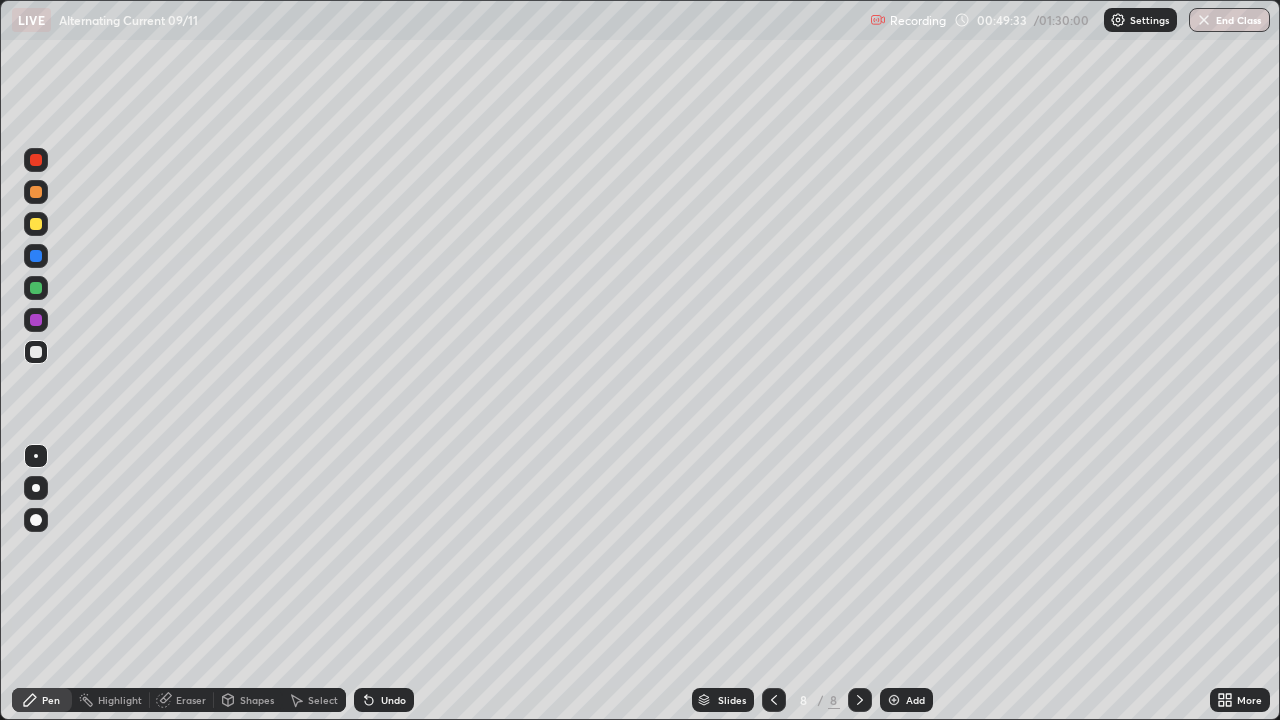 click on "Undo" at bounding box center [393, 700] 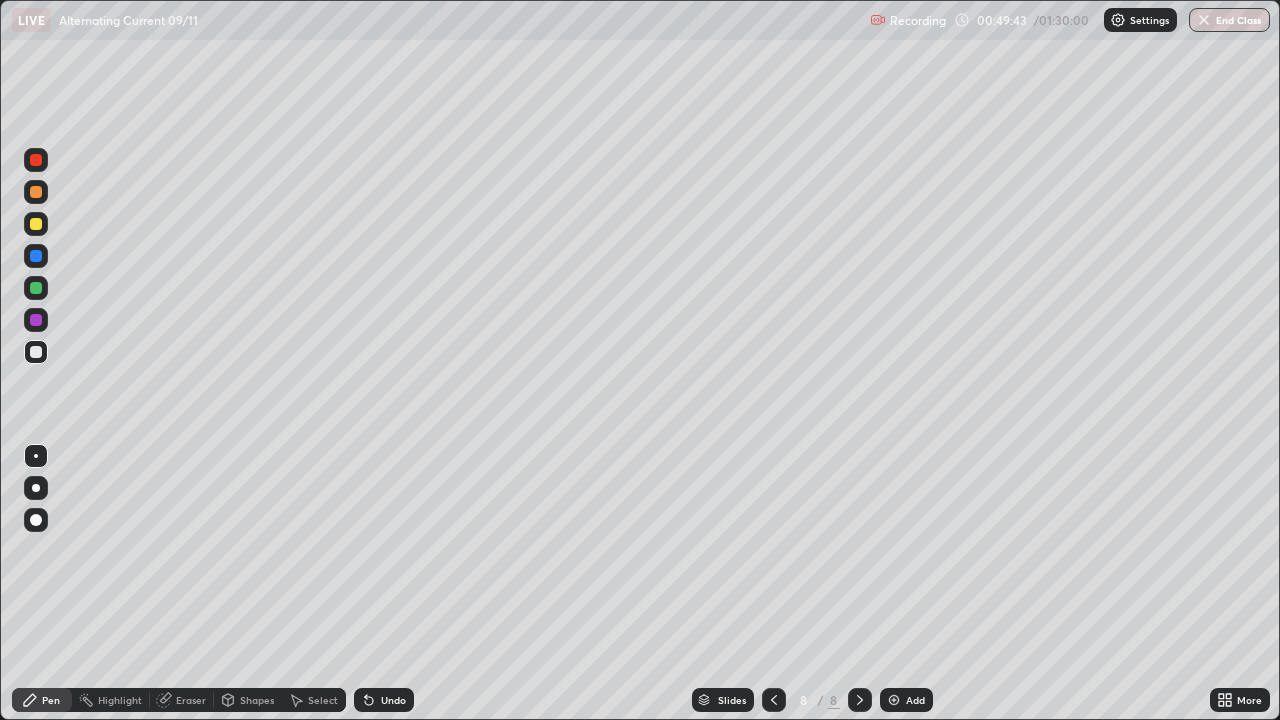 click on "Undo" at bounding box center (384, 700) 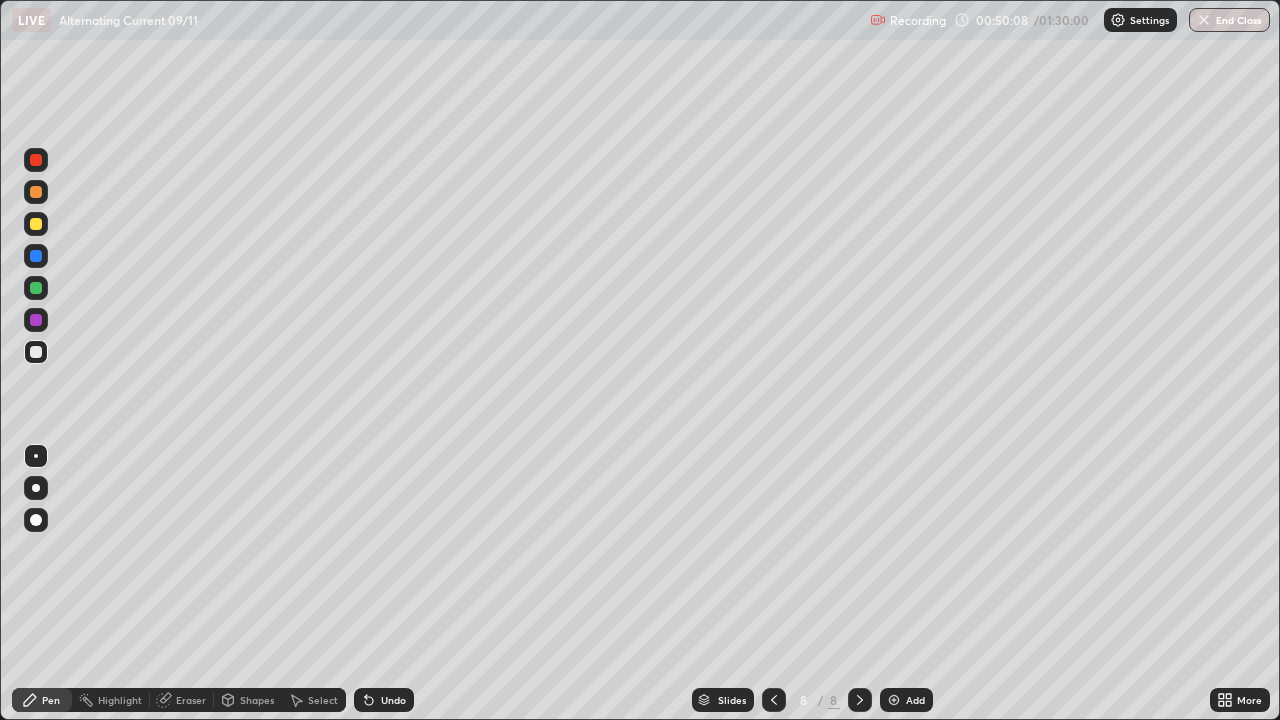 click at bounding box center (36, 224) 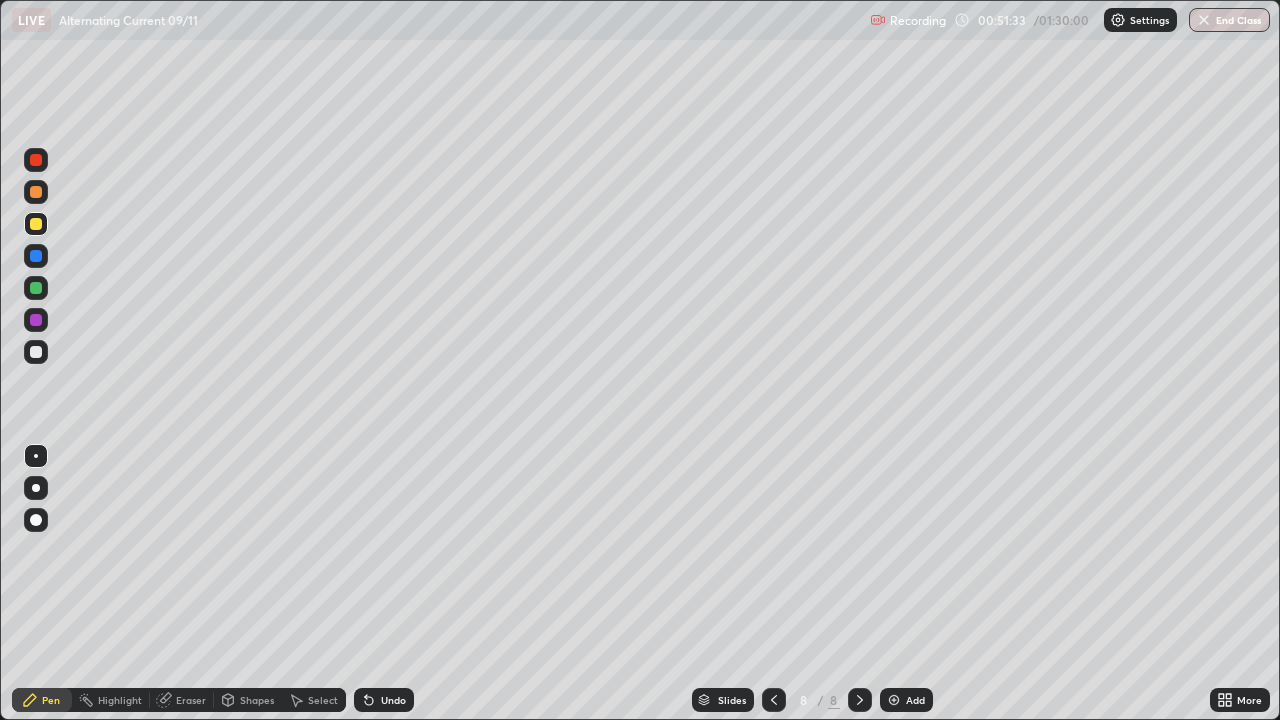 click on "Eraser" at bounding box center (191, 700) 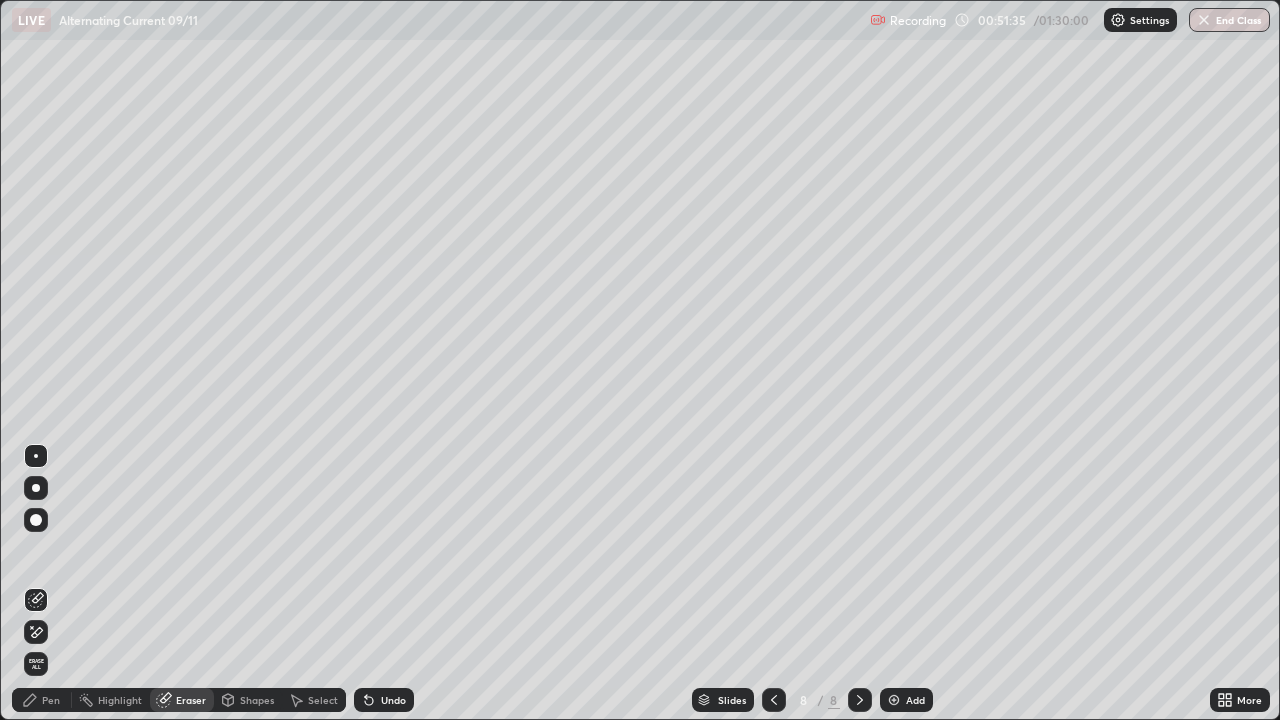 click on "Pen" at bounding box center [51, 700] 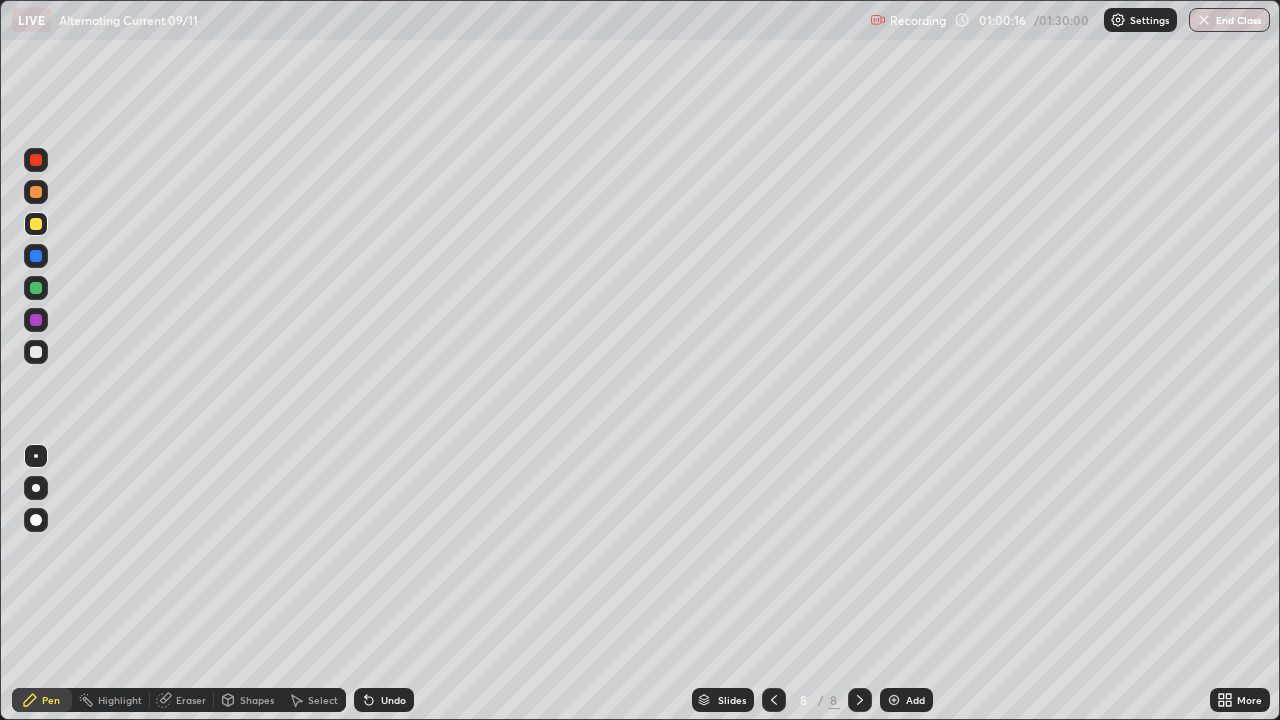 click on "Add" at bounding box center [915, 700] 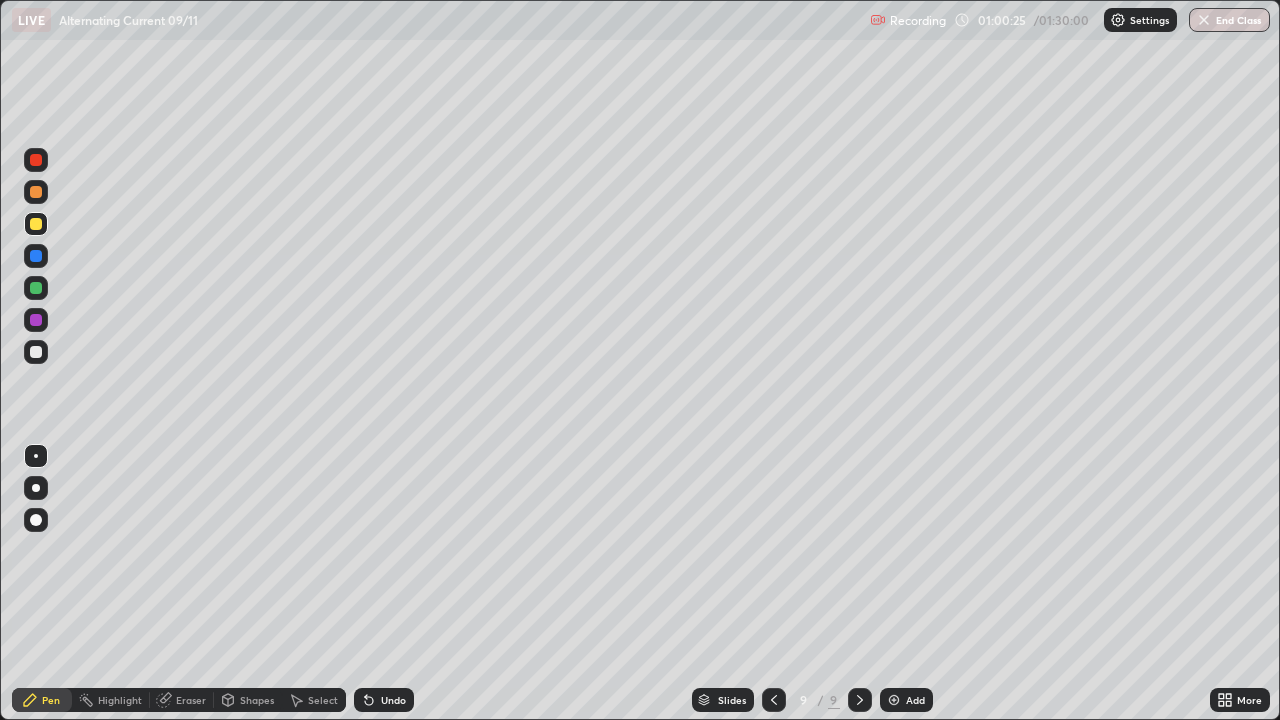 click at bounding box center [36, 352] 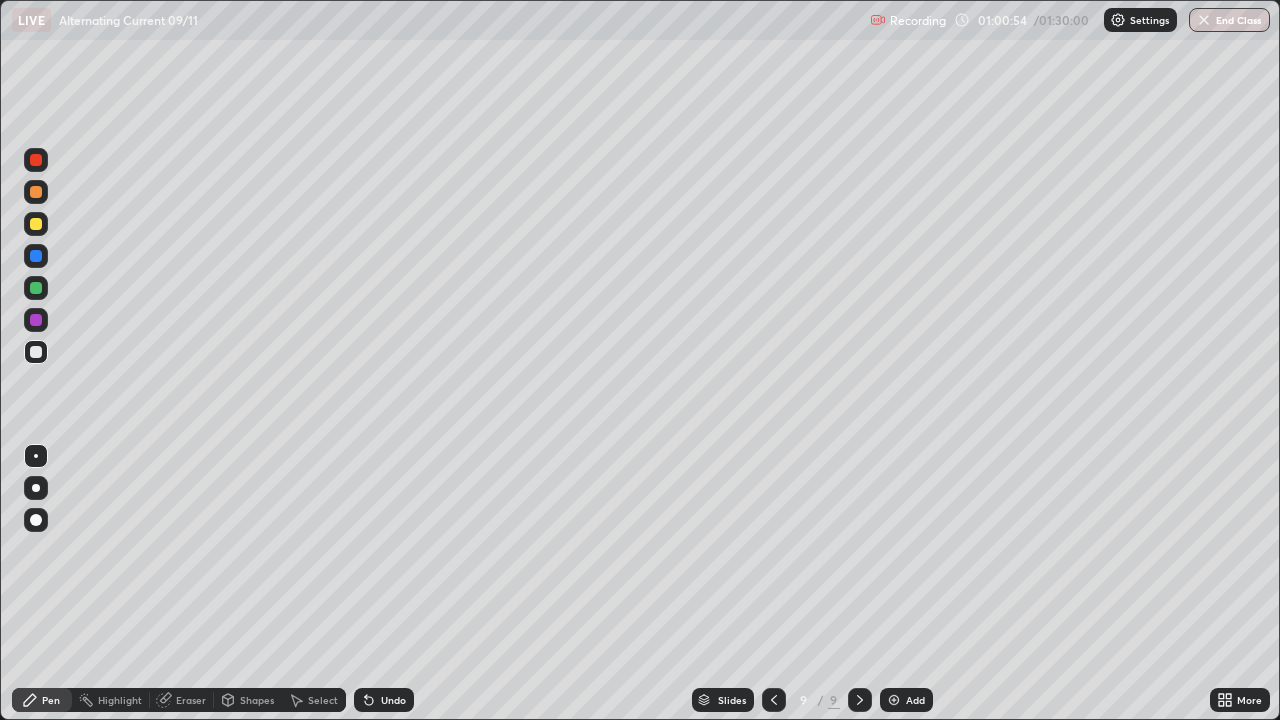 click on "Undo" at bounding box center [393, 700] 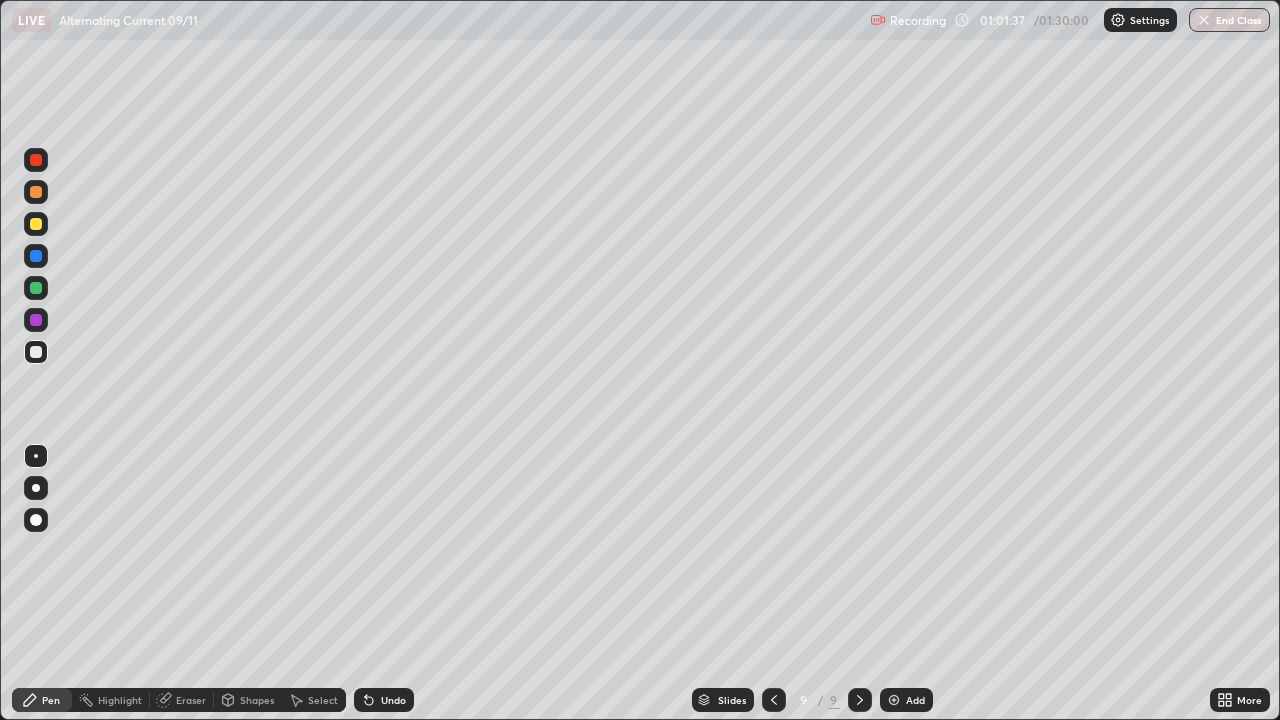 click at bounding box center (36, 224) 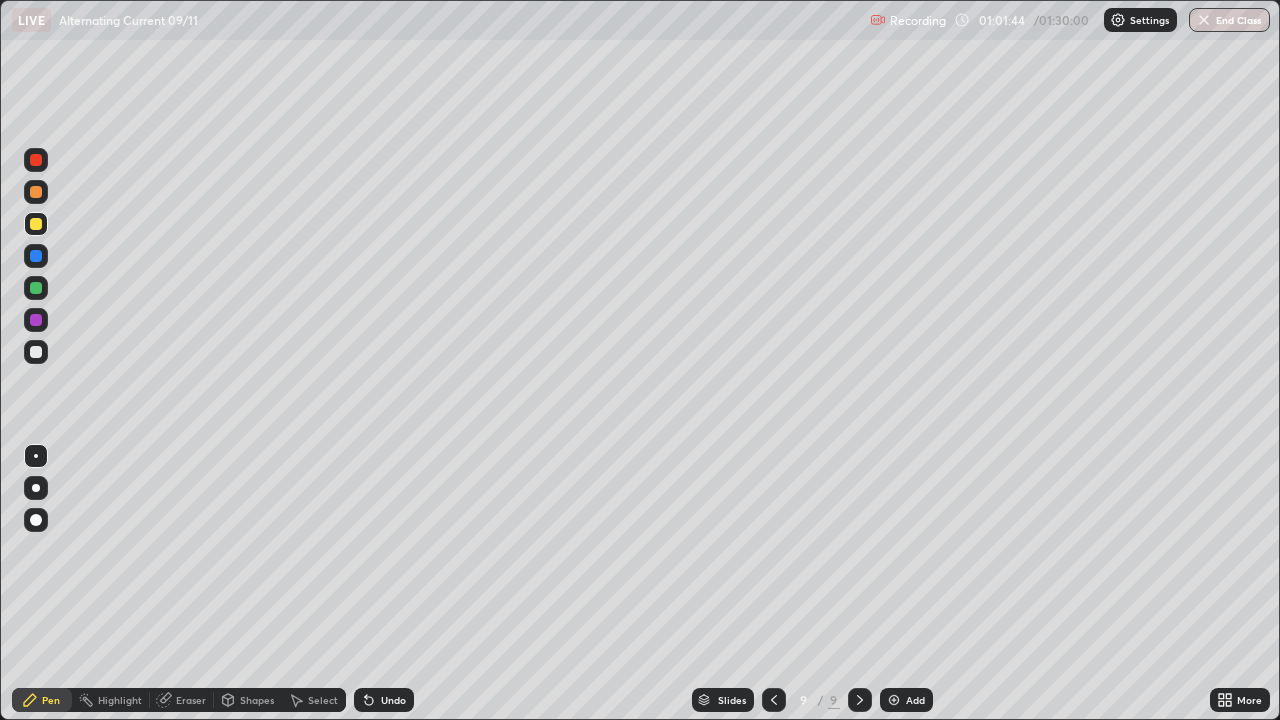 click on "Undo" at bounding box center (393, 700) 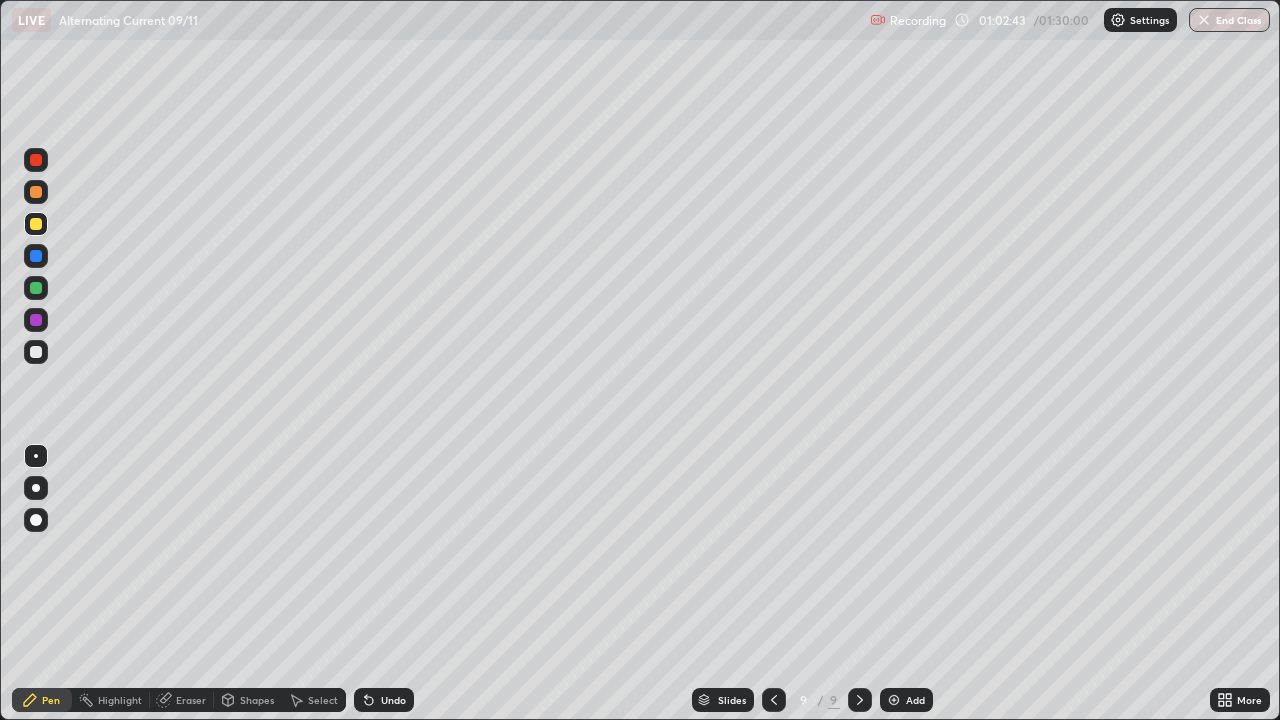 click 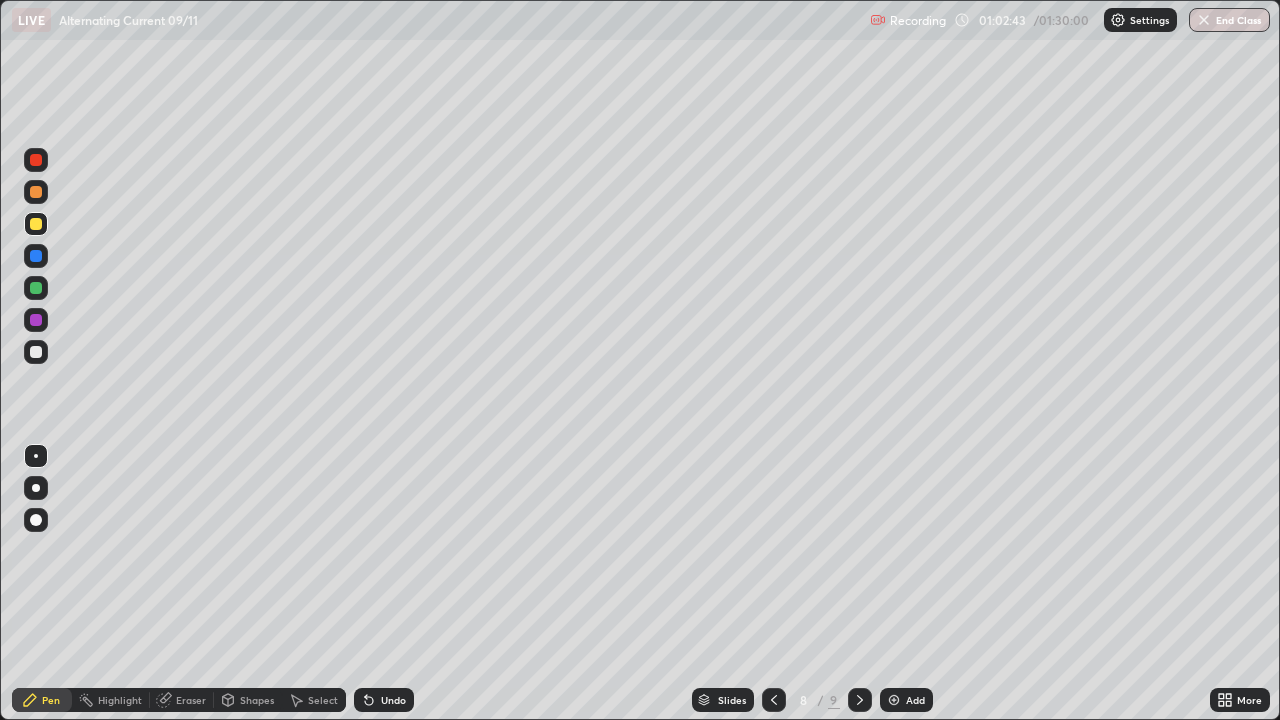 click 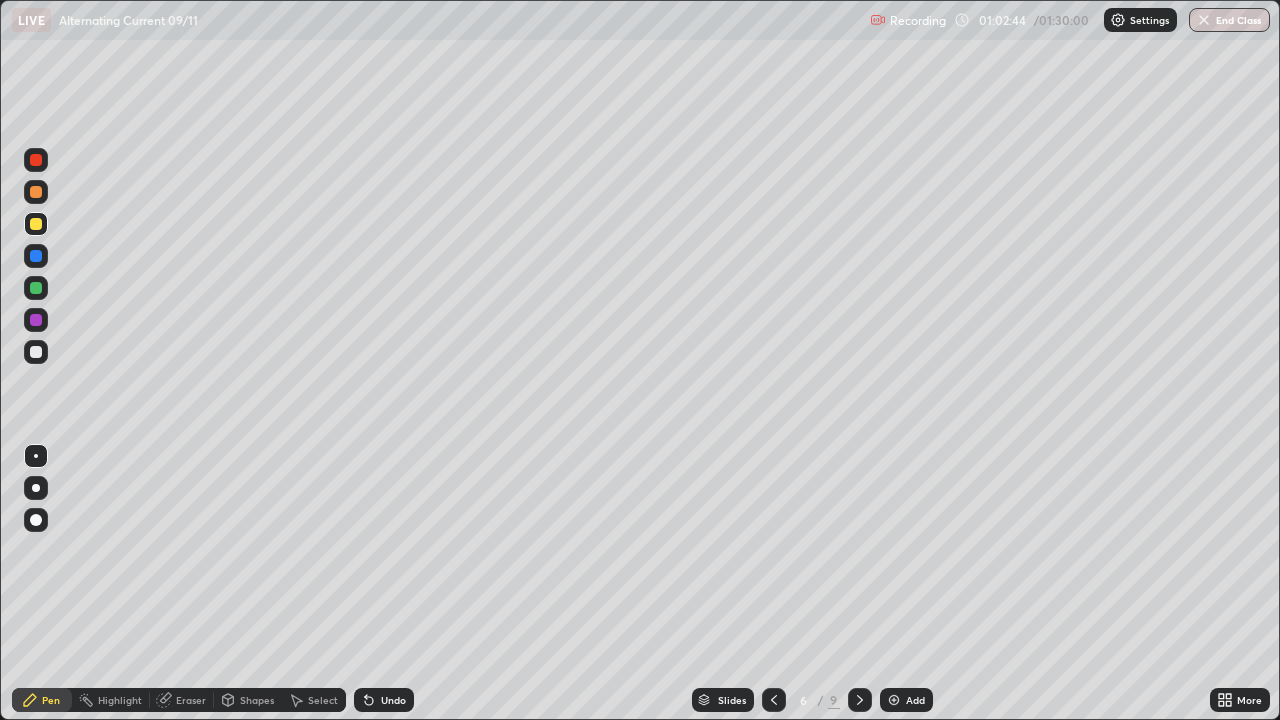 click at bounding box center [774, 700] 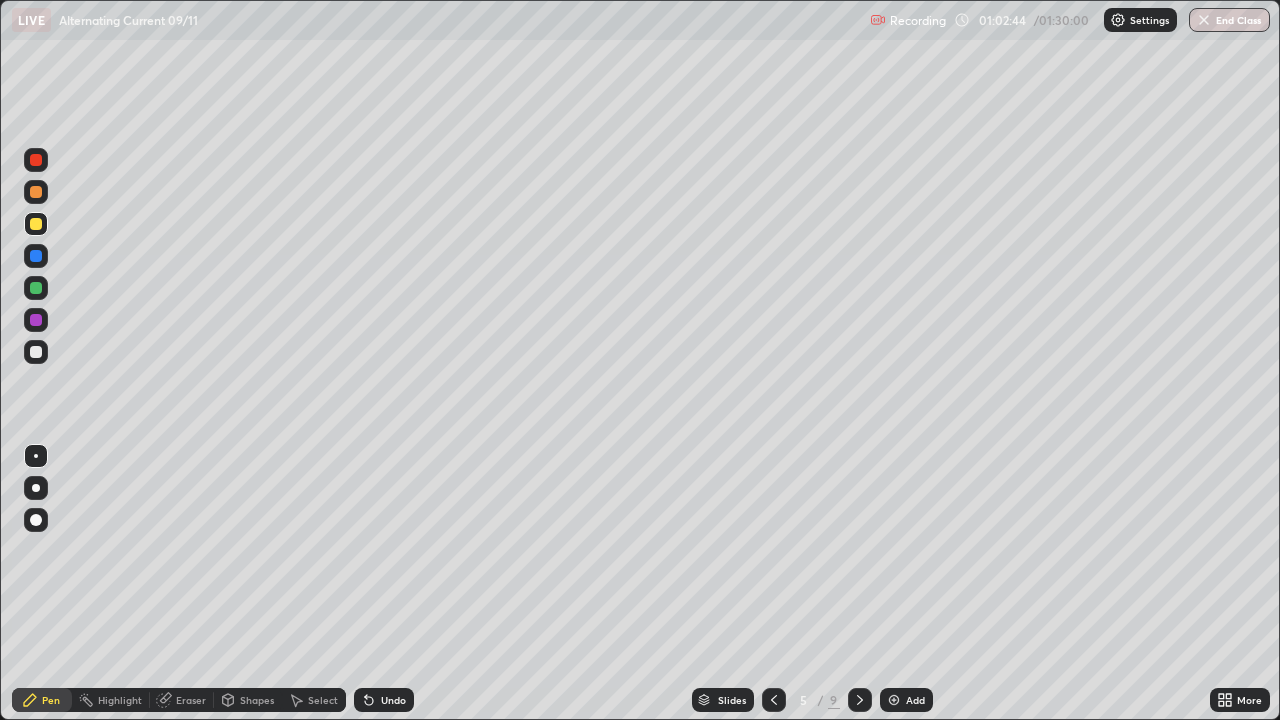 click at bounding box center (774, 700) 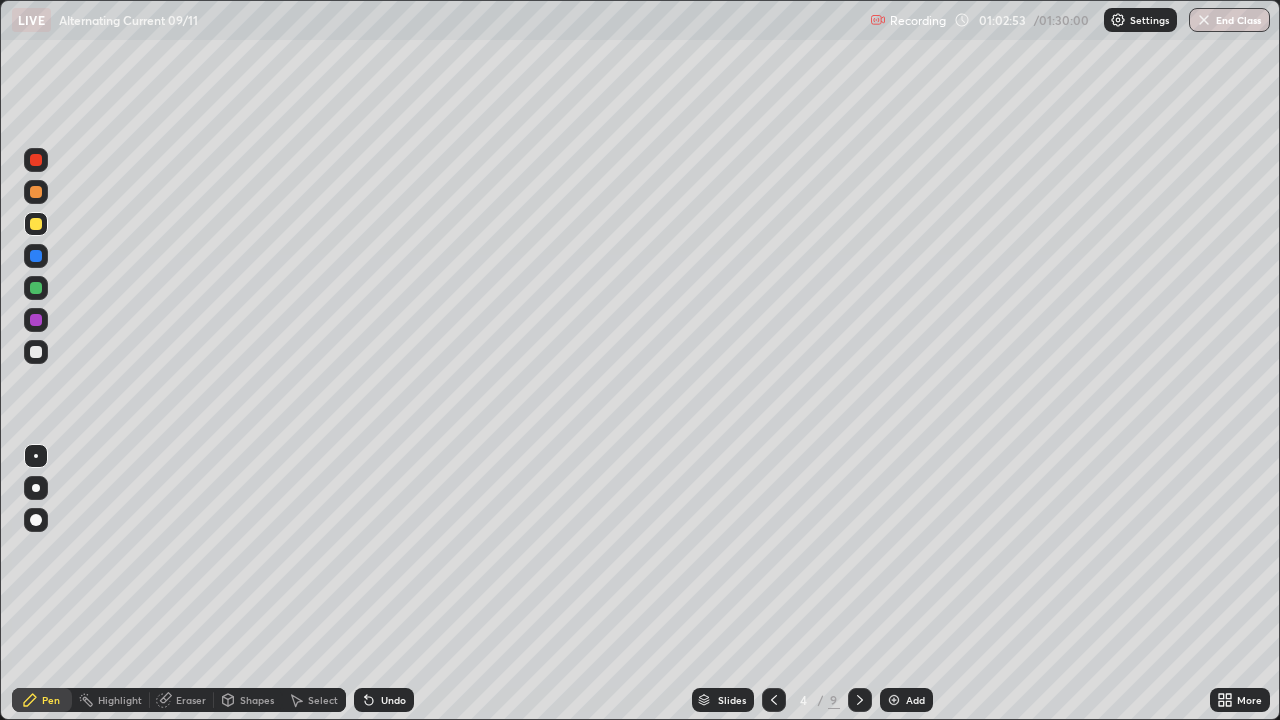 click 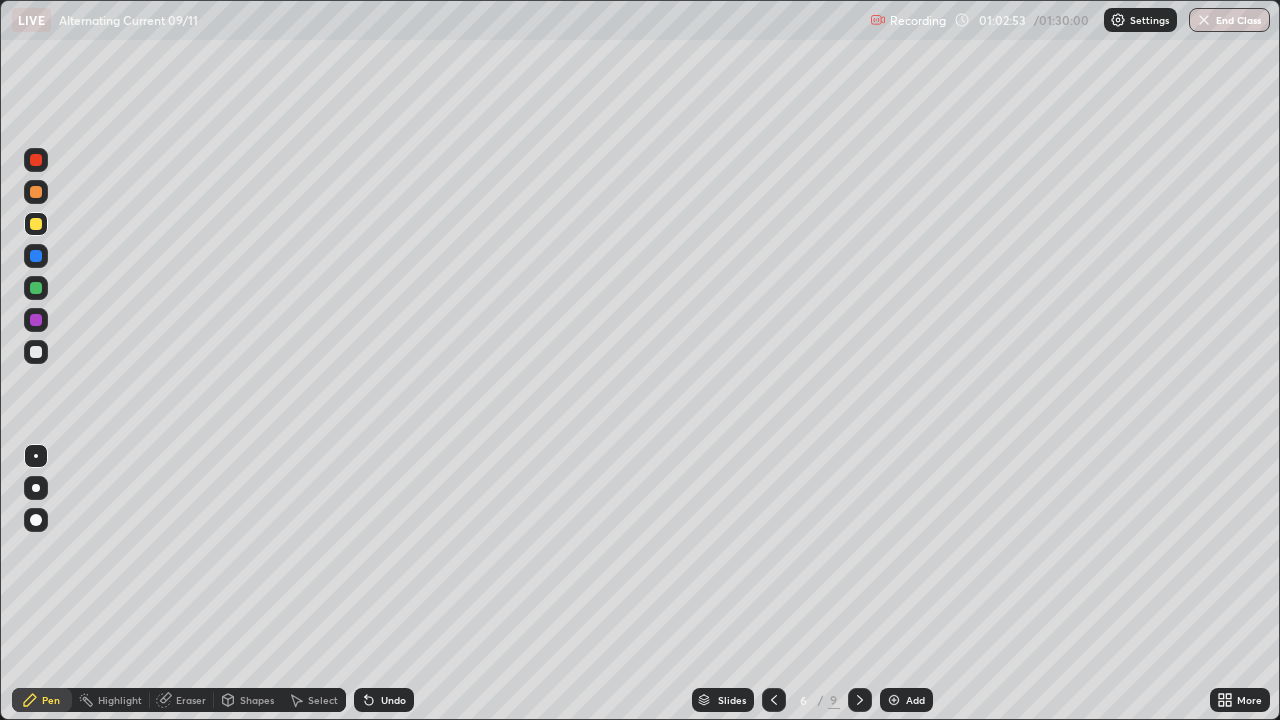 click 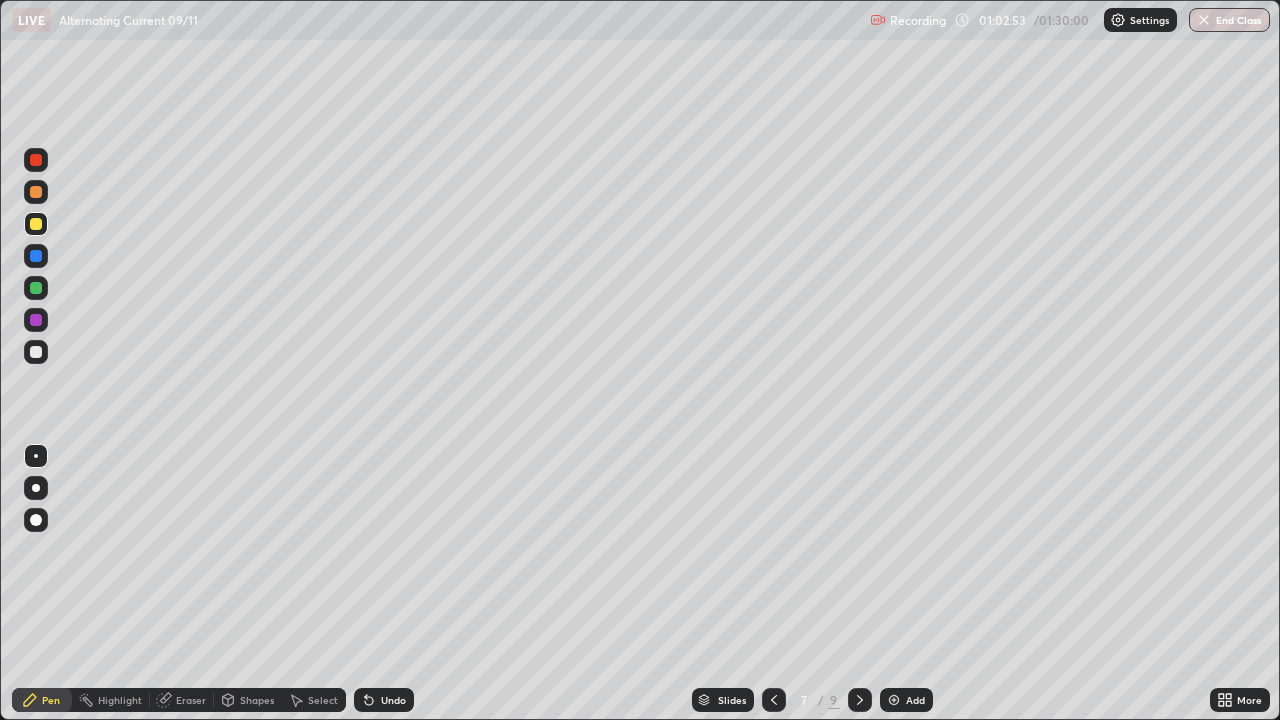 click 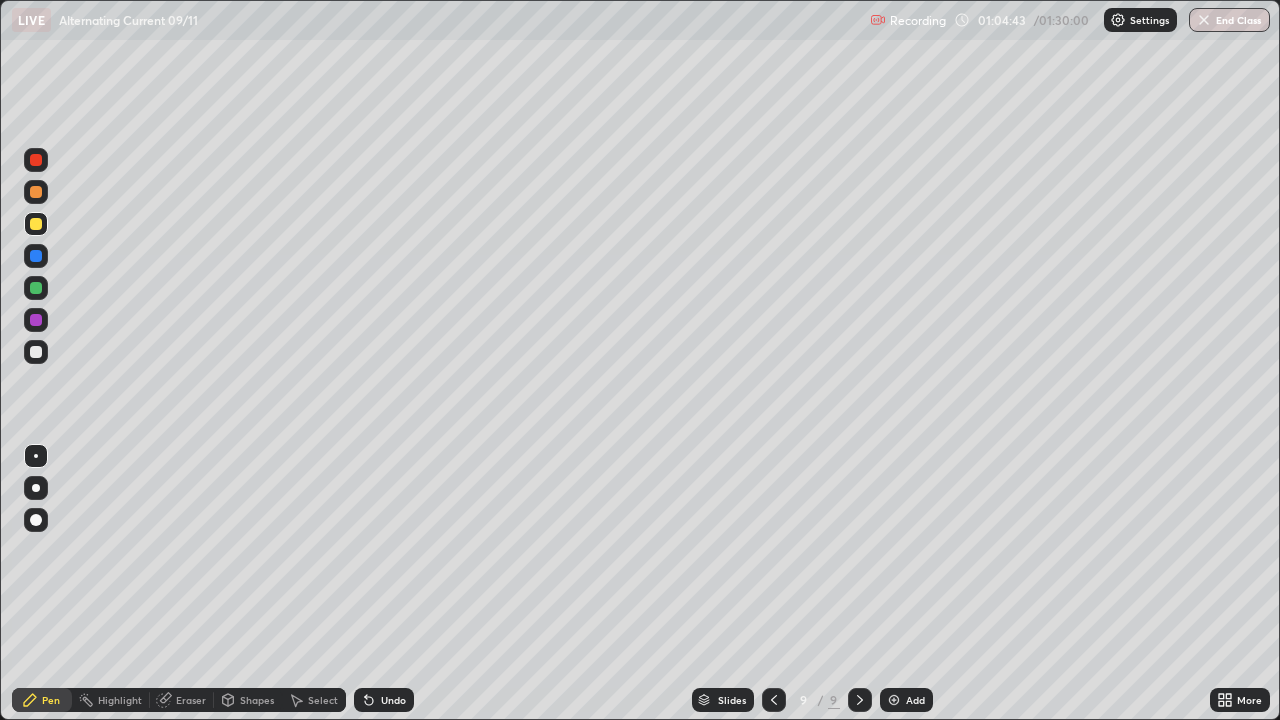 click at bounding box center (894, 700) 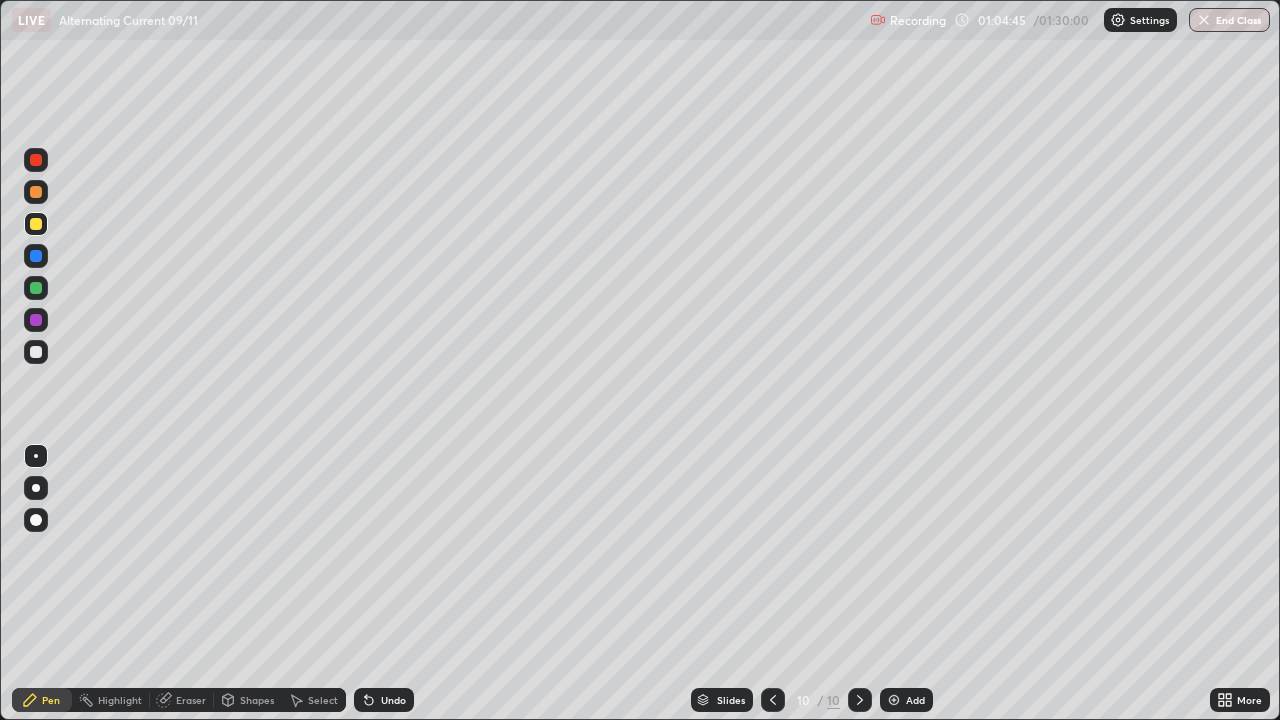 click at bounding box center (36, 352) 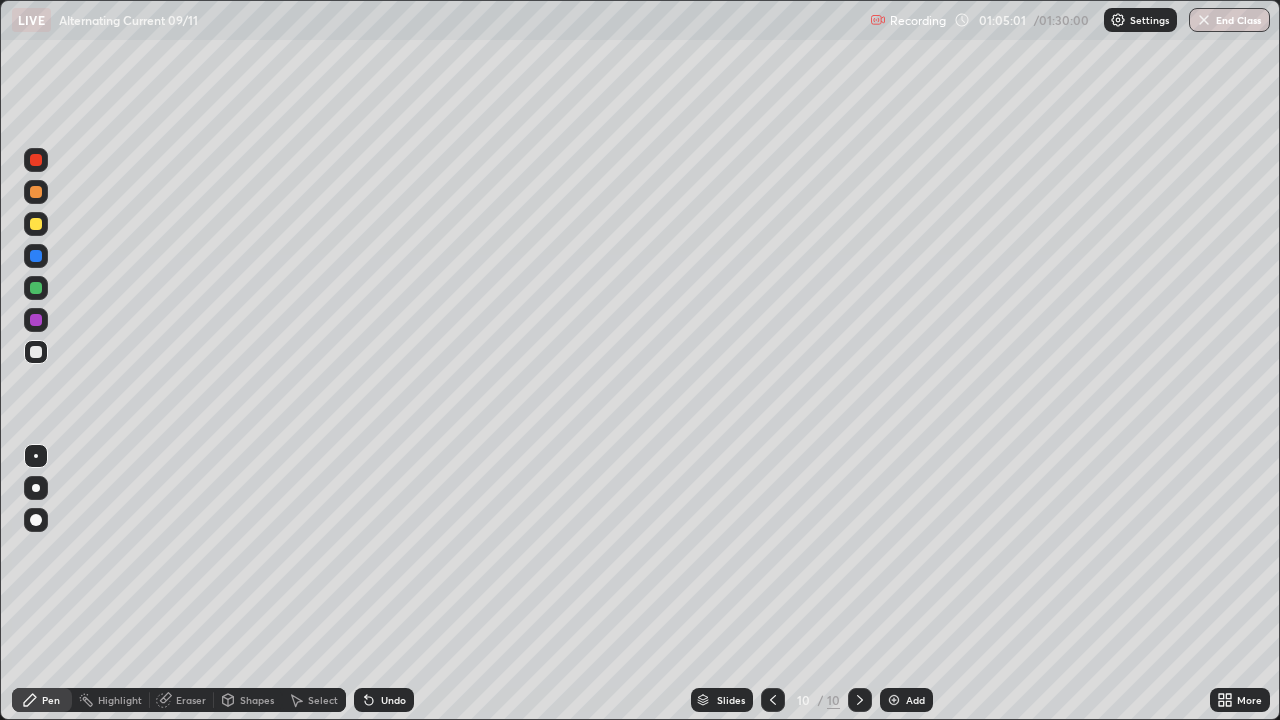 click at bounding box center (36, 224) 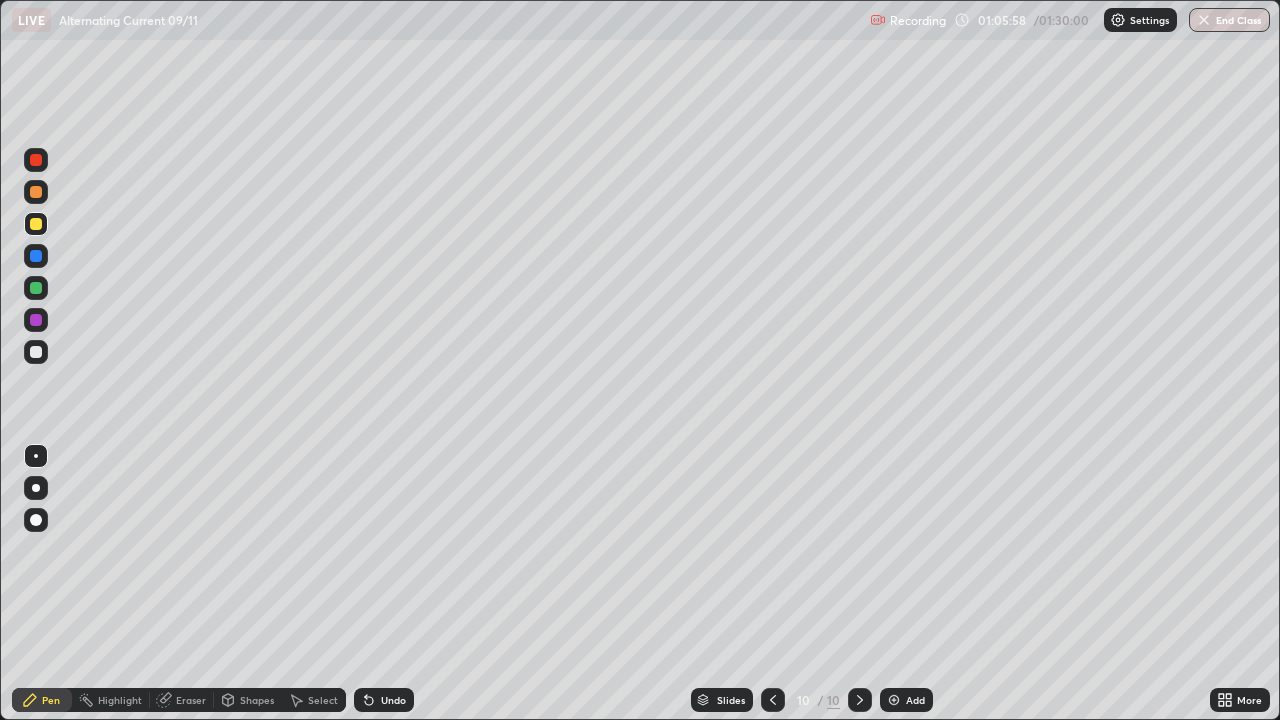 click at bounding box center [36, 352] 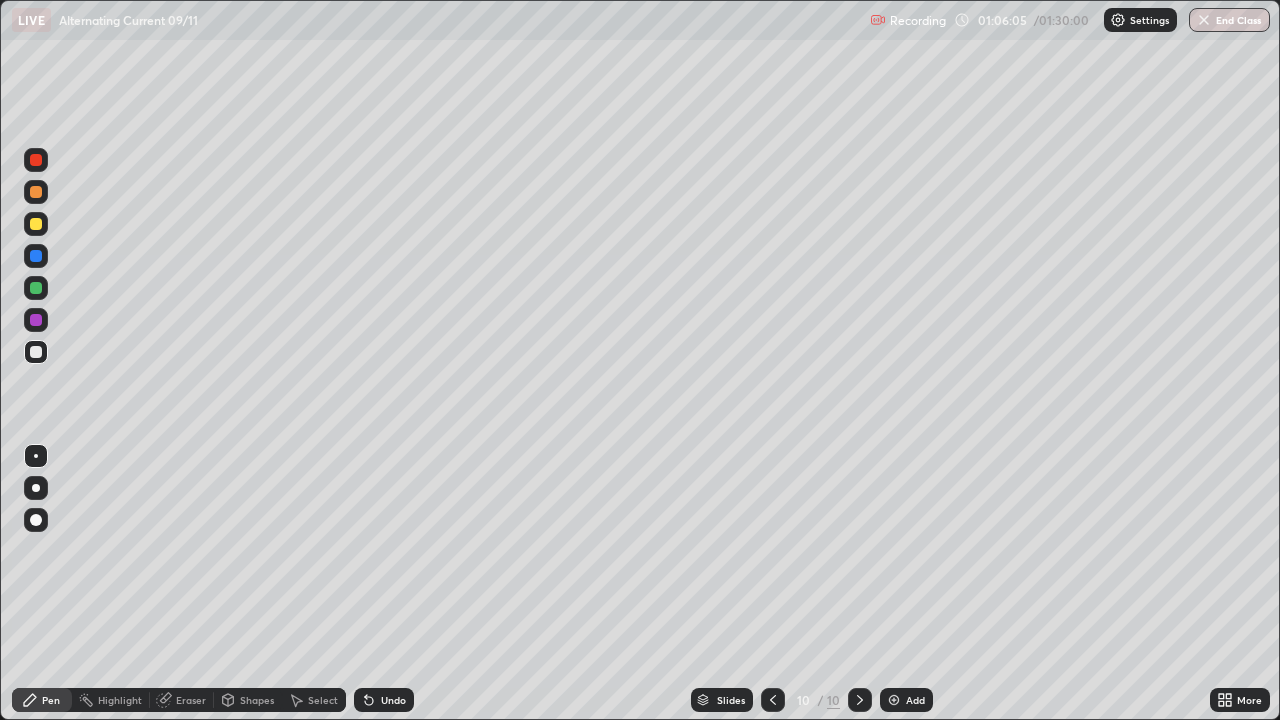 click on "Undo" at bounding box center (384, 700) 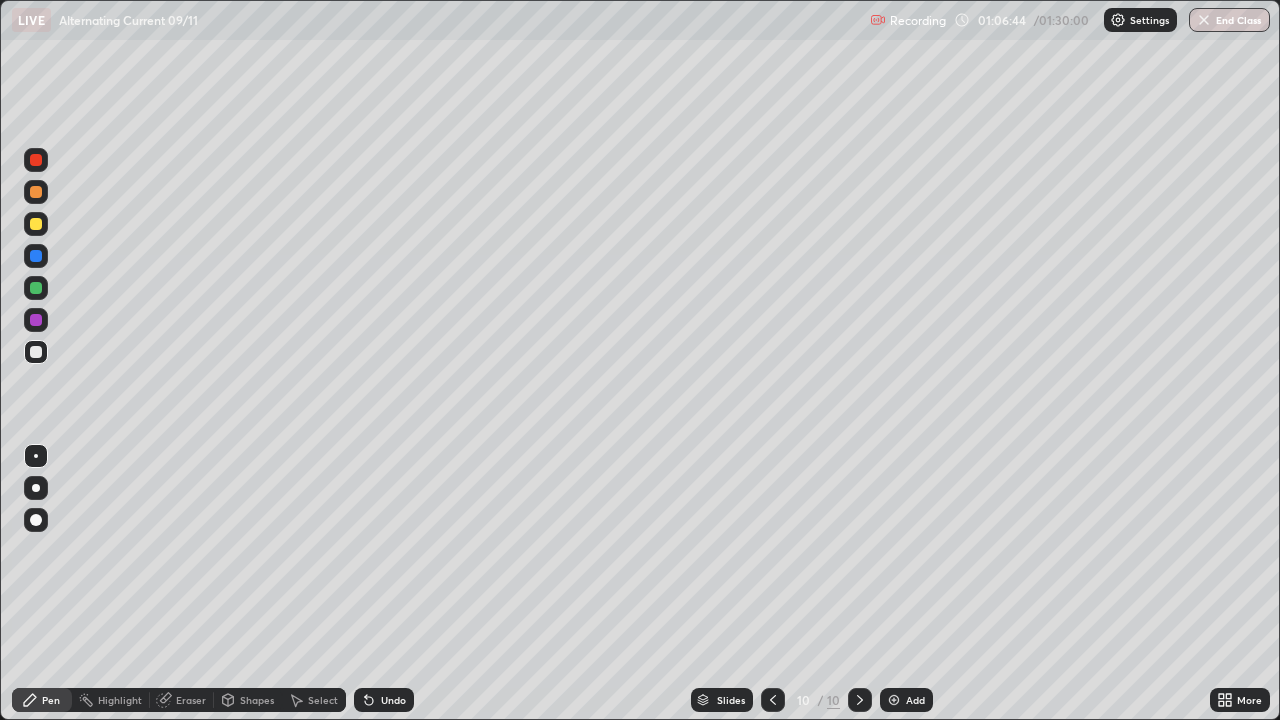click on "Undo" at bounding box center [393, 700] 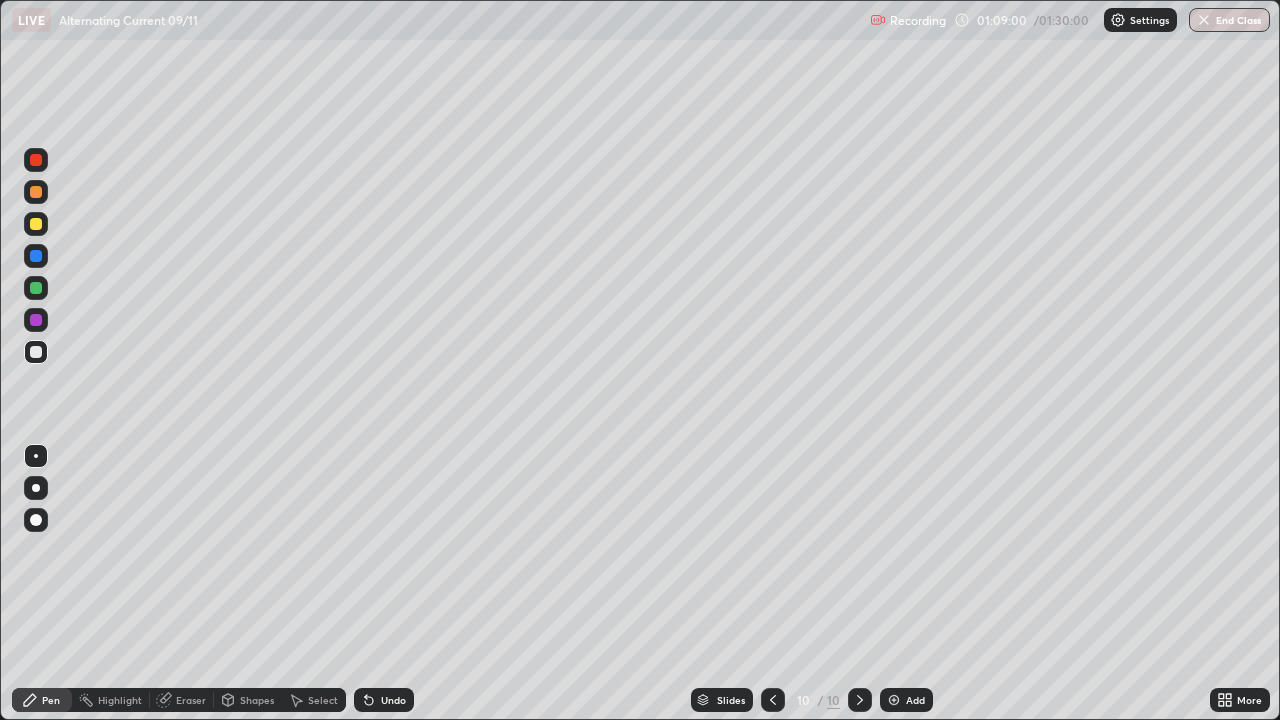 click 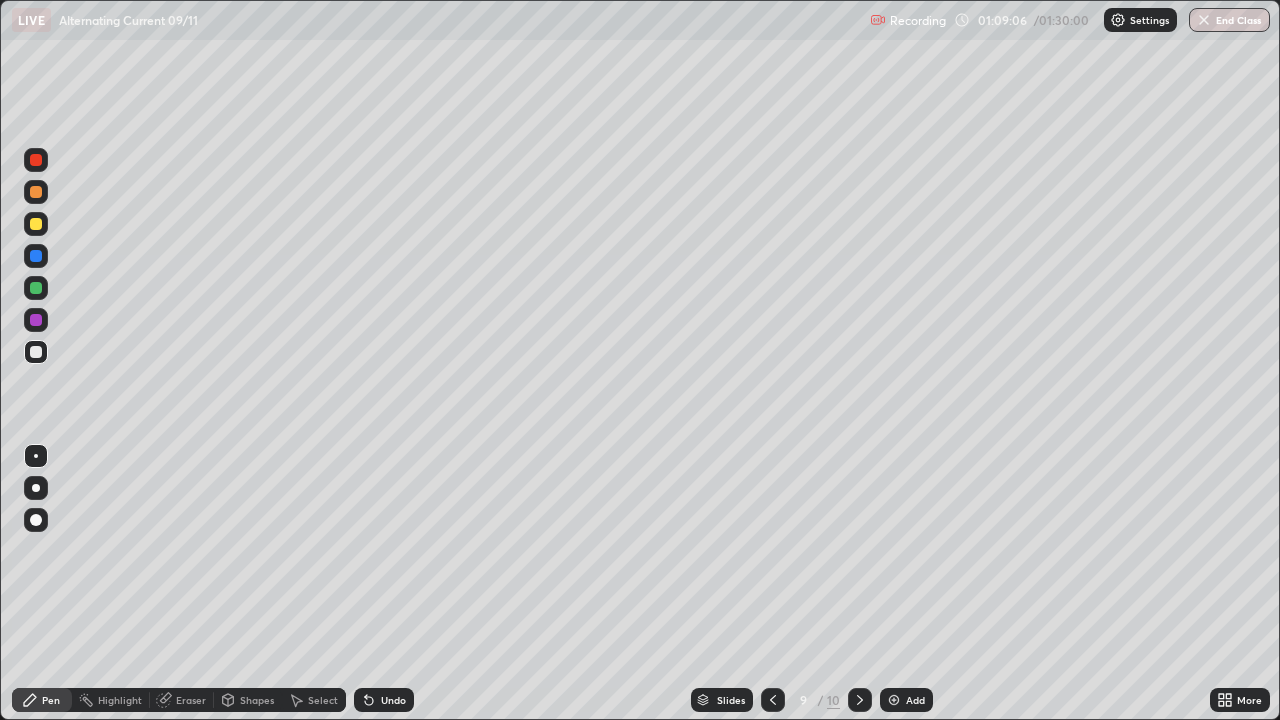 click 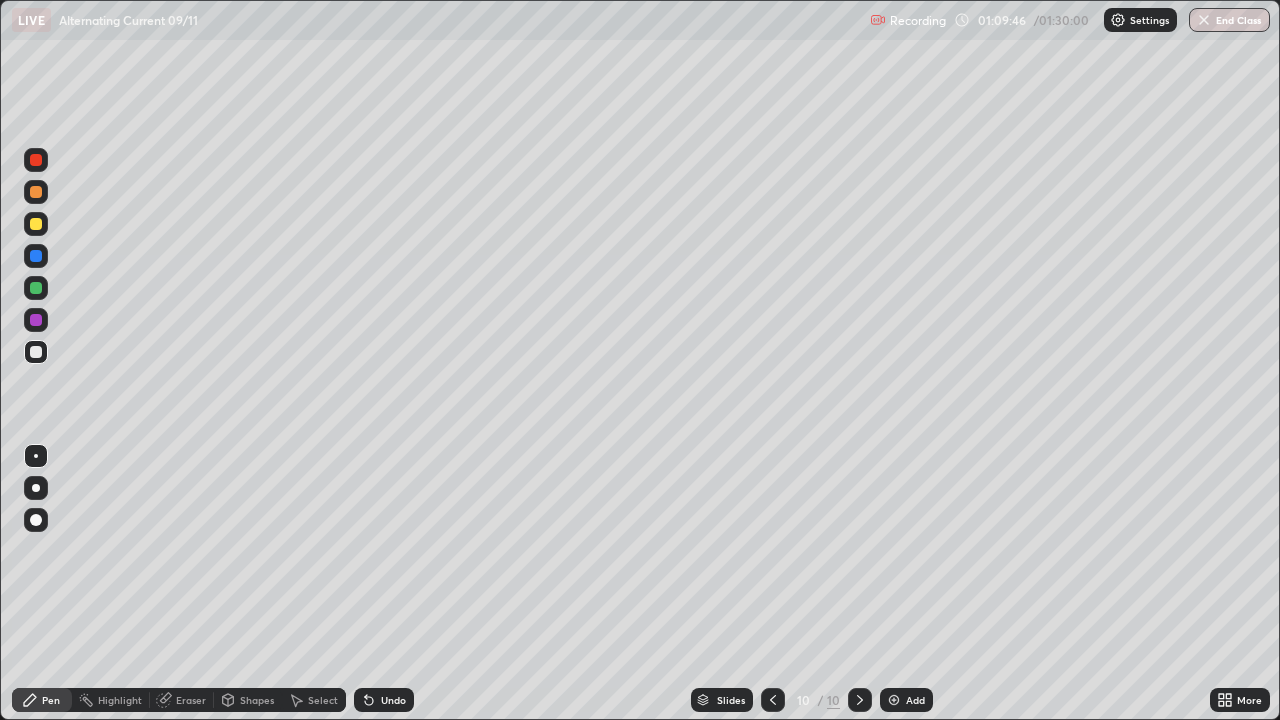 click at bounding box center [894, 700] 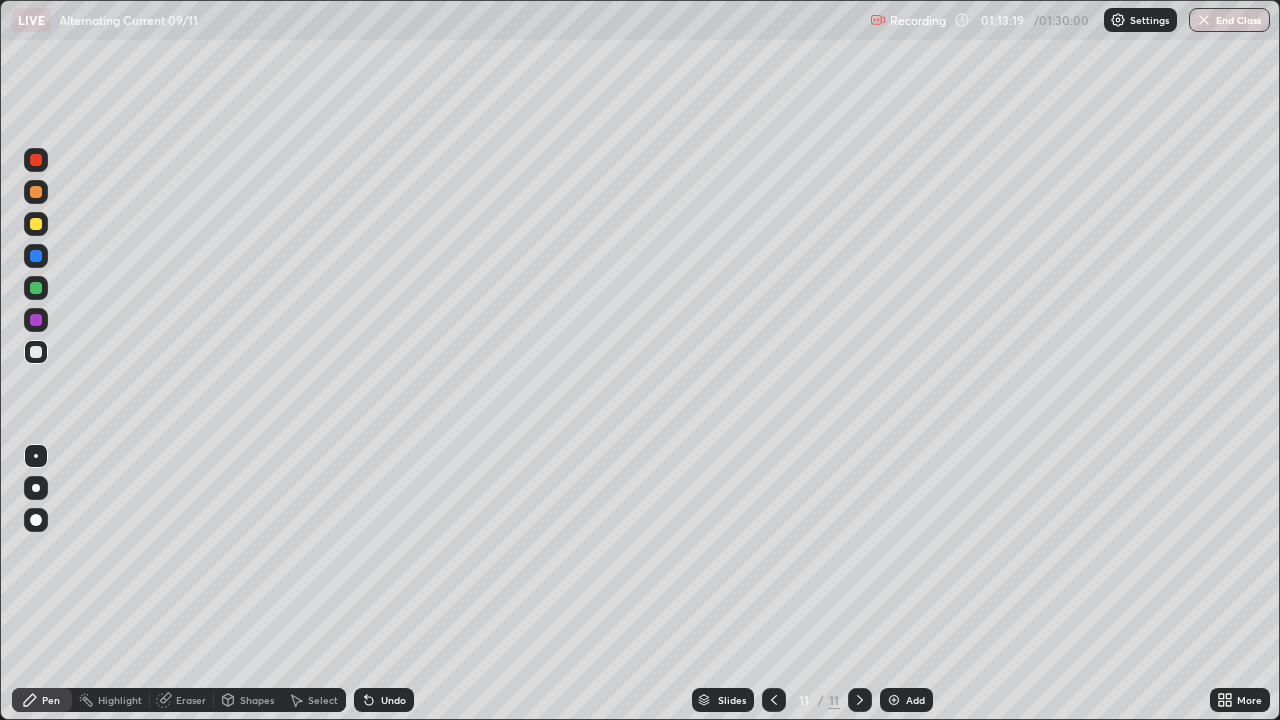 click at bounding box center [36, 224] 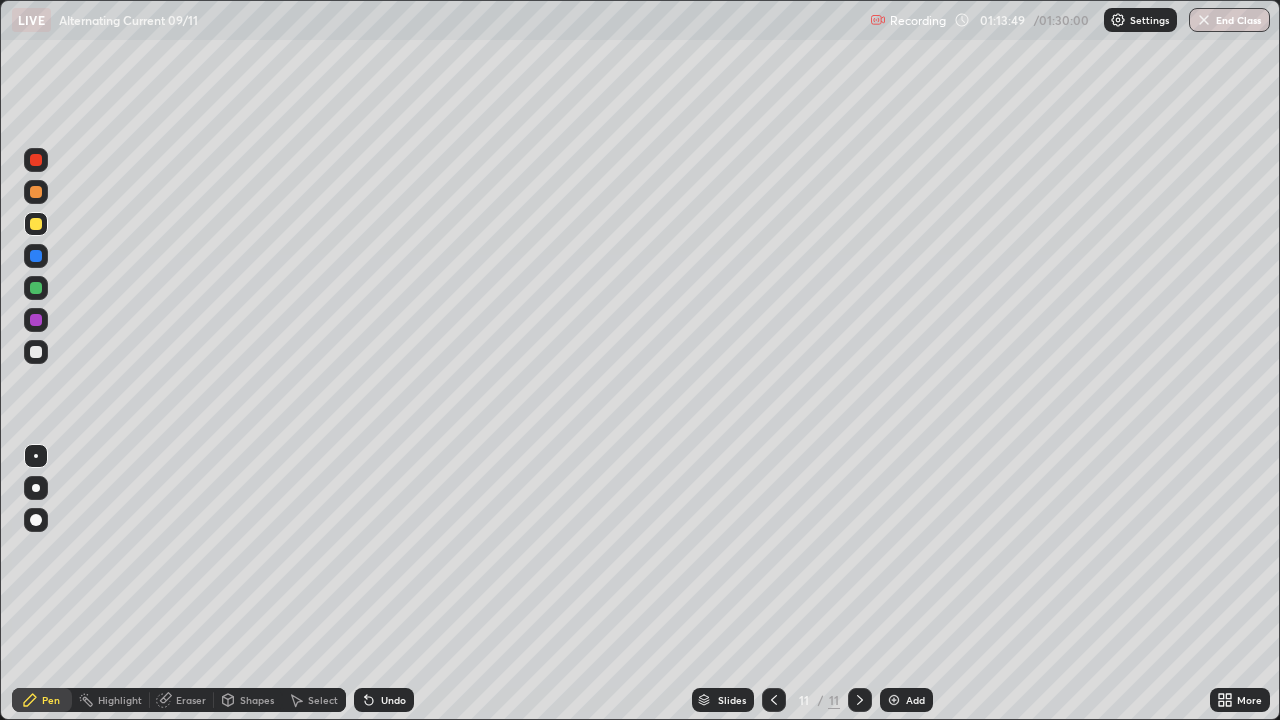 click at bounding box center [36, 352] 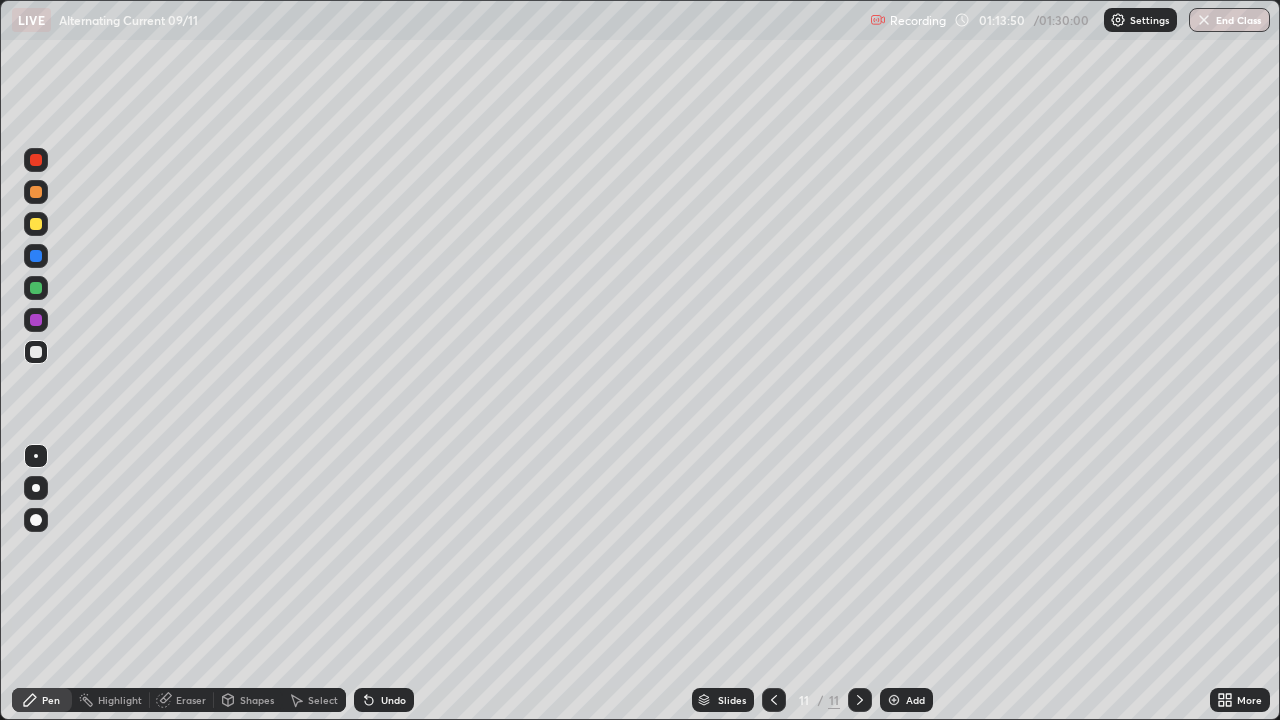 click at bounding box center (36, 224) 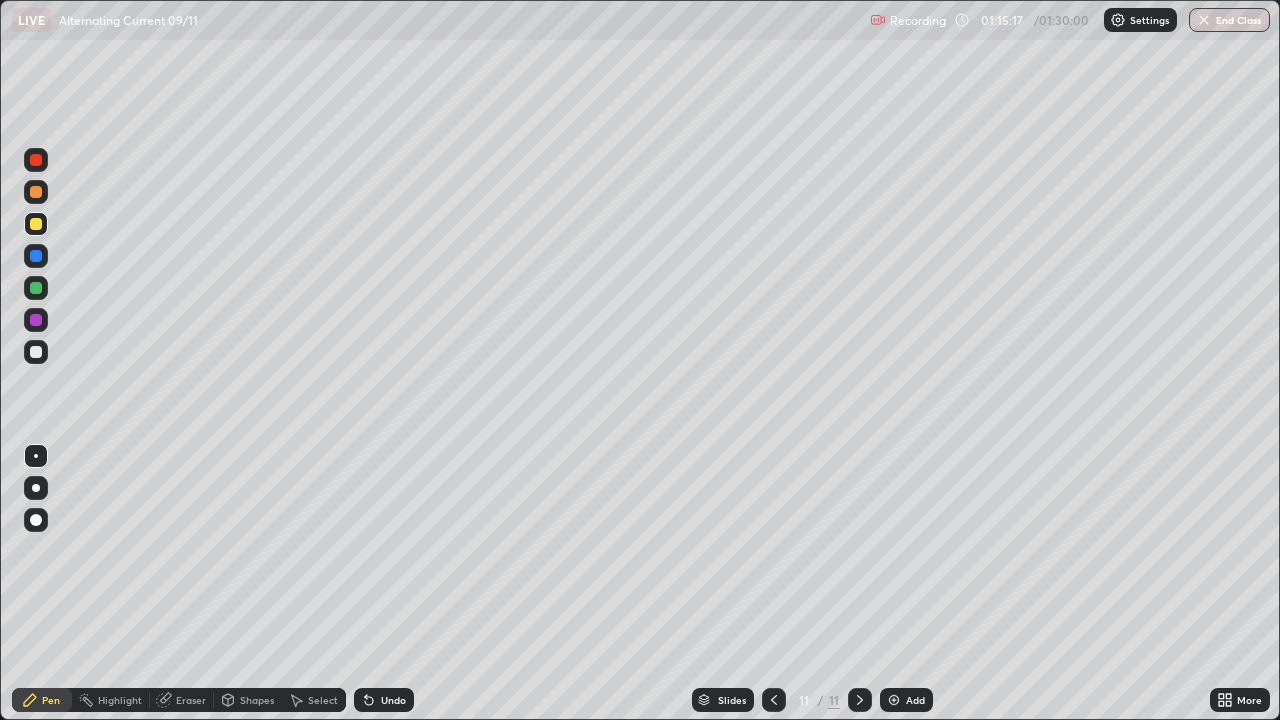 click on "End Class" at bounding box center [1229, 20] 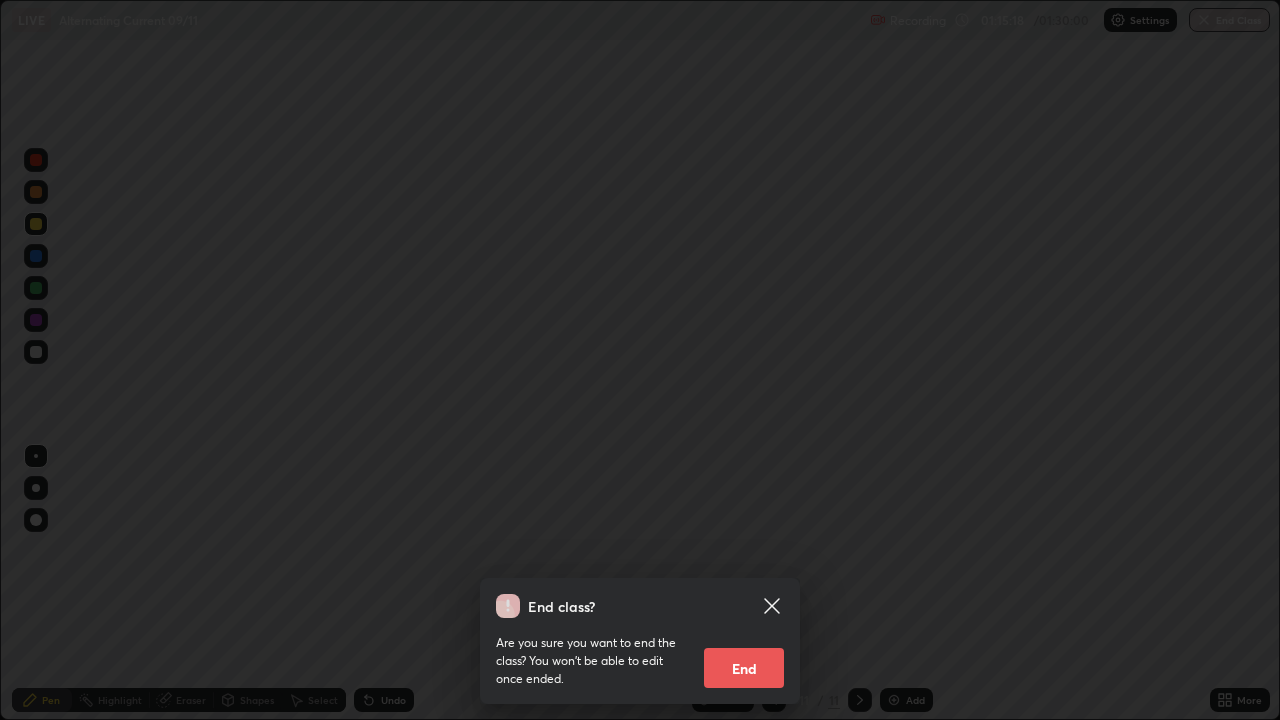 click on "End" at bounding box center (744, 668) 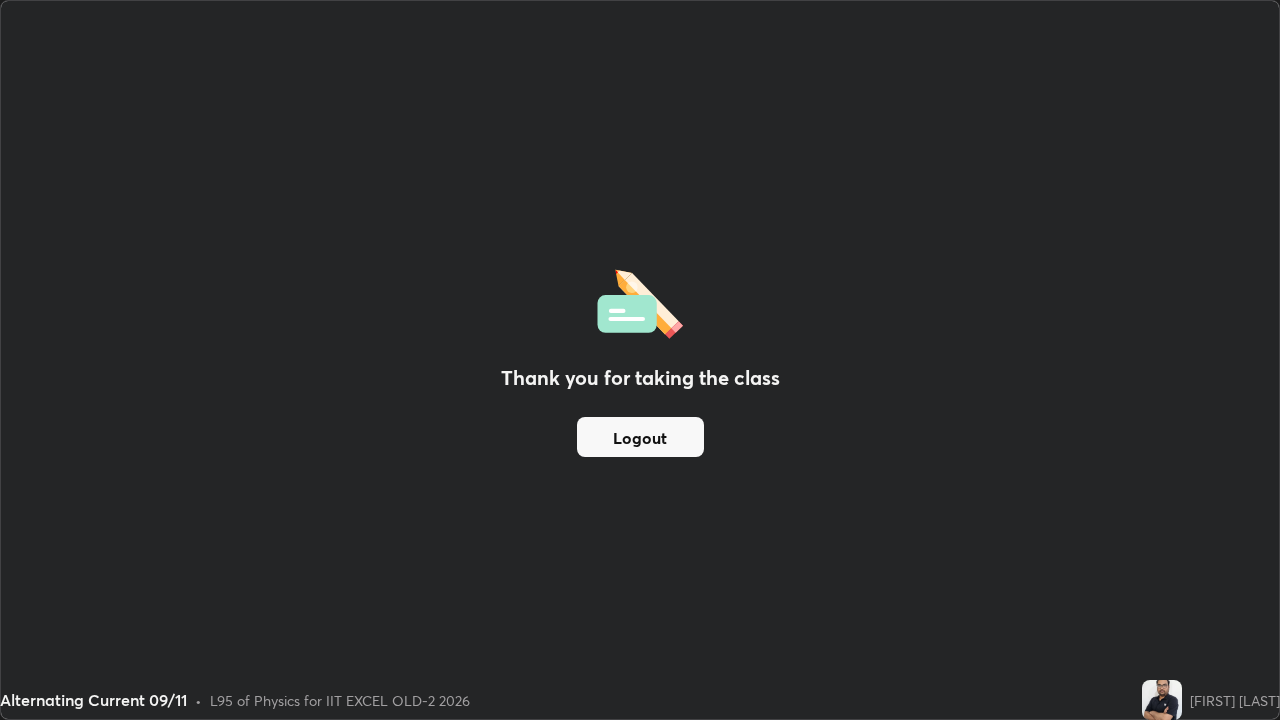click on "Logout" at bounding box center [640, 437] 